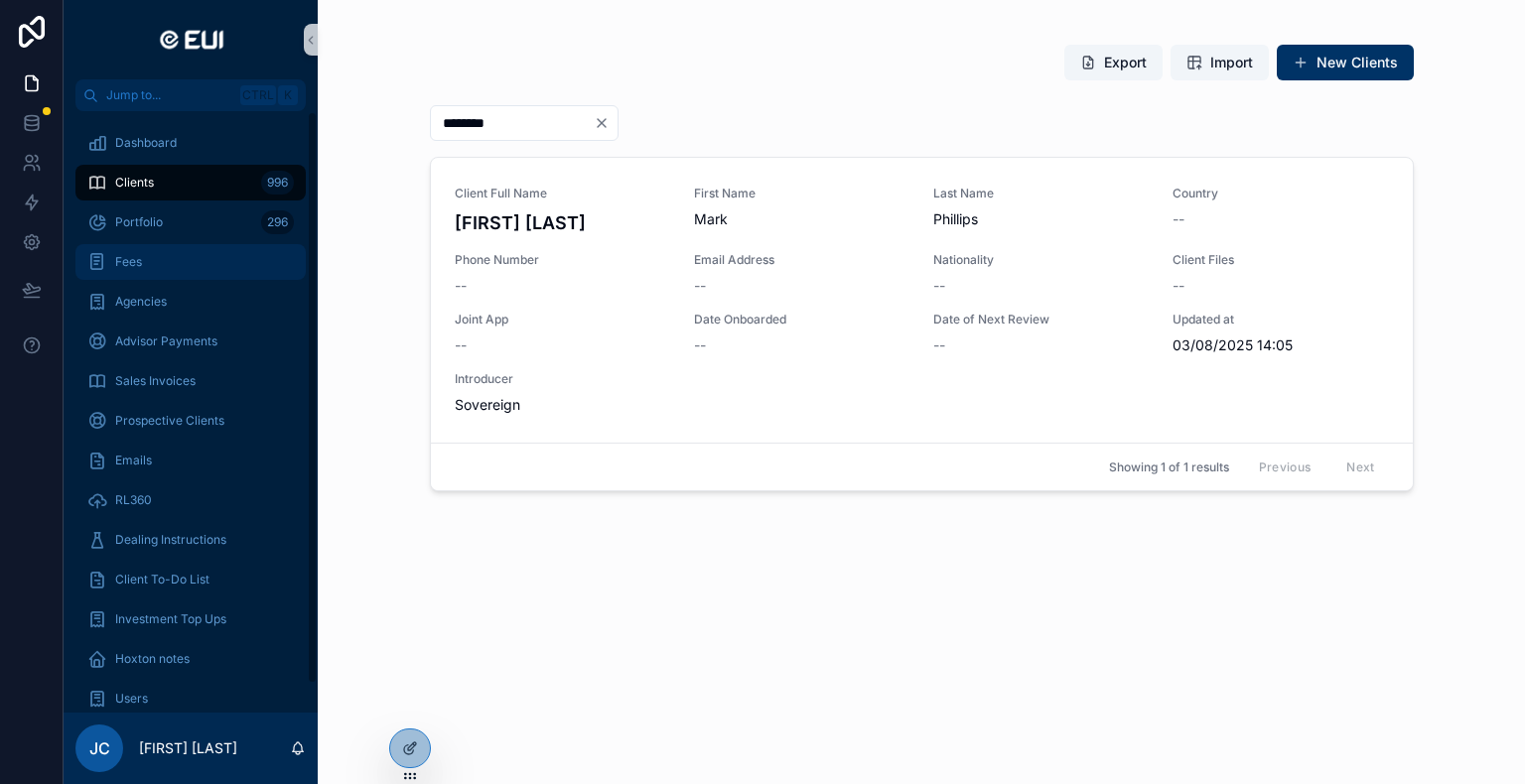 scroll, scrollTop: 0, scrollLeft: 0, axis: both 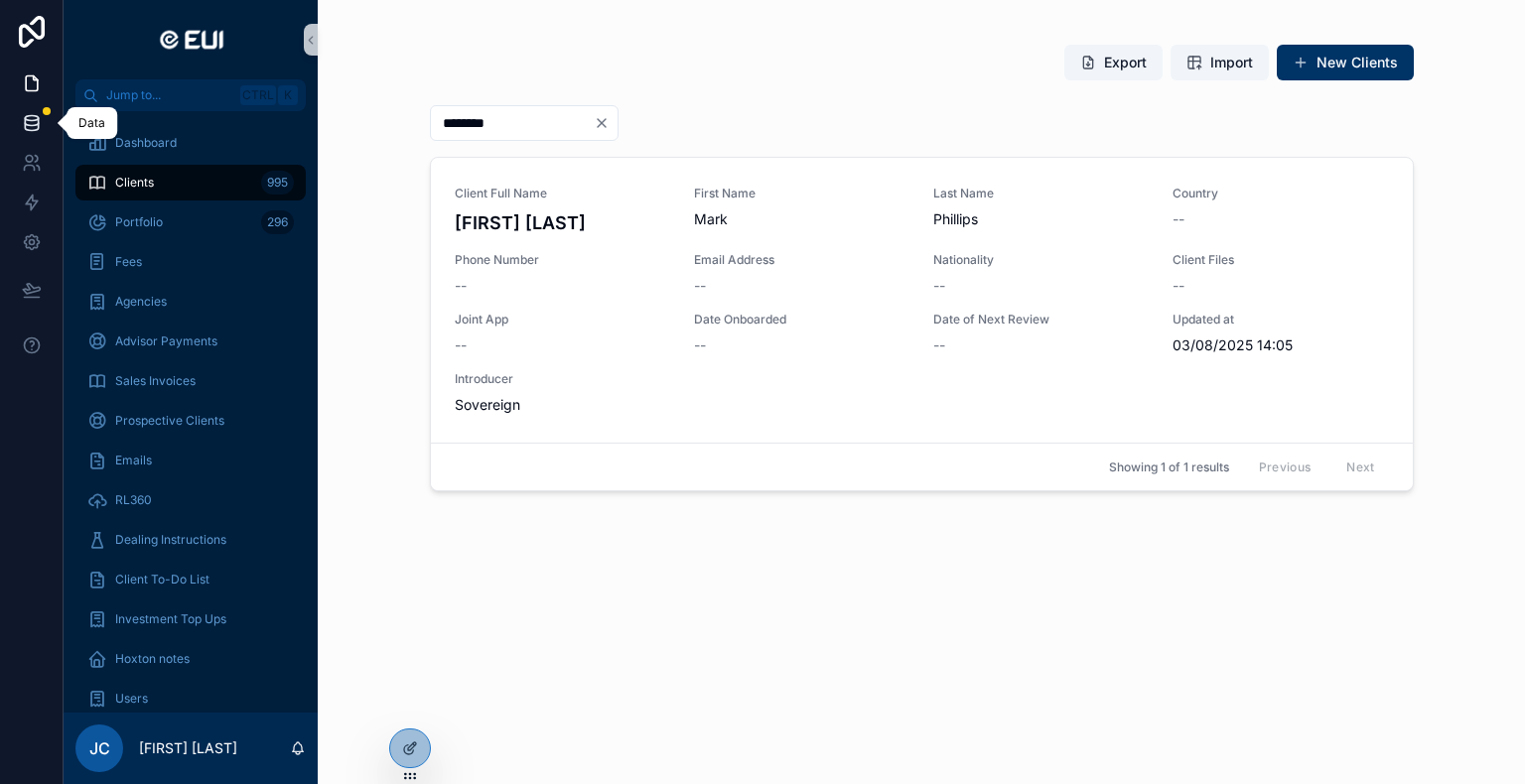 click 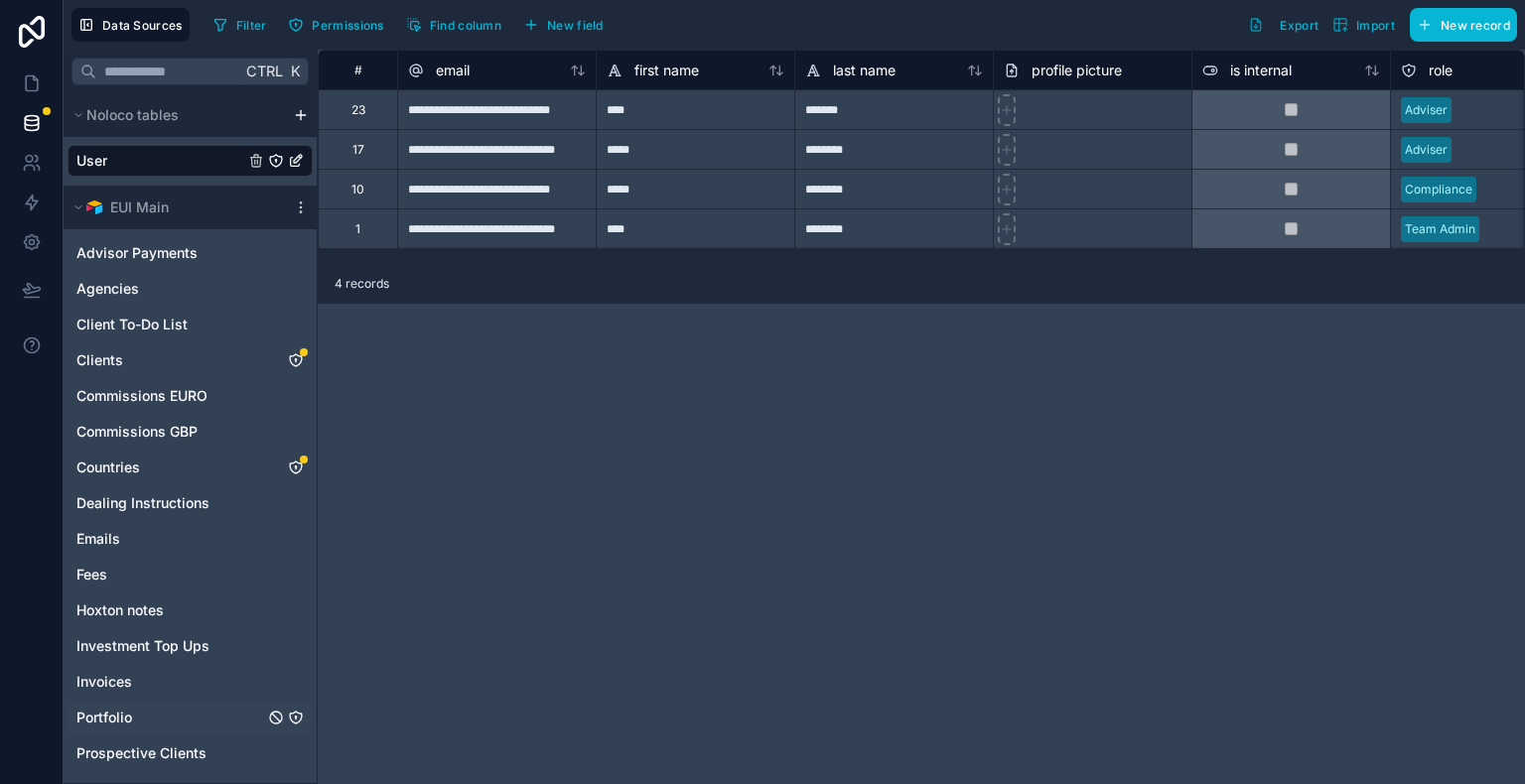 click 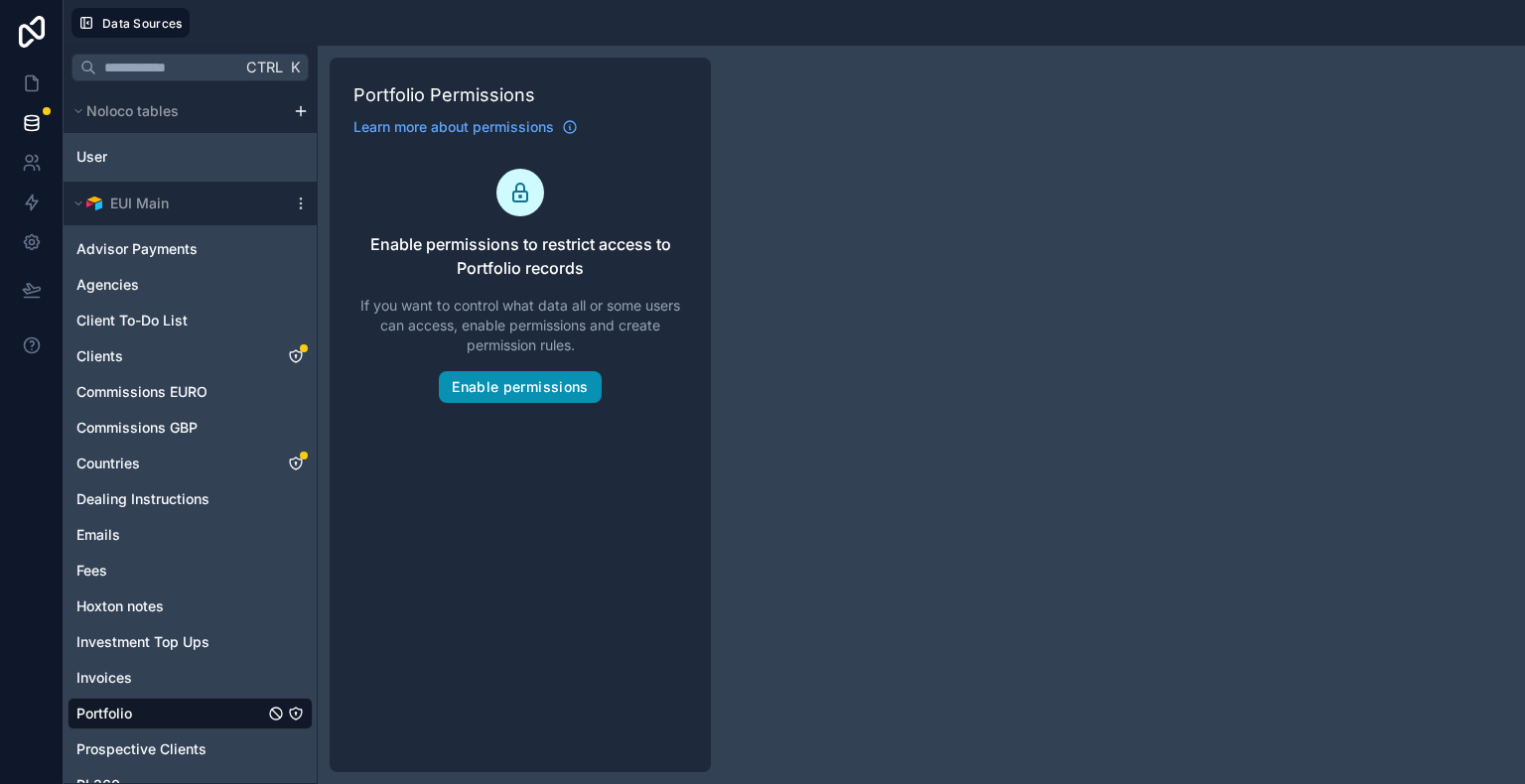 click on "Enable permissions" at bounding box center [519, 387] 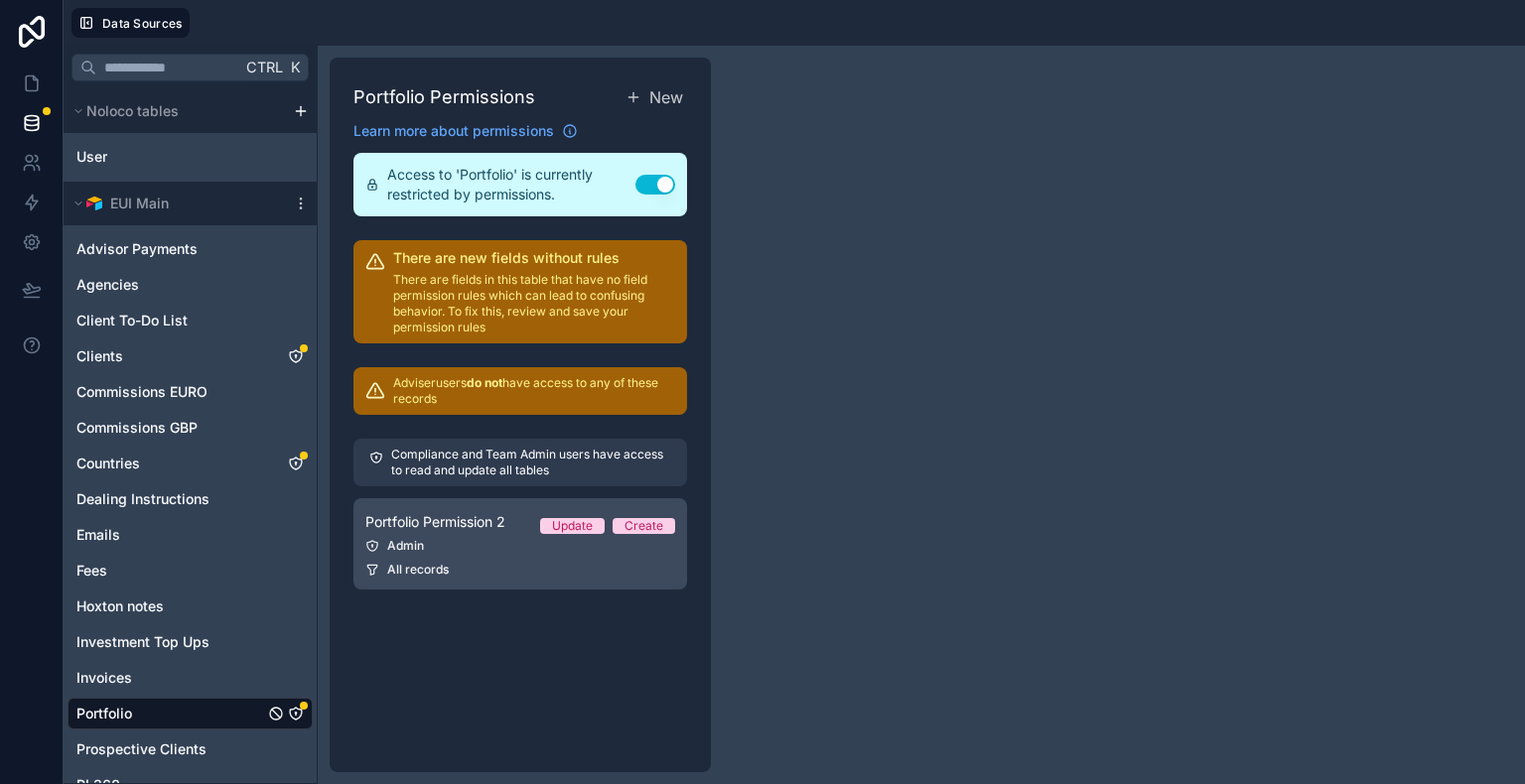 click on "All records" at bounding box center (520, 570) 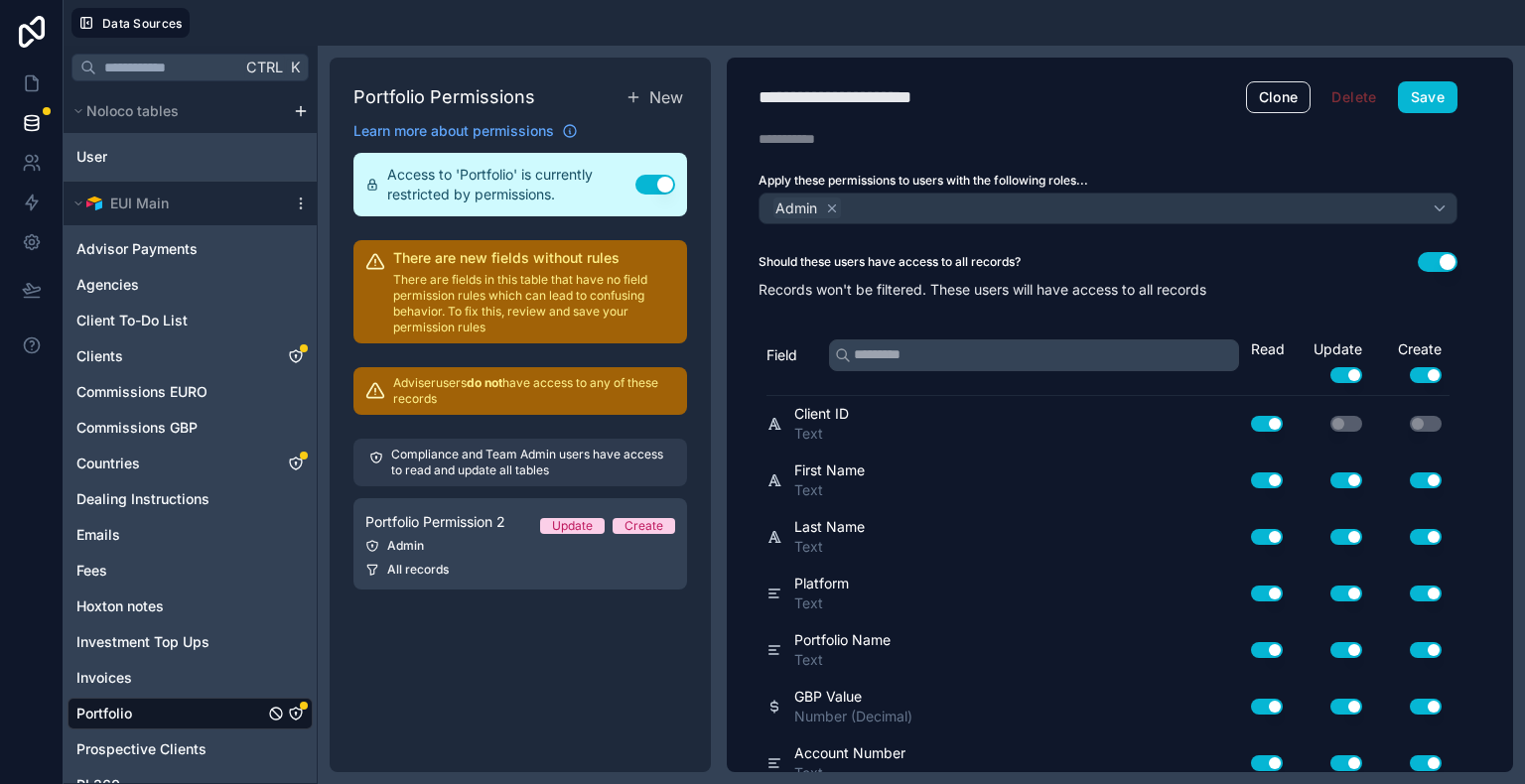 click 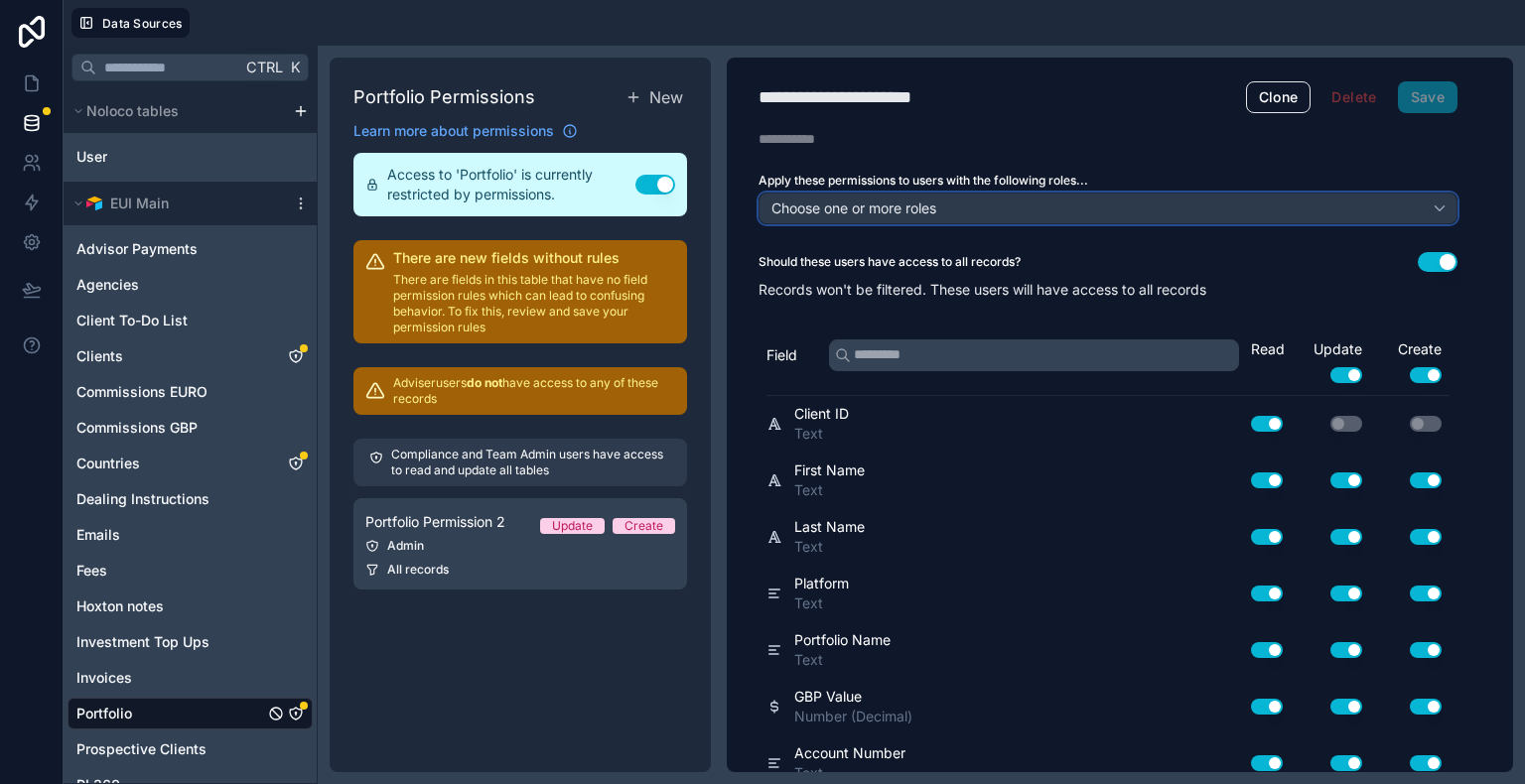 click on "Choose one or more roles" at bounding box center [1108, 208] 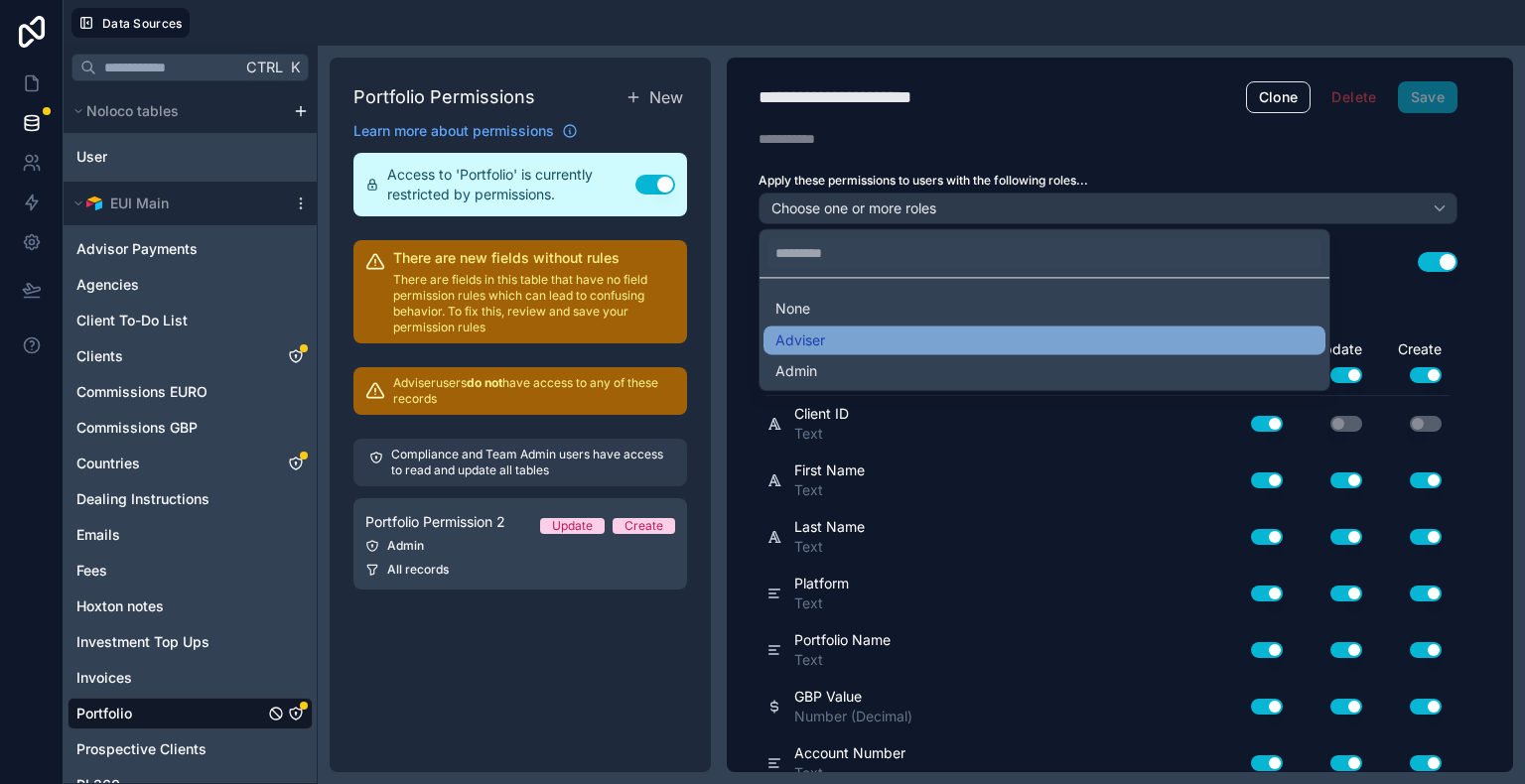 click on "Adviser" at bounding box center [1044, 340] 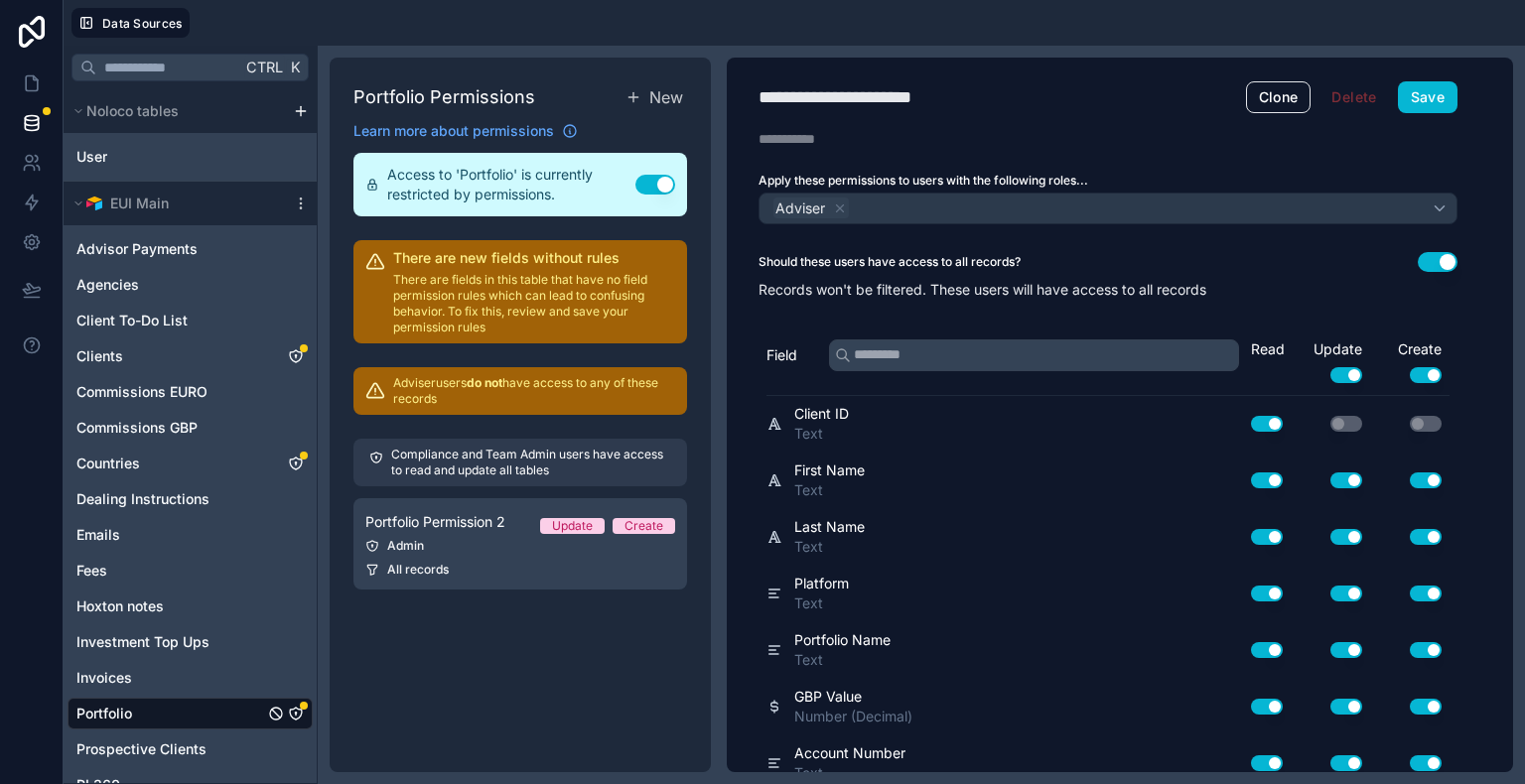 click on "Use setting" at bounding box center (1438, 262) 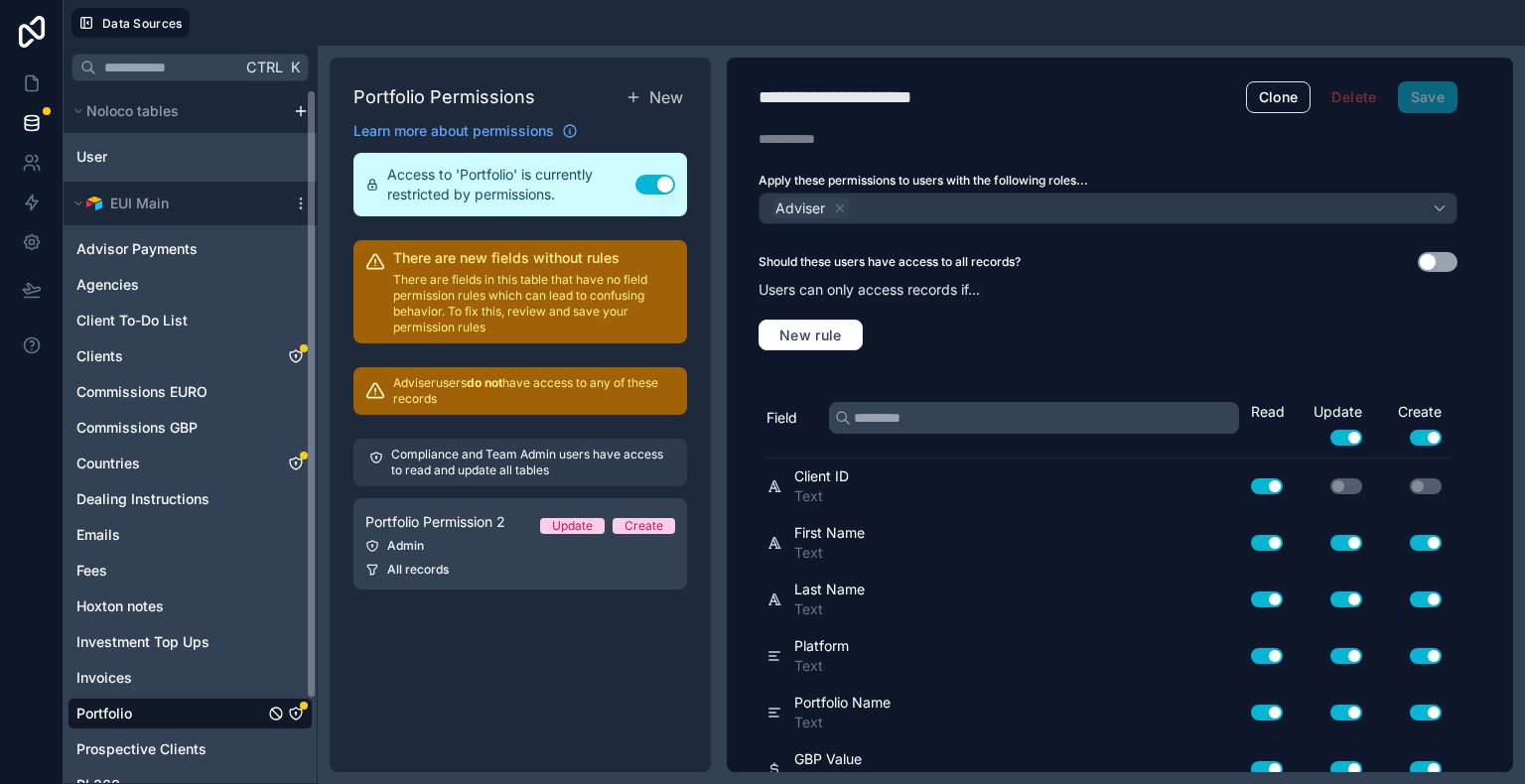 click on "Portfolio" at bounding box center [190, 714] 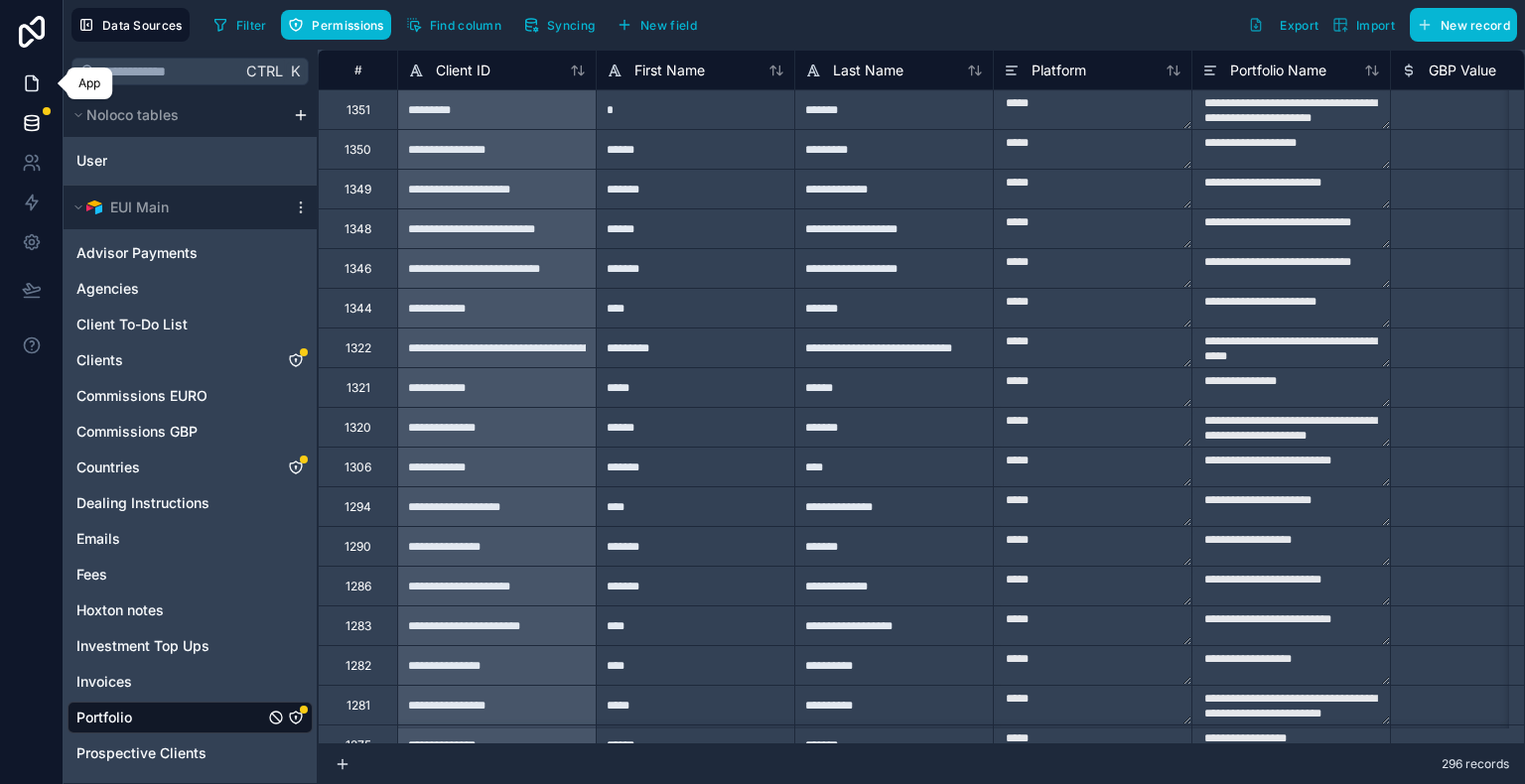 click at bounding box center (31, 83) 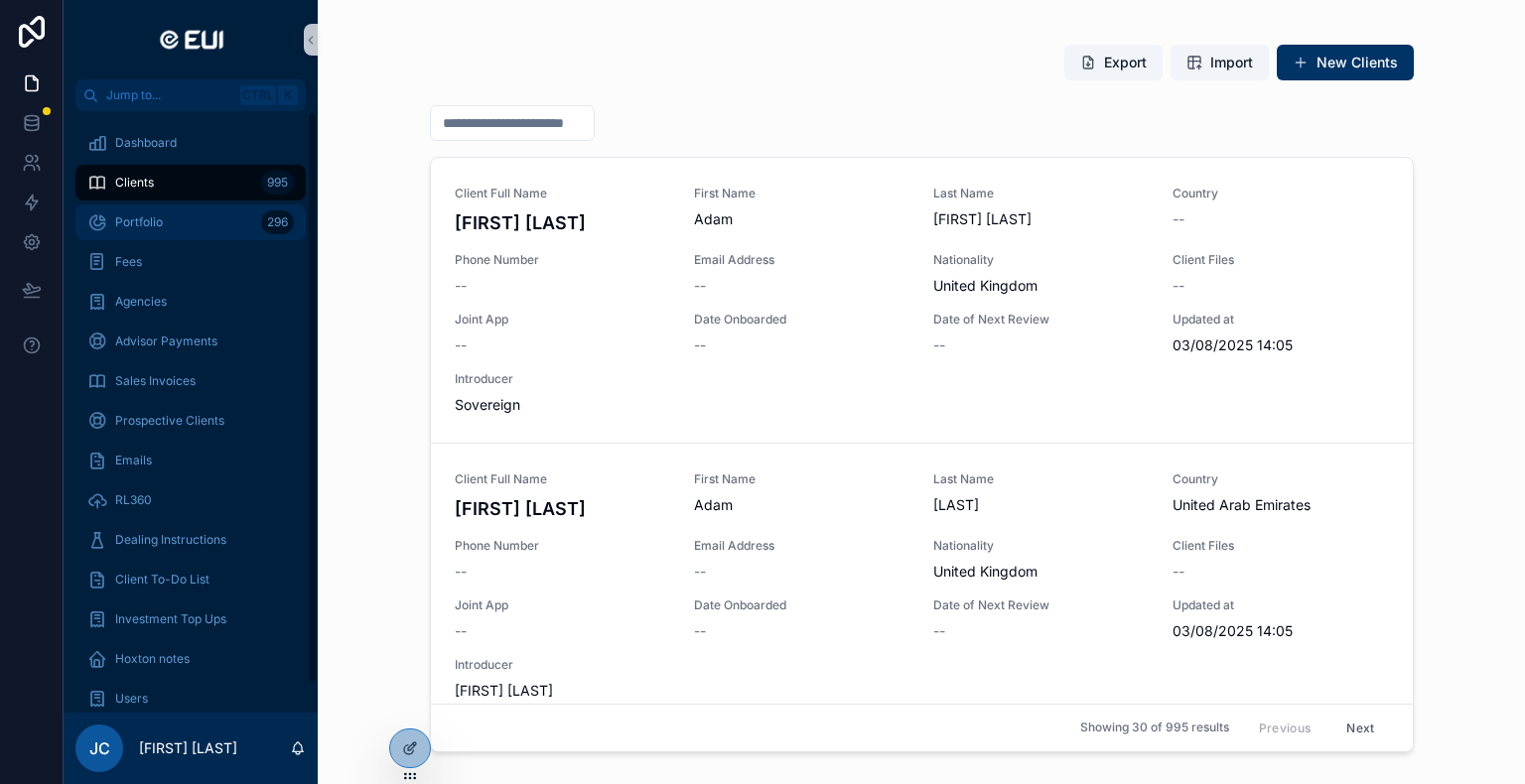 click on "Portfolio 296" at bounding box center [191, 222] 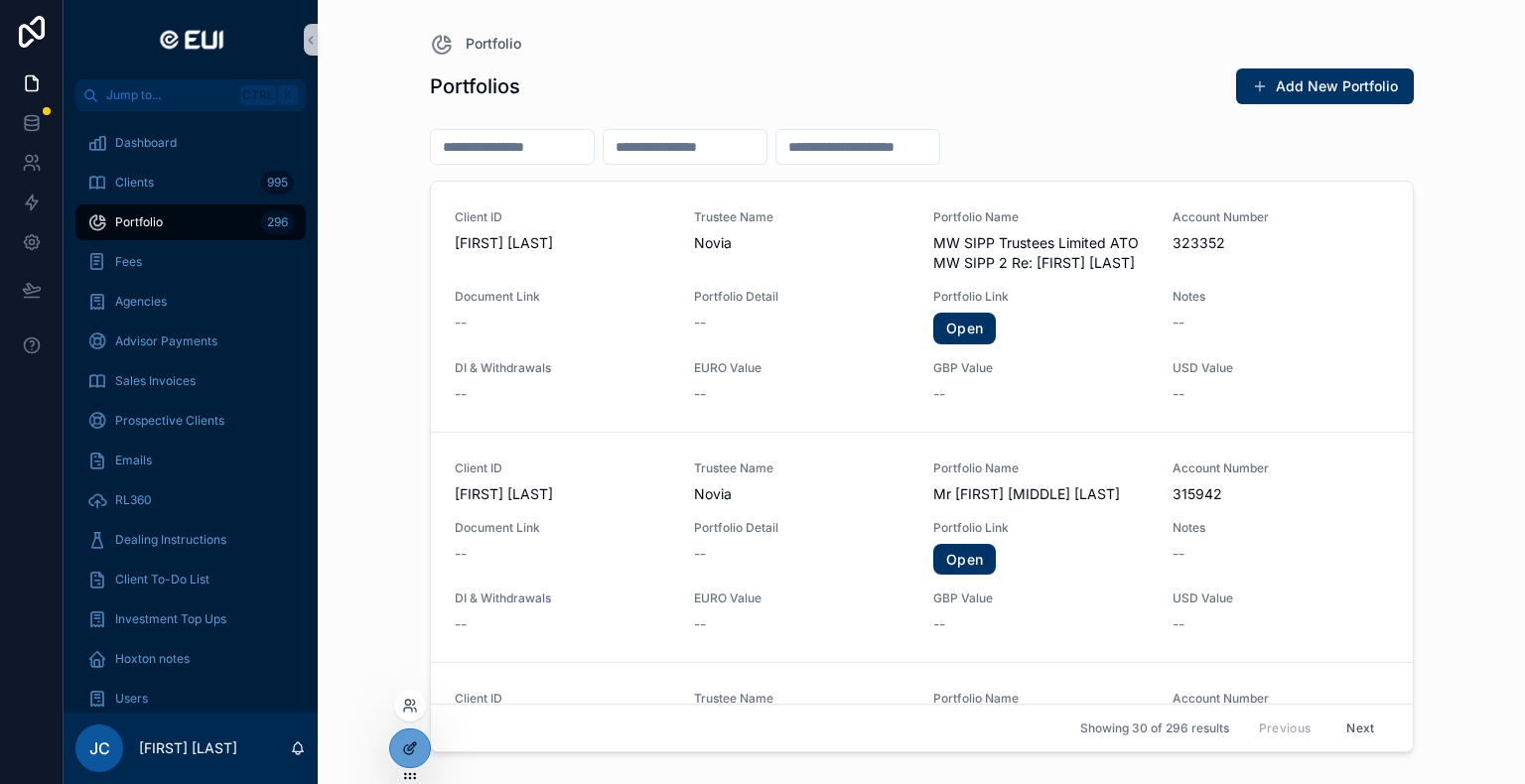 click at bounding box center (410, 748) 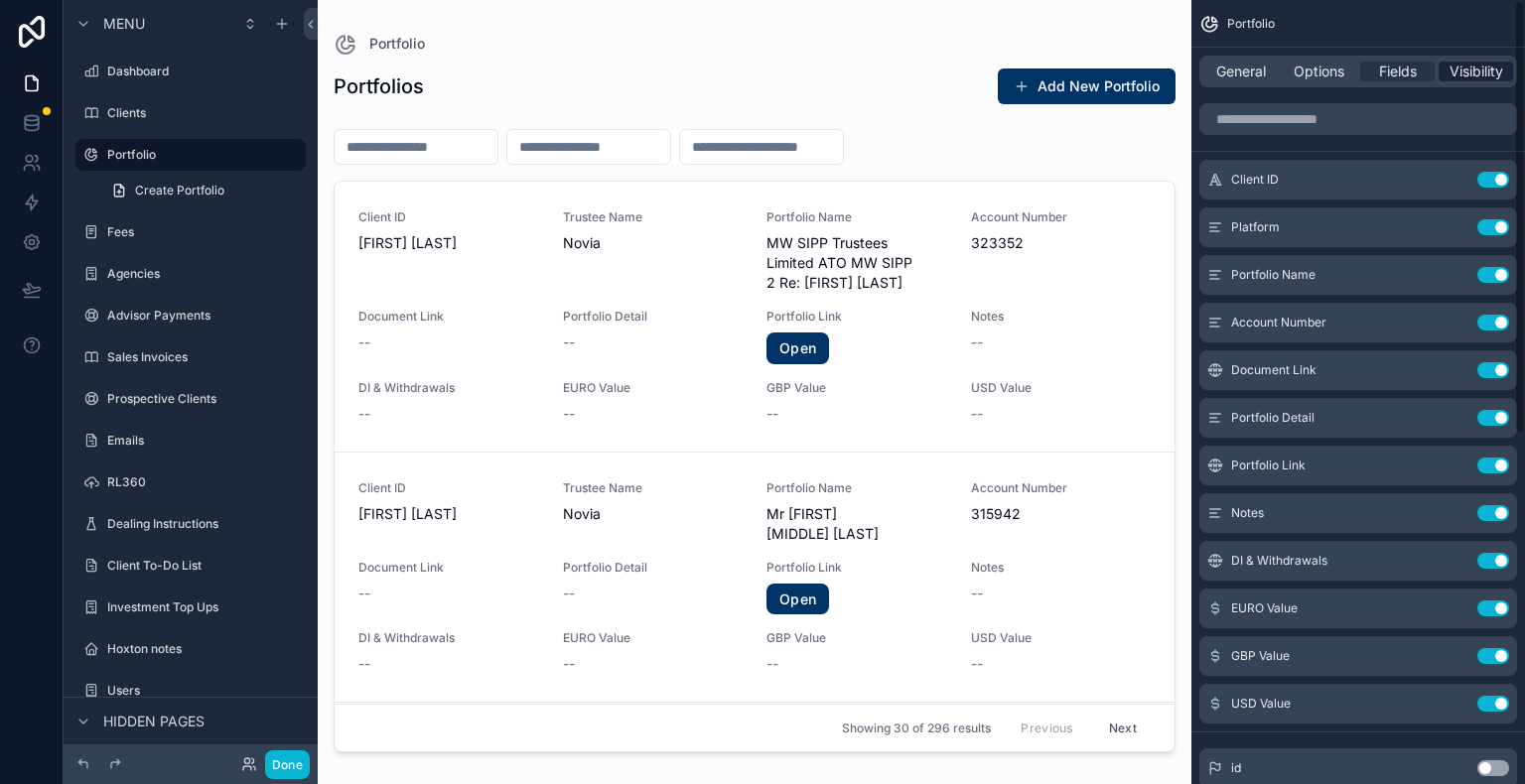 click on "Visibility" at bounding box center [1476, 71] 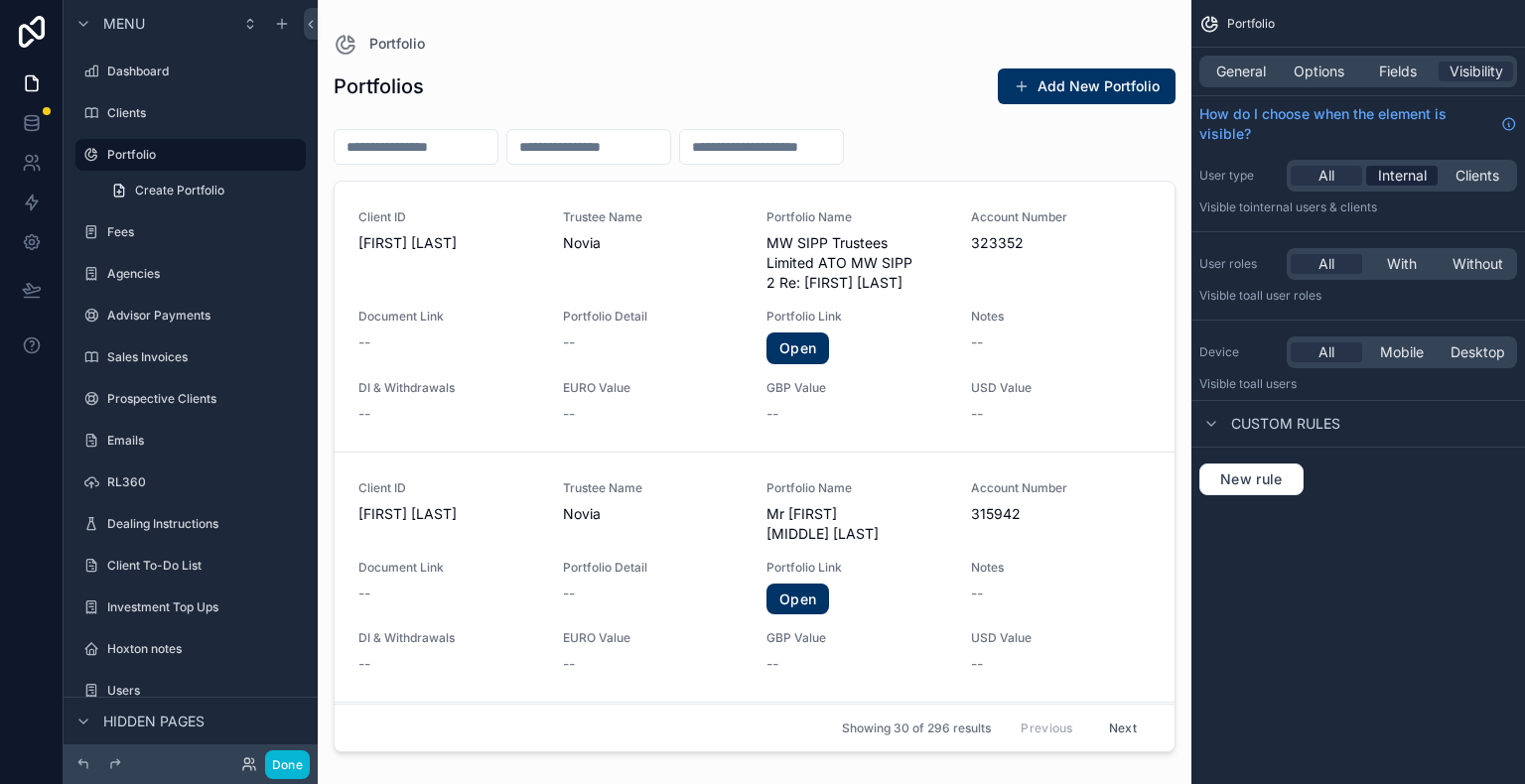 click on "Internal" at bounding box center [1402, 176] 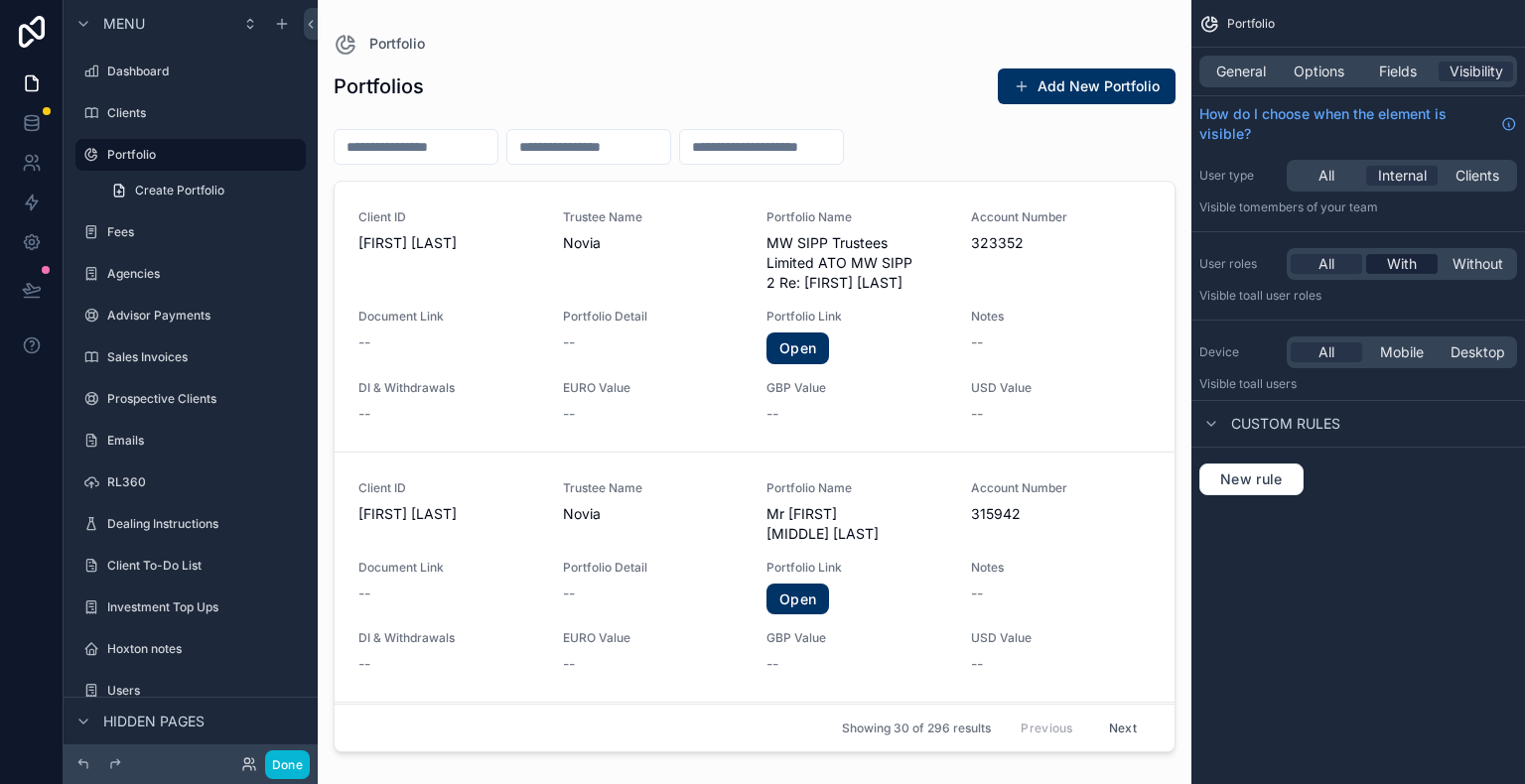 click on "With" at bounding box center [1402, 264] 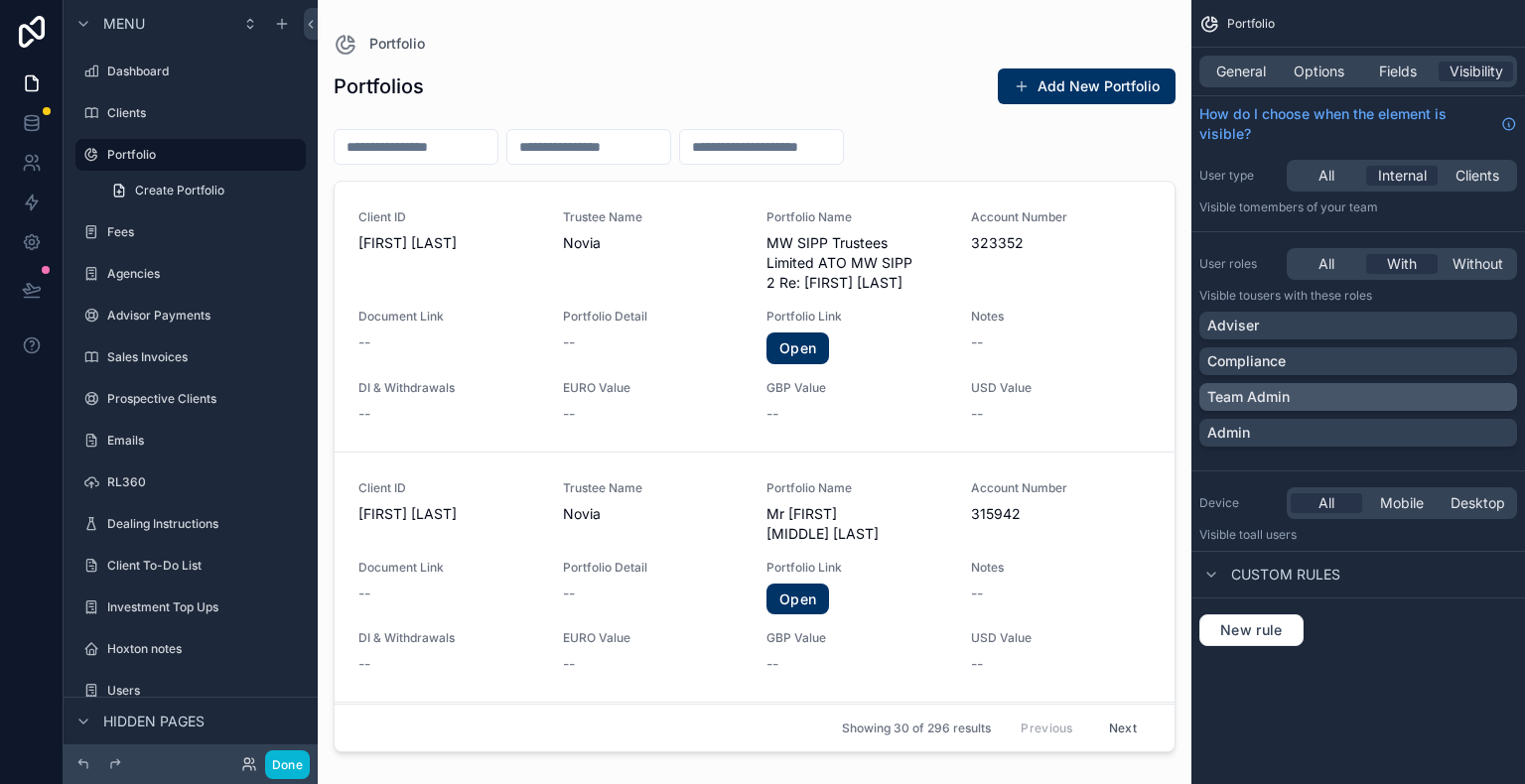 click on "Team Admin" at bounding box center (1248, 397) 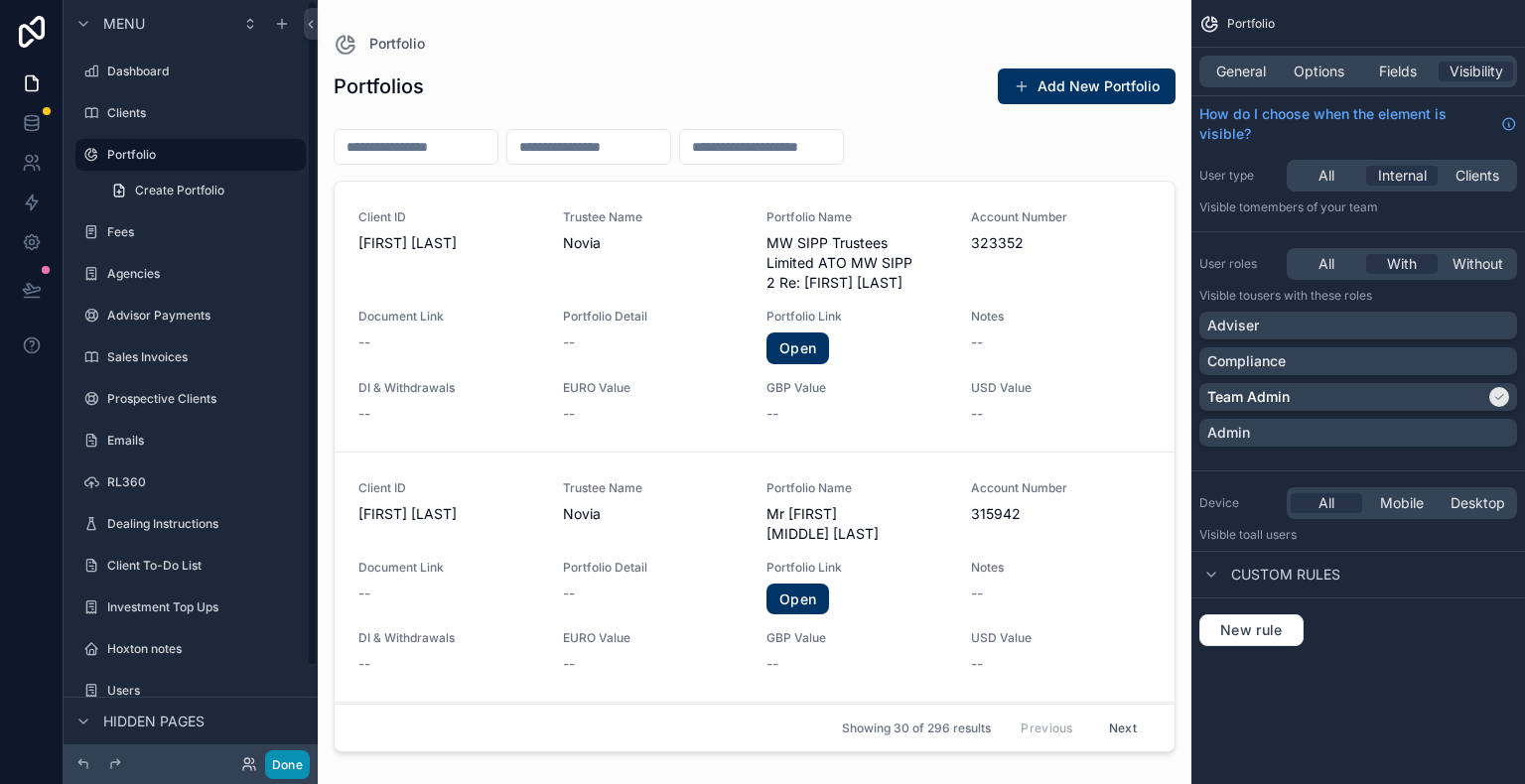 drag, startPoint x: 275, startPoint y: 766, endPoint x: 308, endPoint y: 776, distance: 34.48188 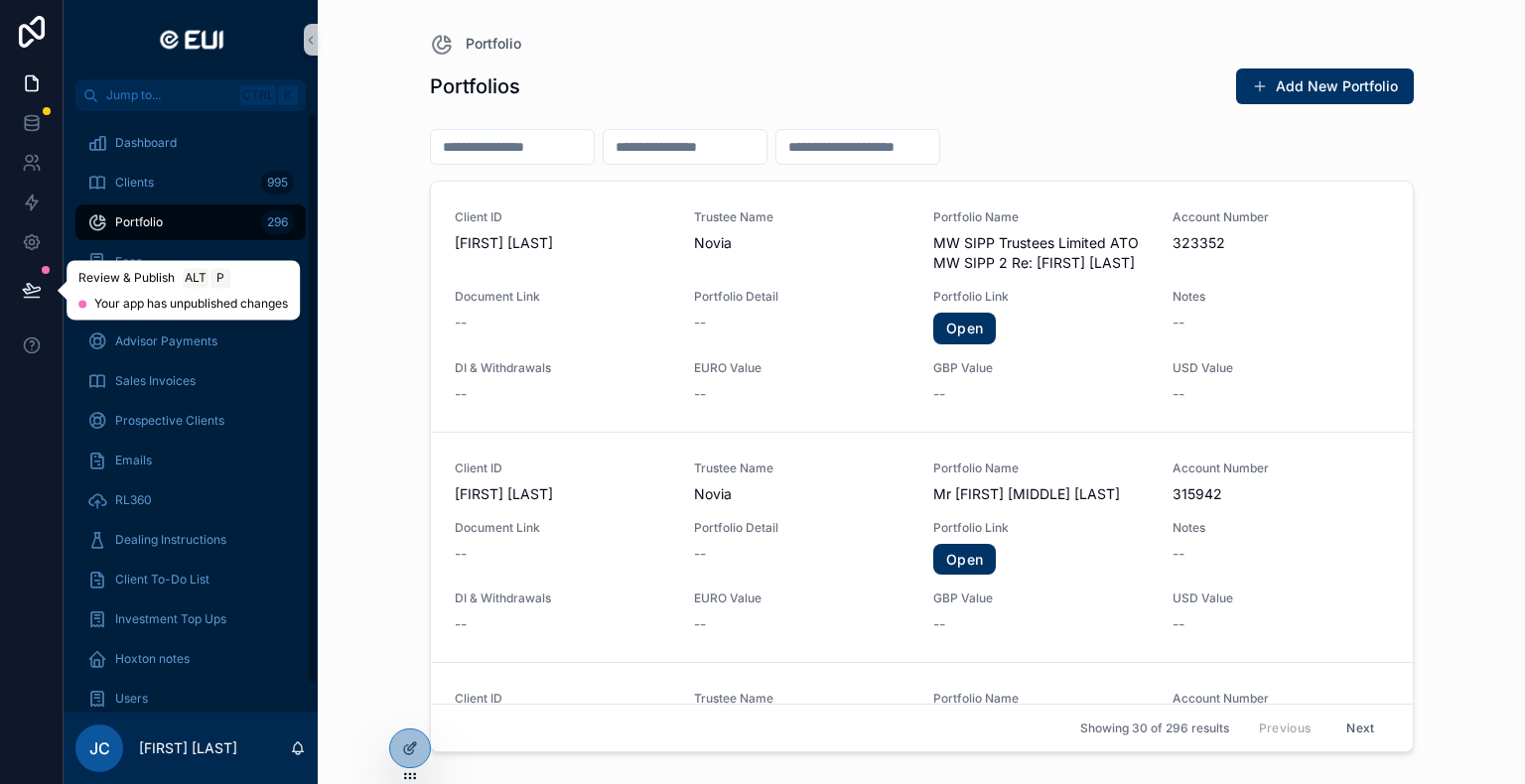 click at bounding box center [32, 290] 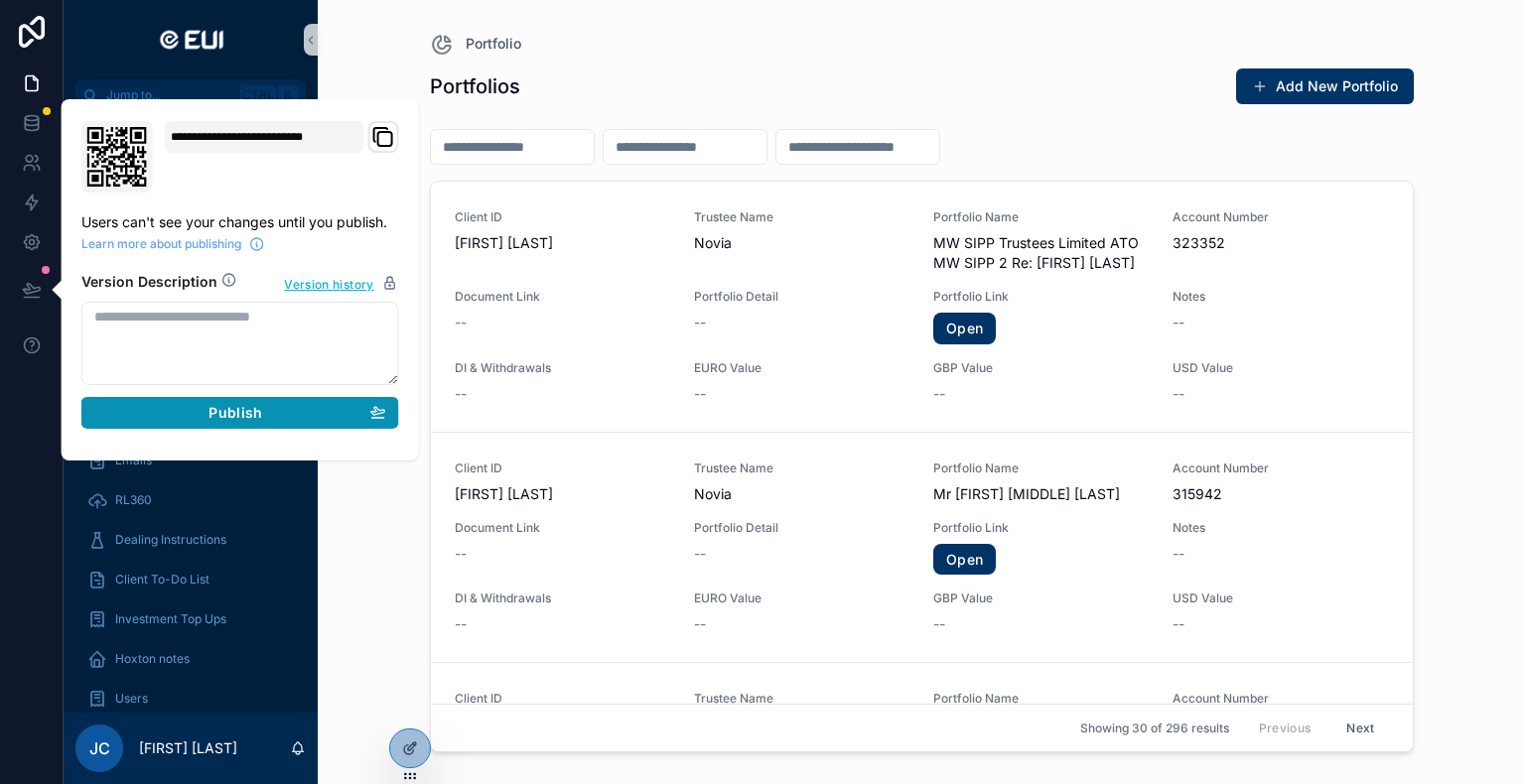 click on "Publish" at bounding box center [240, 413] 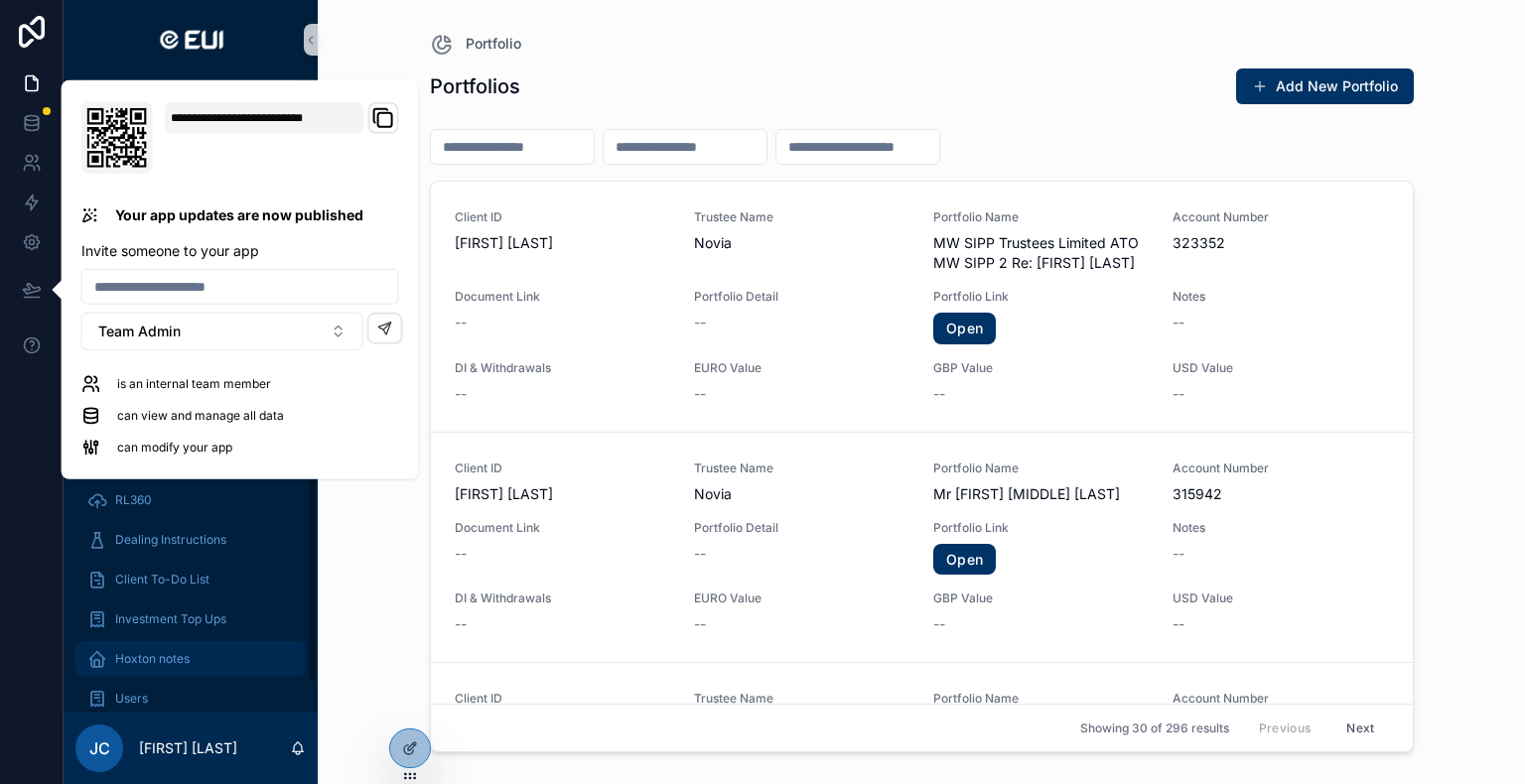 click on "Hoxton notes" at bounding box center [191, 659] 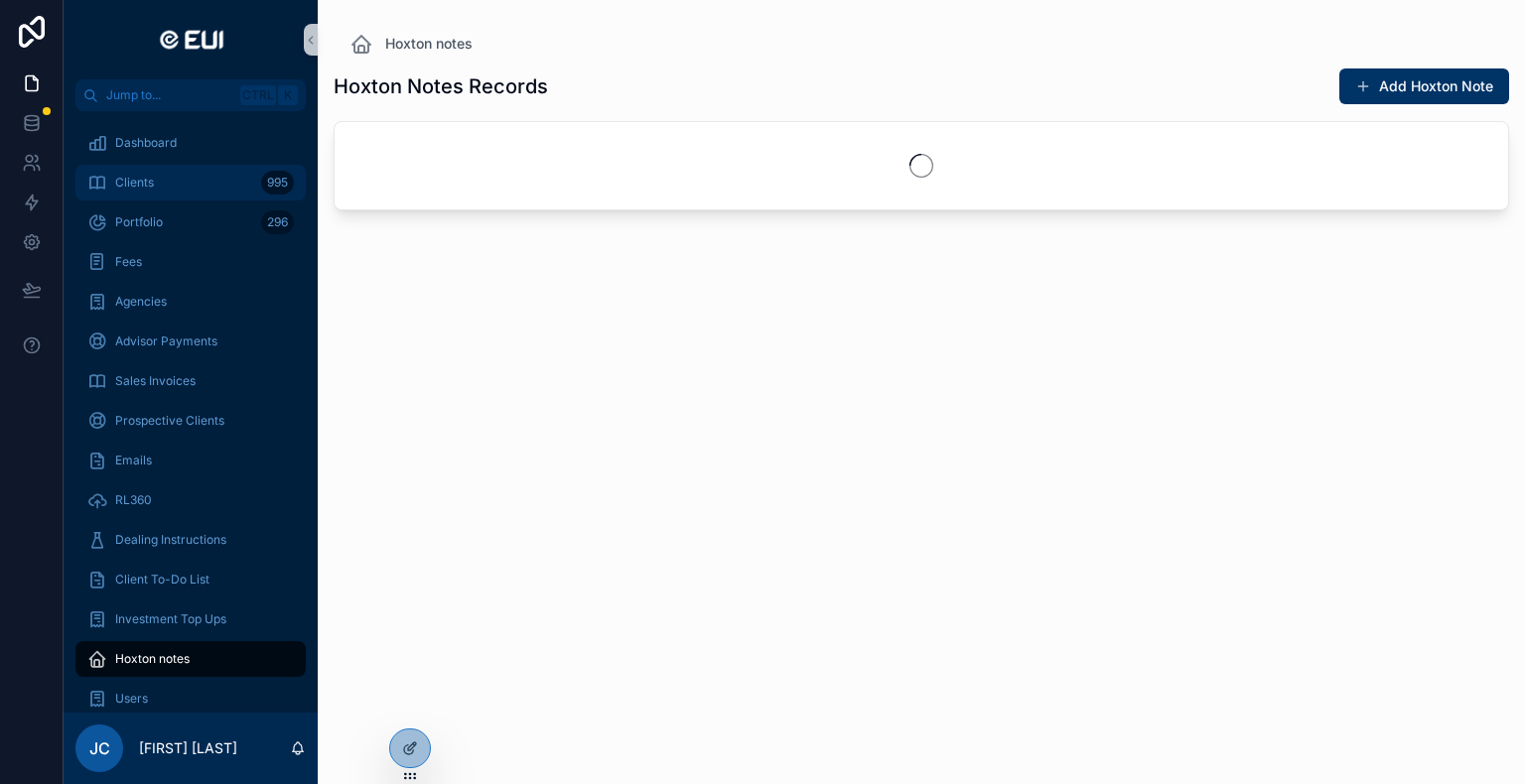 click on "Clients 995" at bounding box center (191, 183) 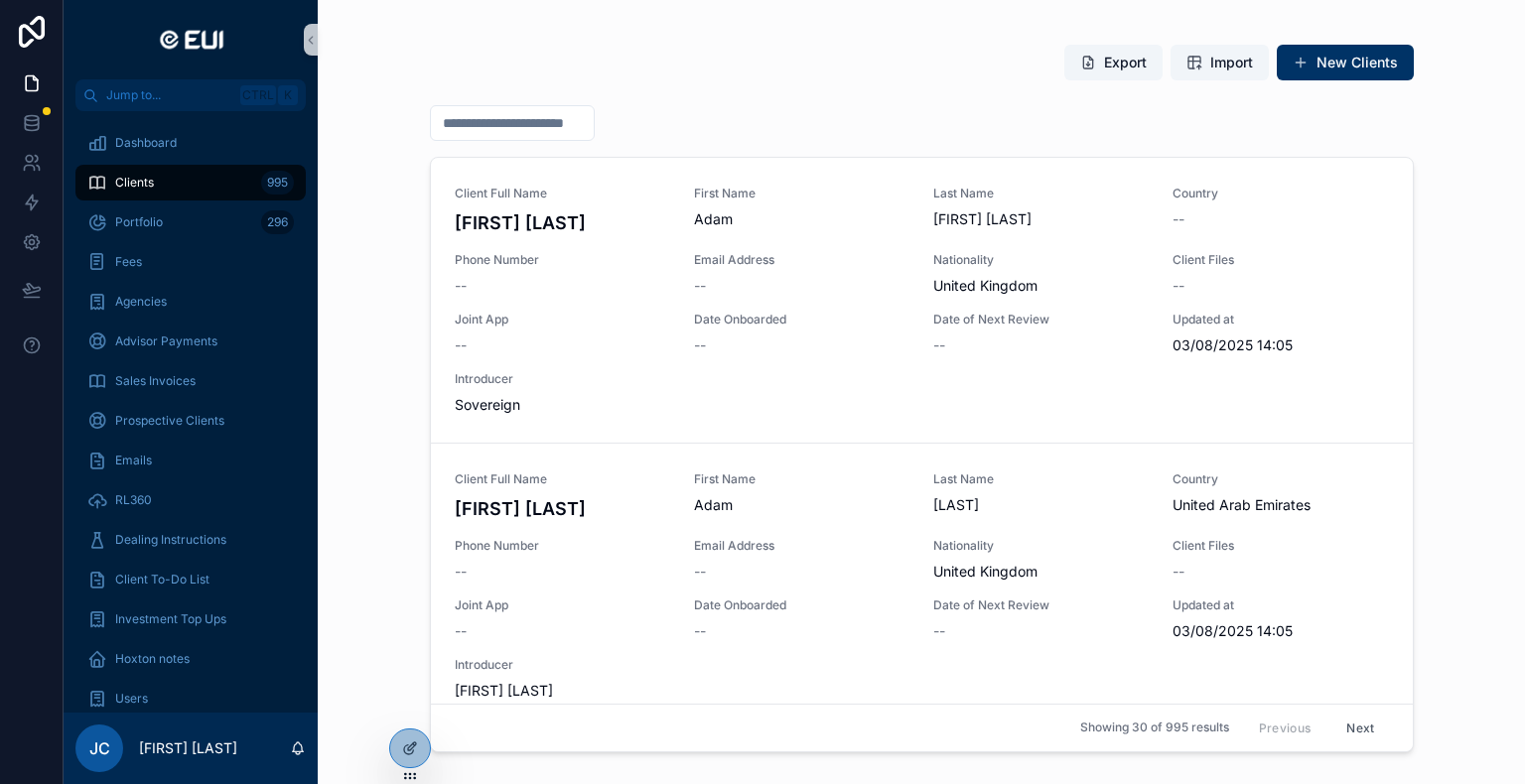 click at bounding box center (512, 123) 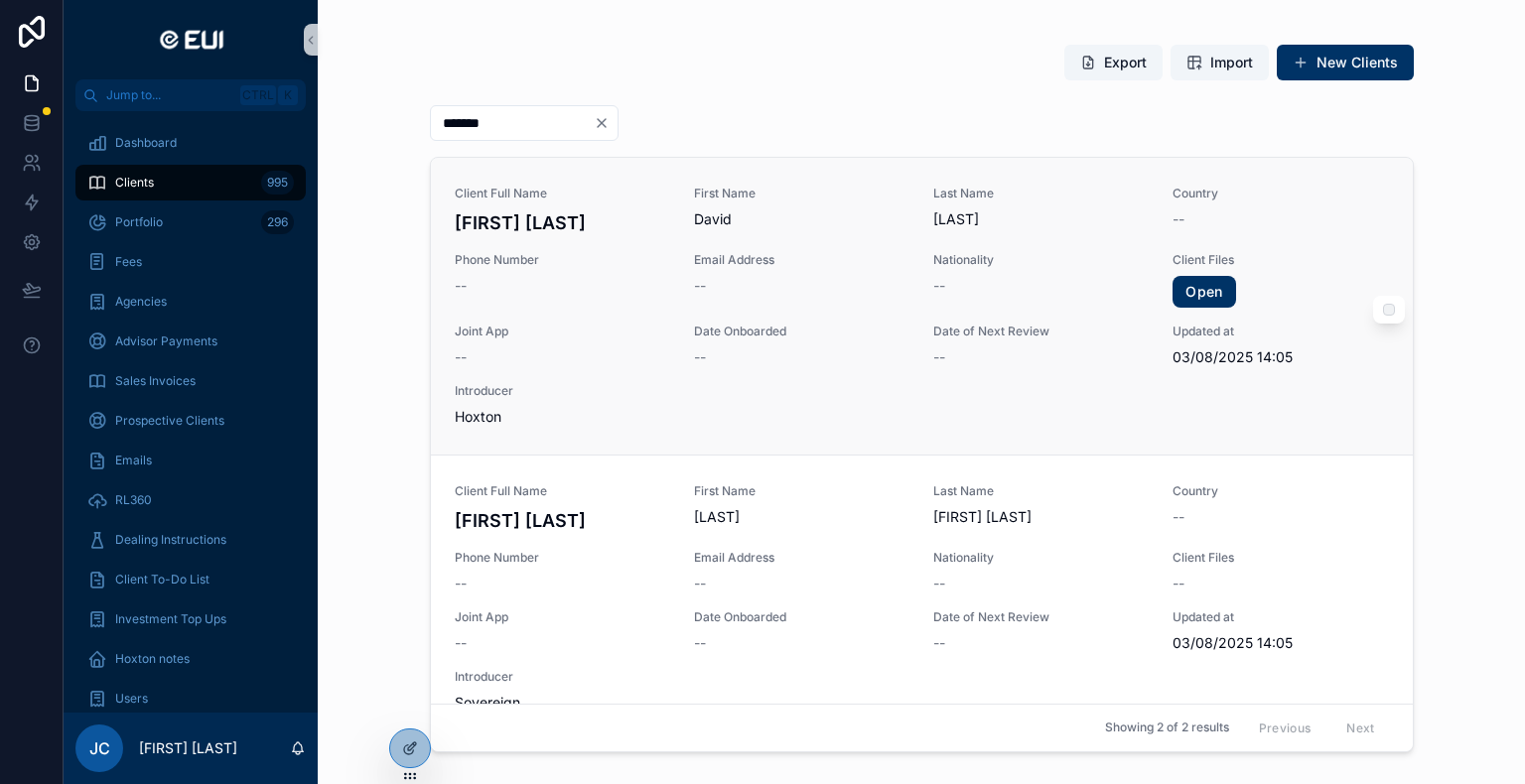 type on "*******" 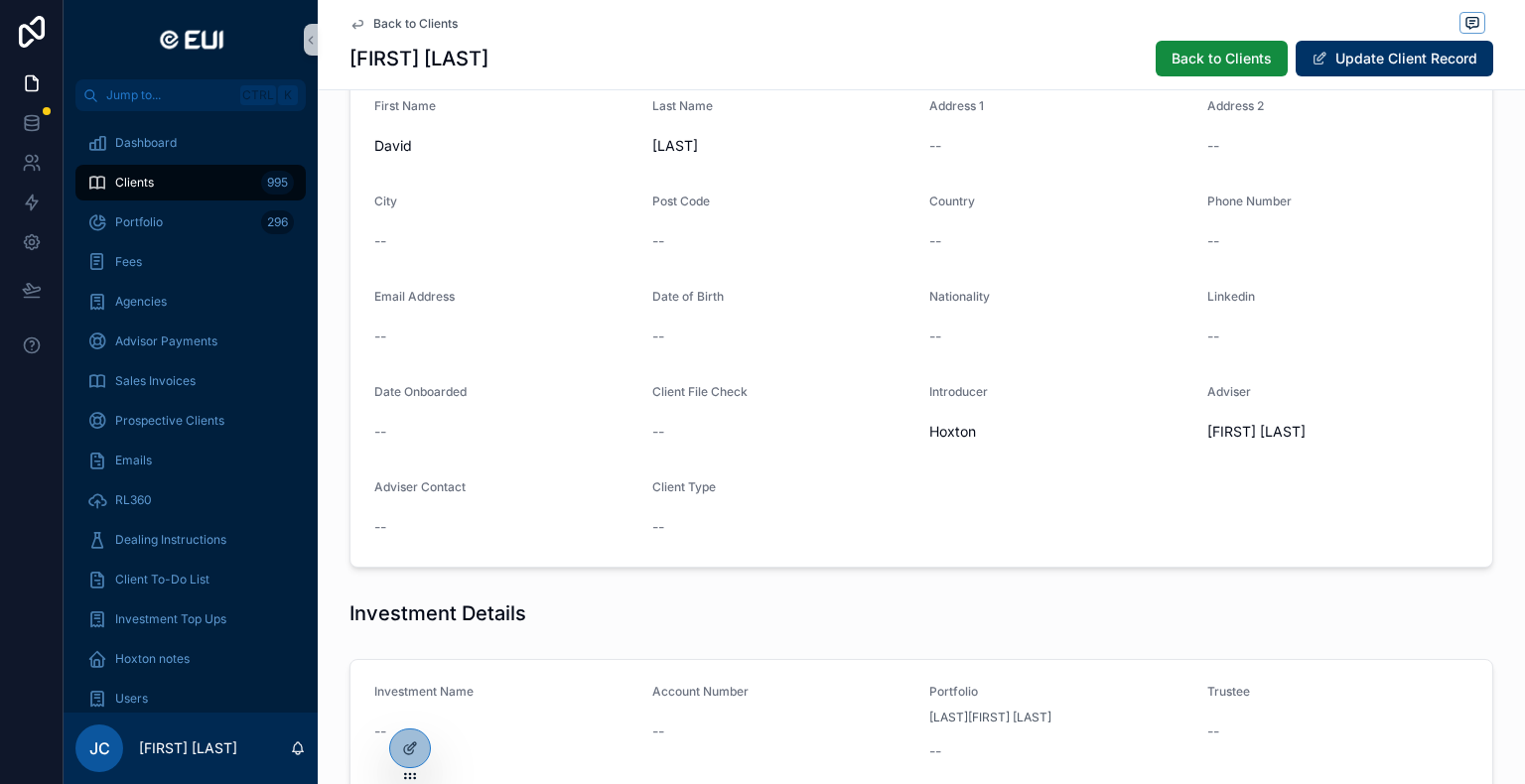 scroll, scrollTop: 0, scrollLeft: 0, axis: both 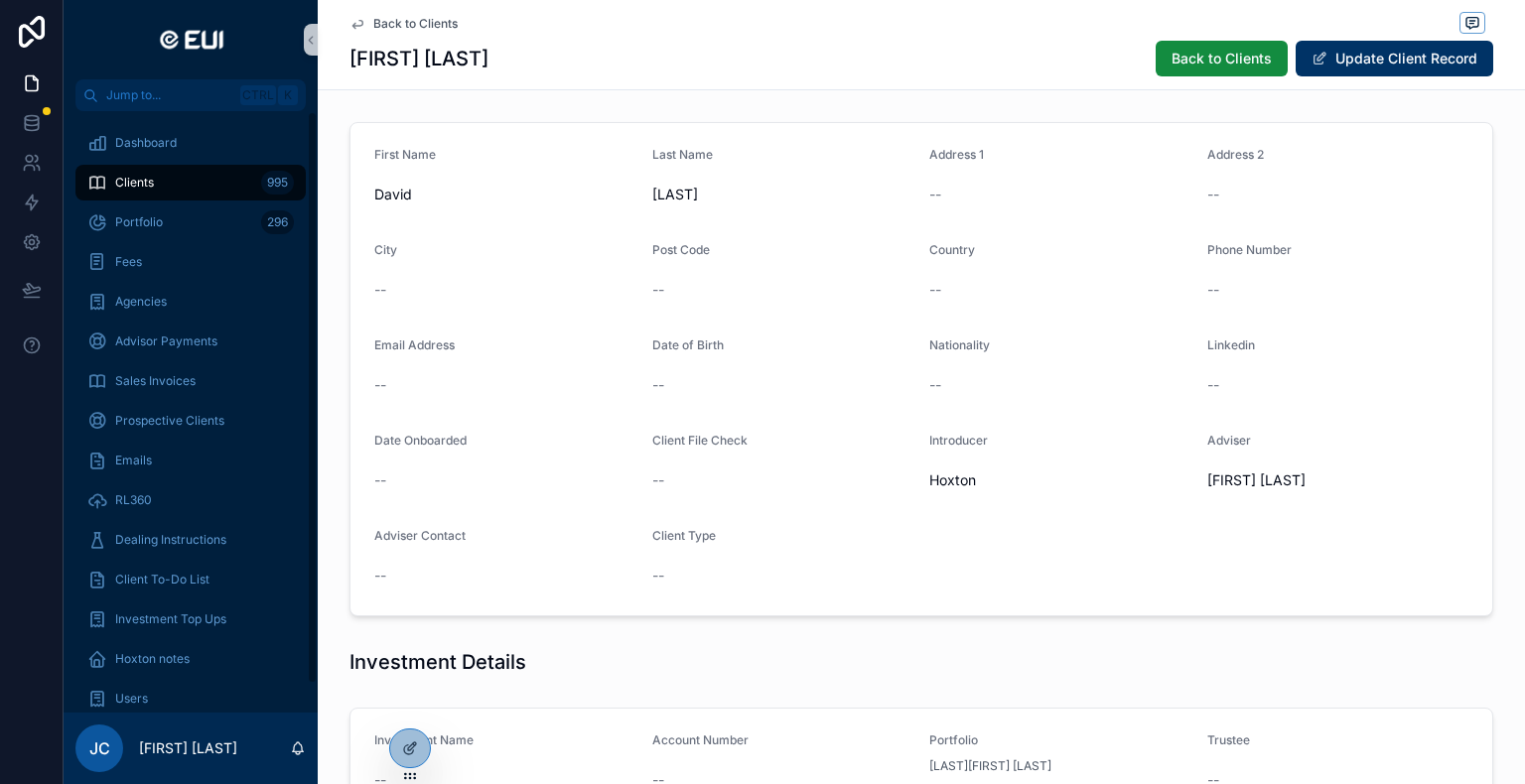 click on "Clients" at bounding box center (134, 183) 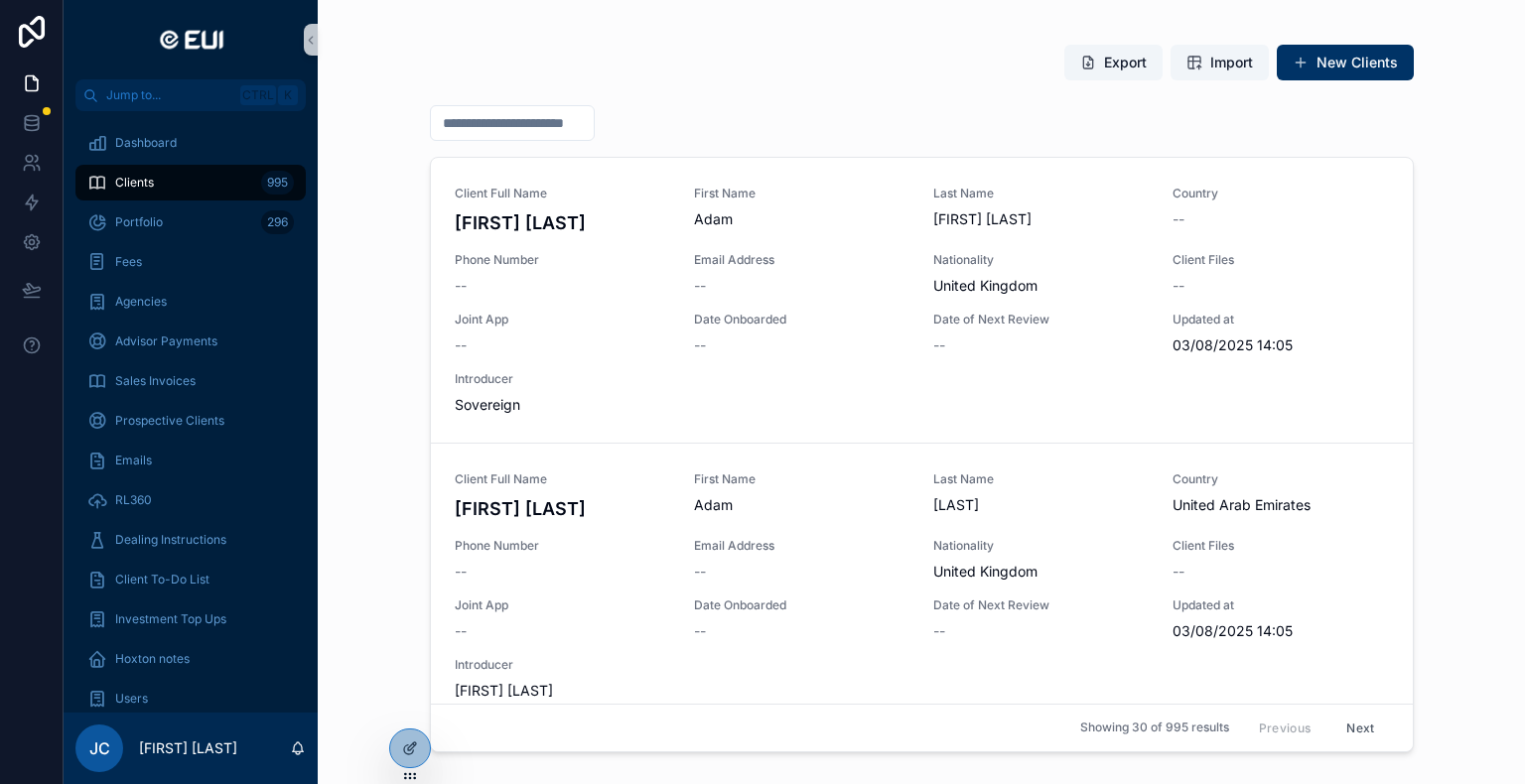 click at bounding box center [512, 123] 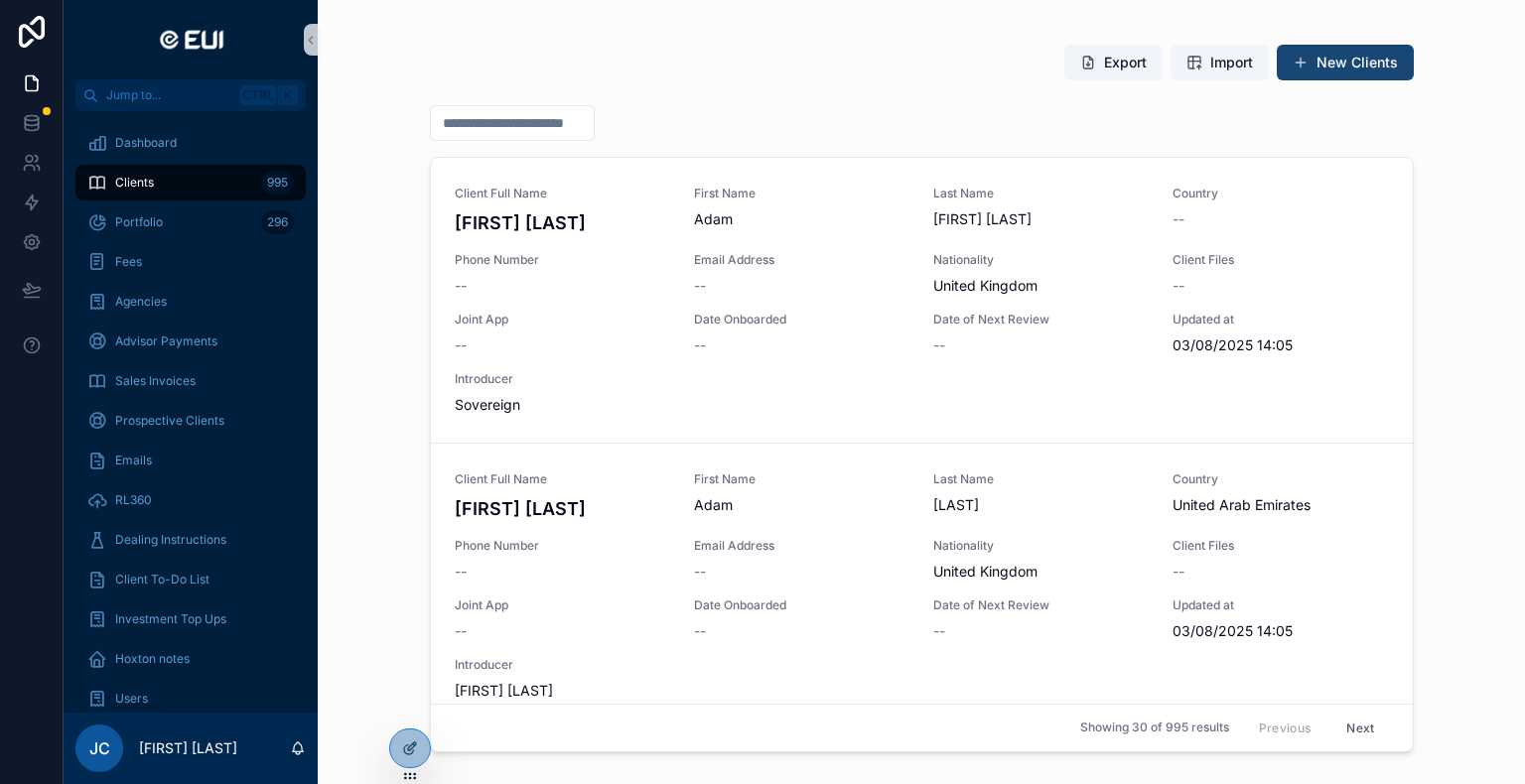 click on "New Clients" at bounding box center (1345, 63) 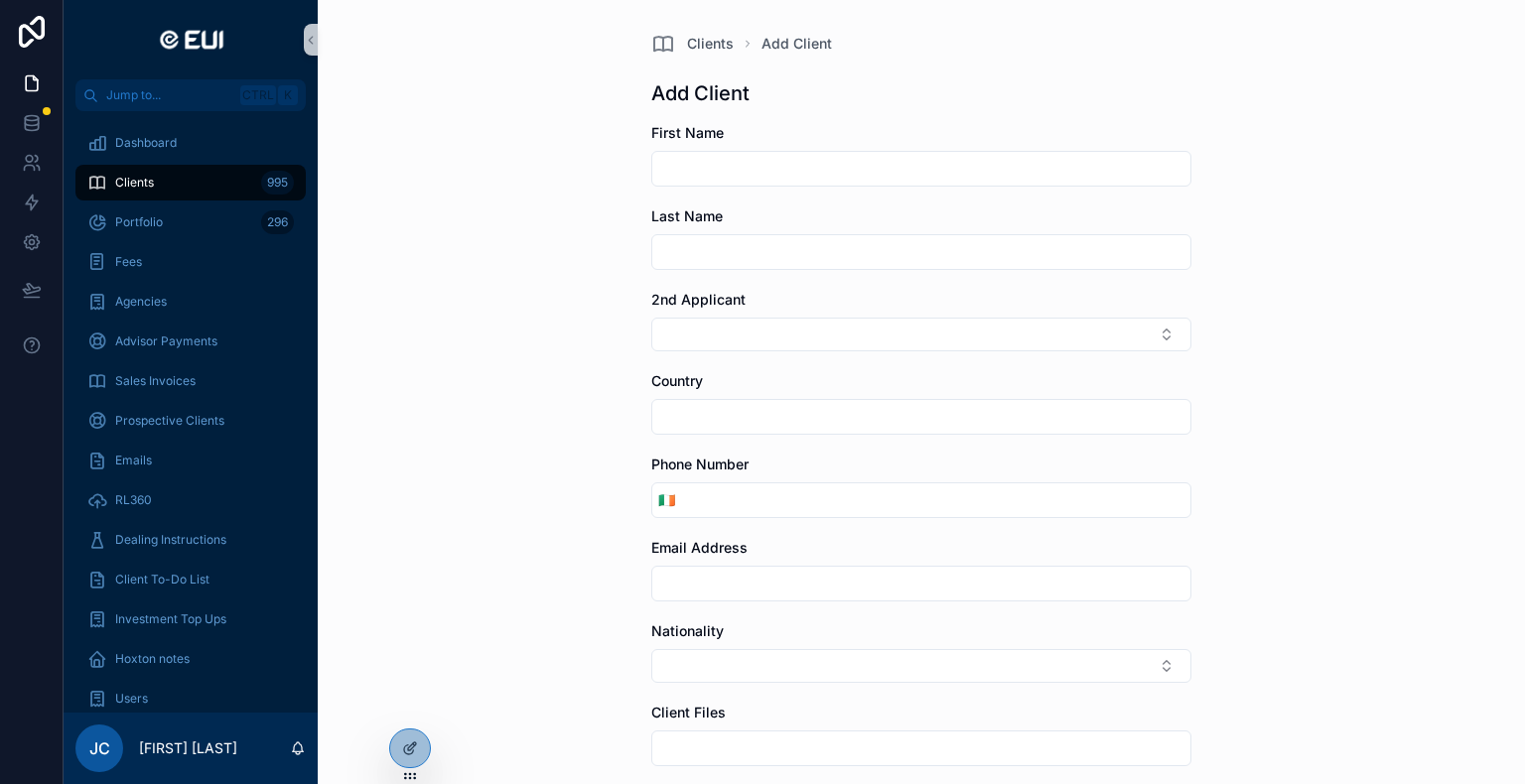 click at bounding box center (921, 169) 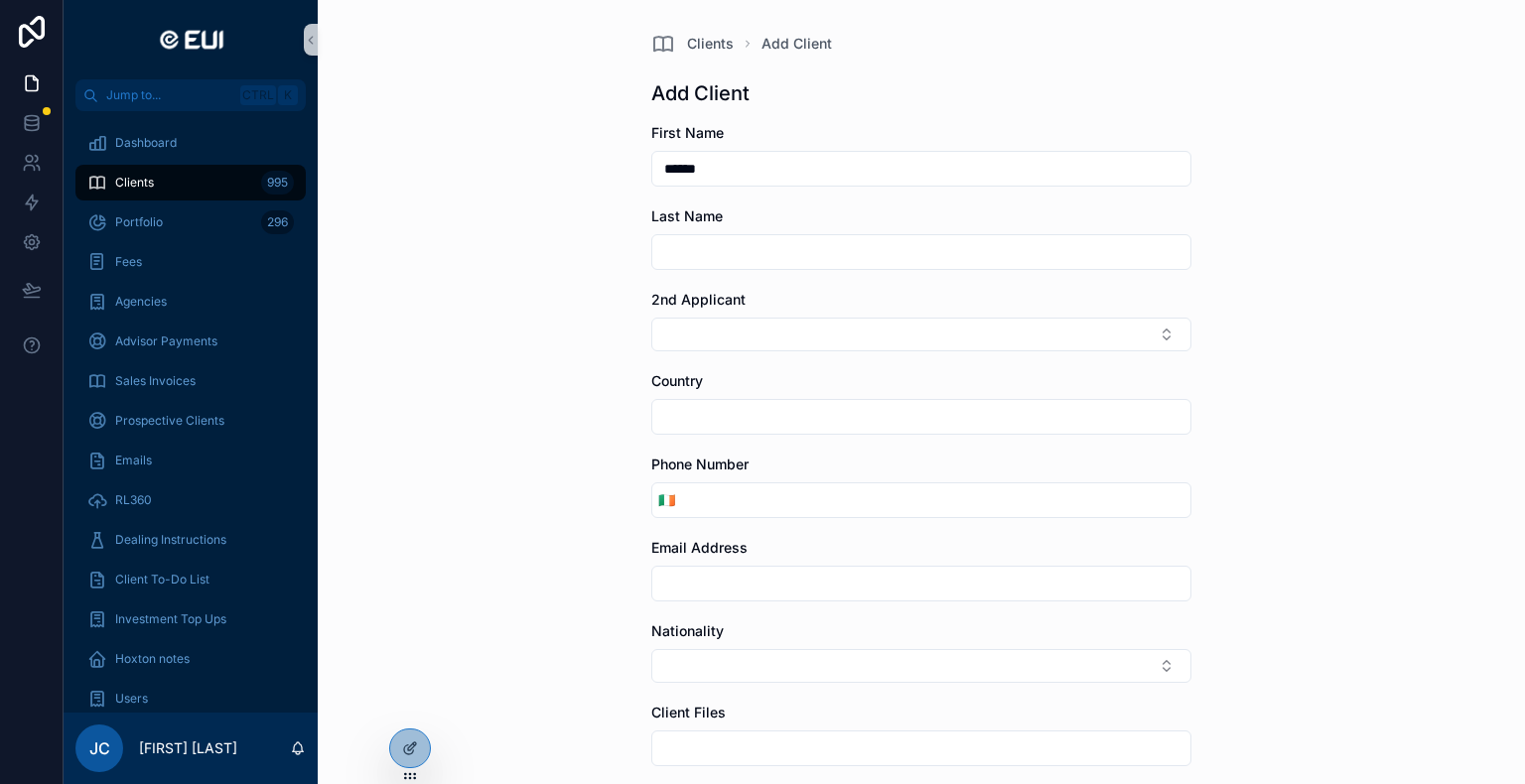 type on "*****" 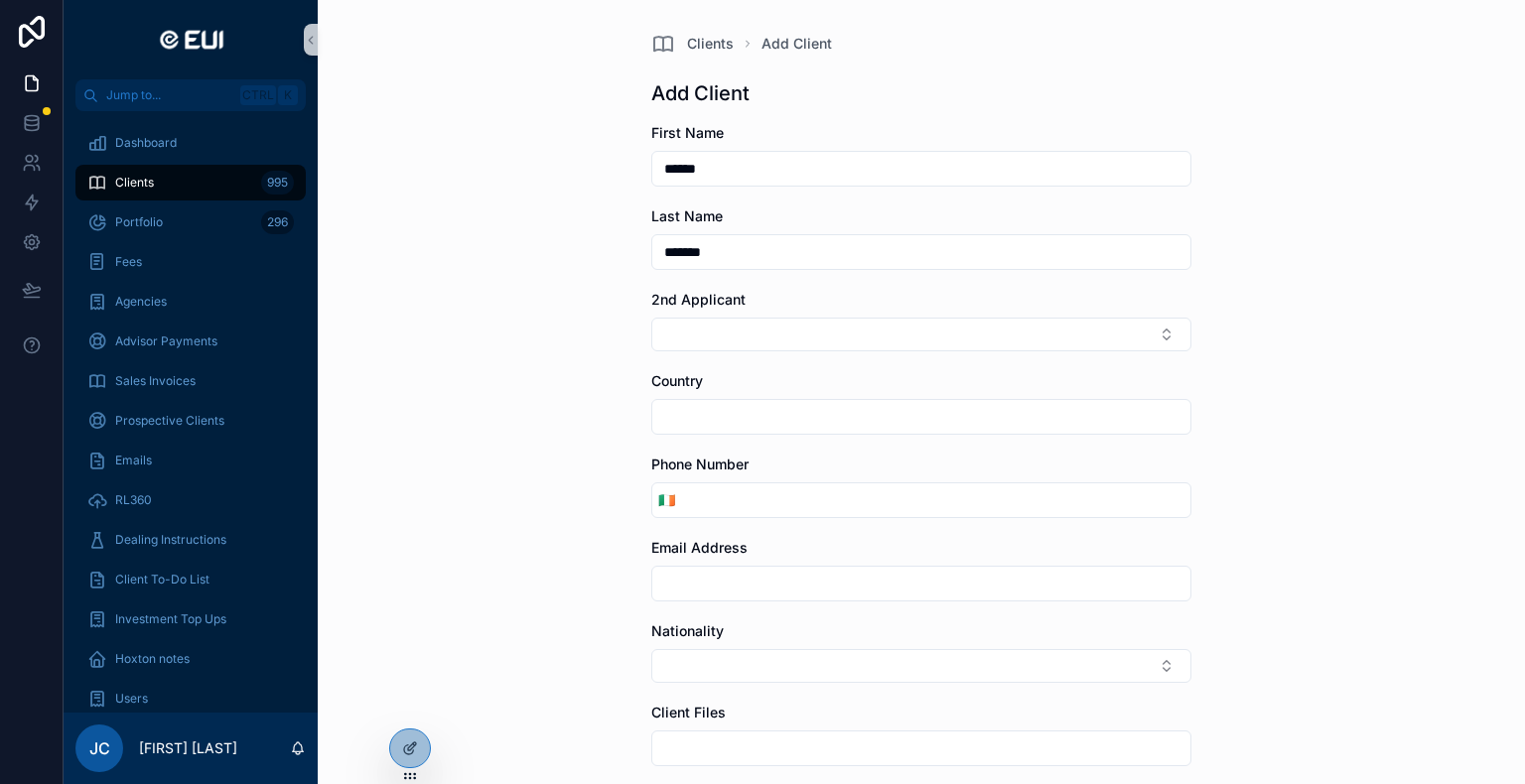 type on "*******" 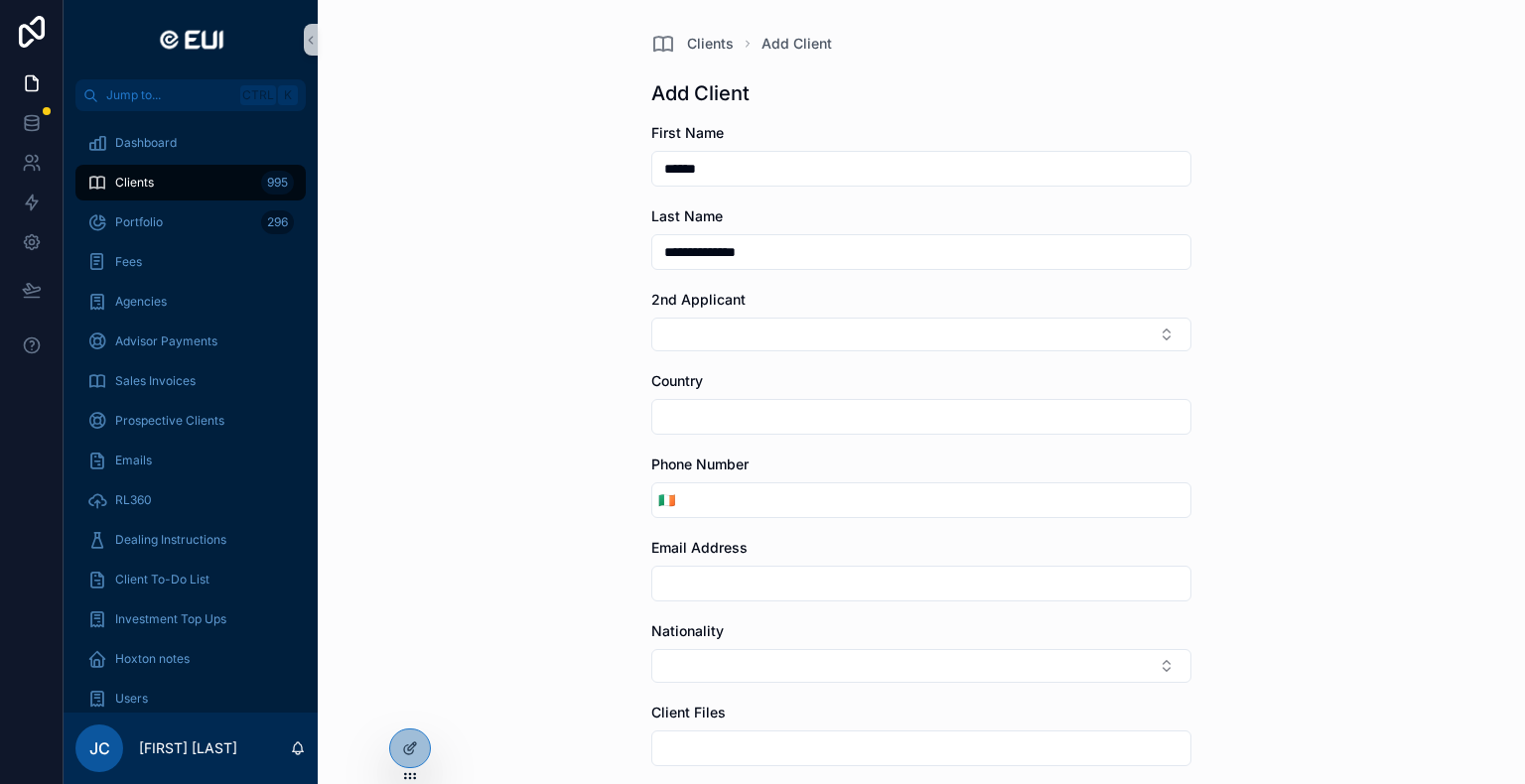 type on "**********" 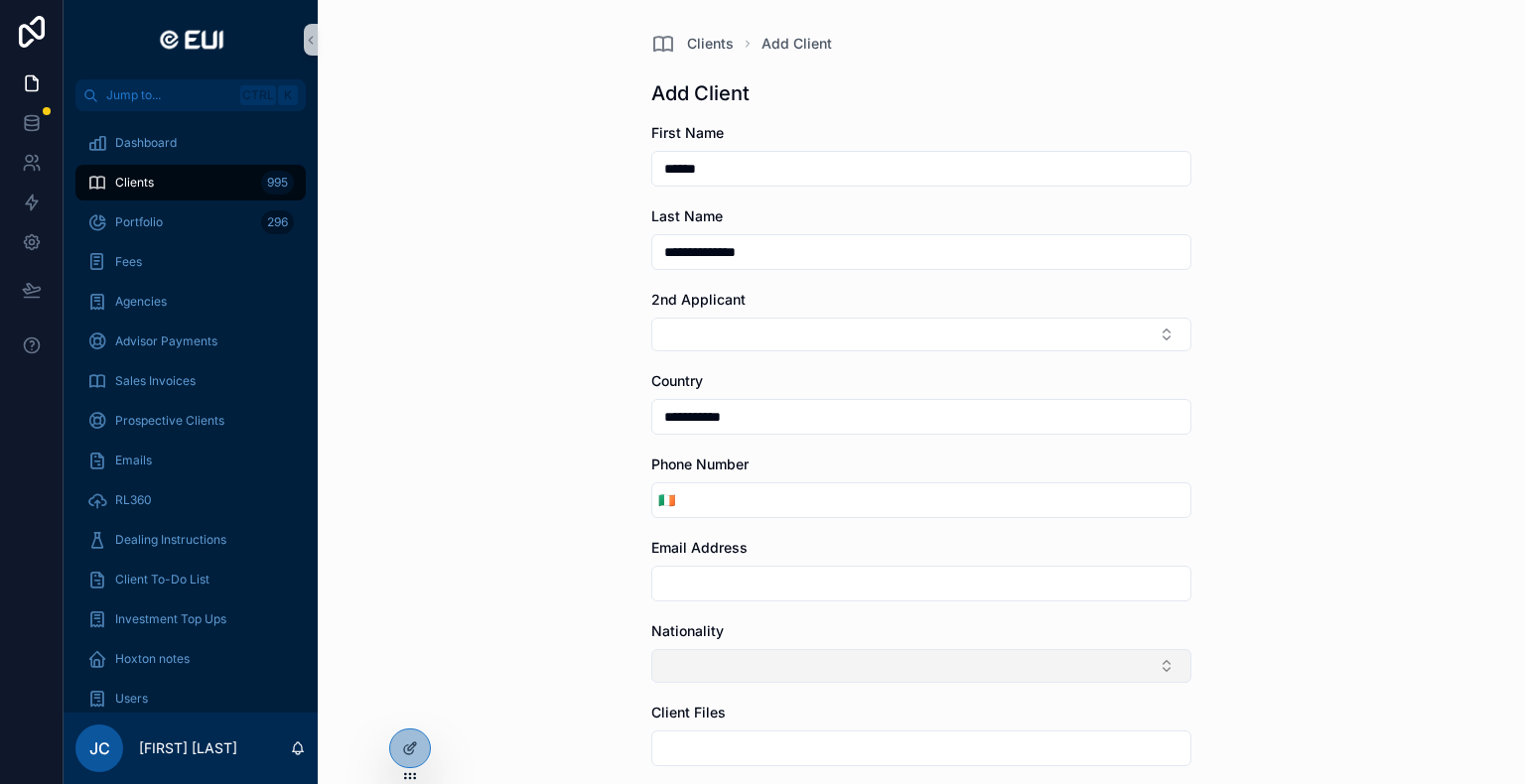 type on "**********" 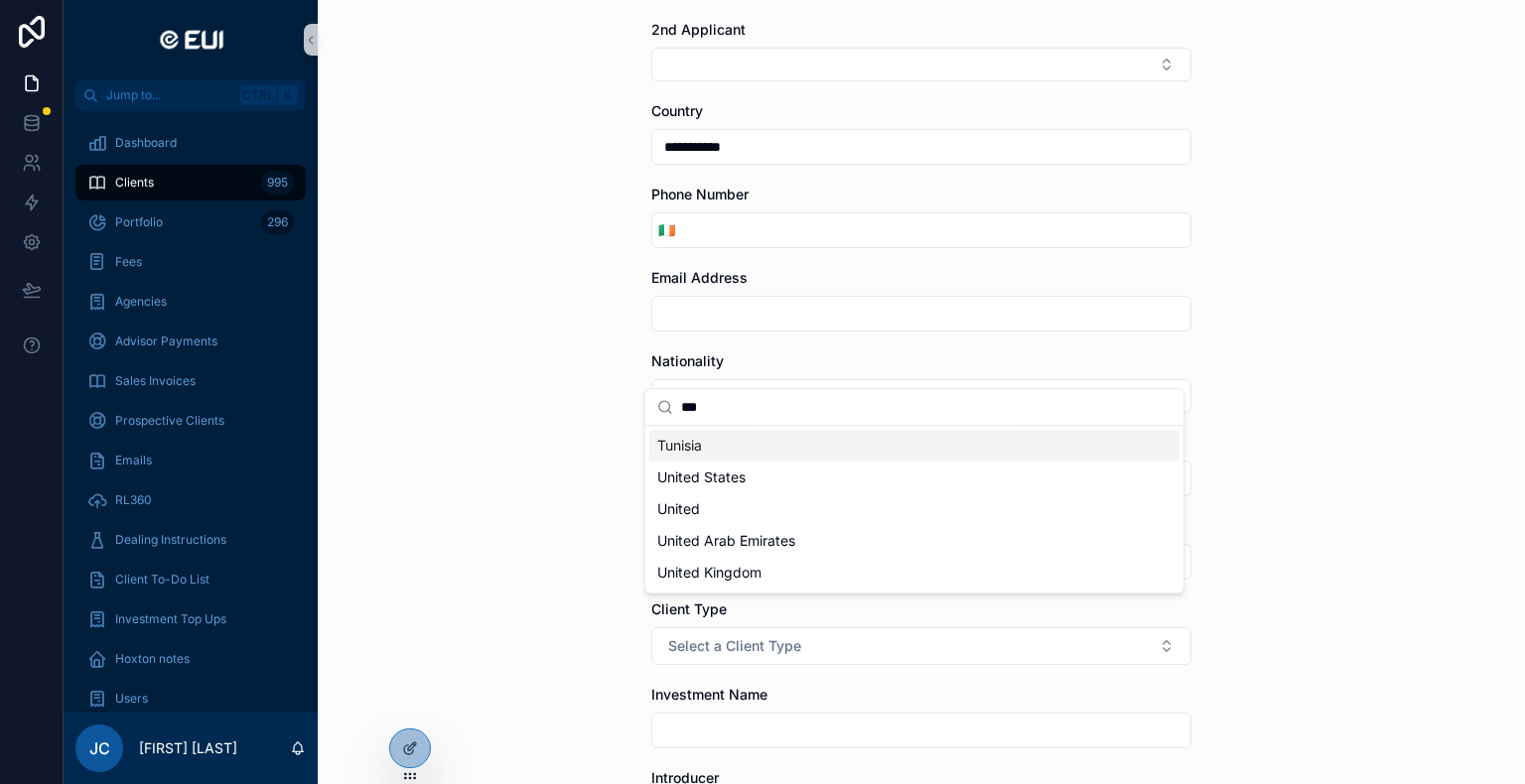 scroll, scrollTop: 298, scrollLeft: 0, axis: vertical 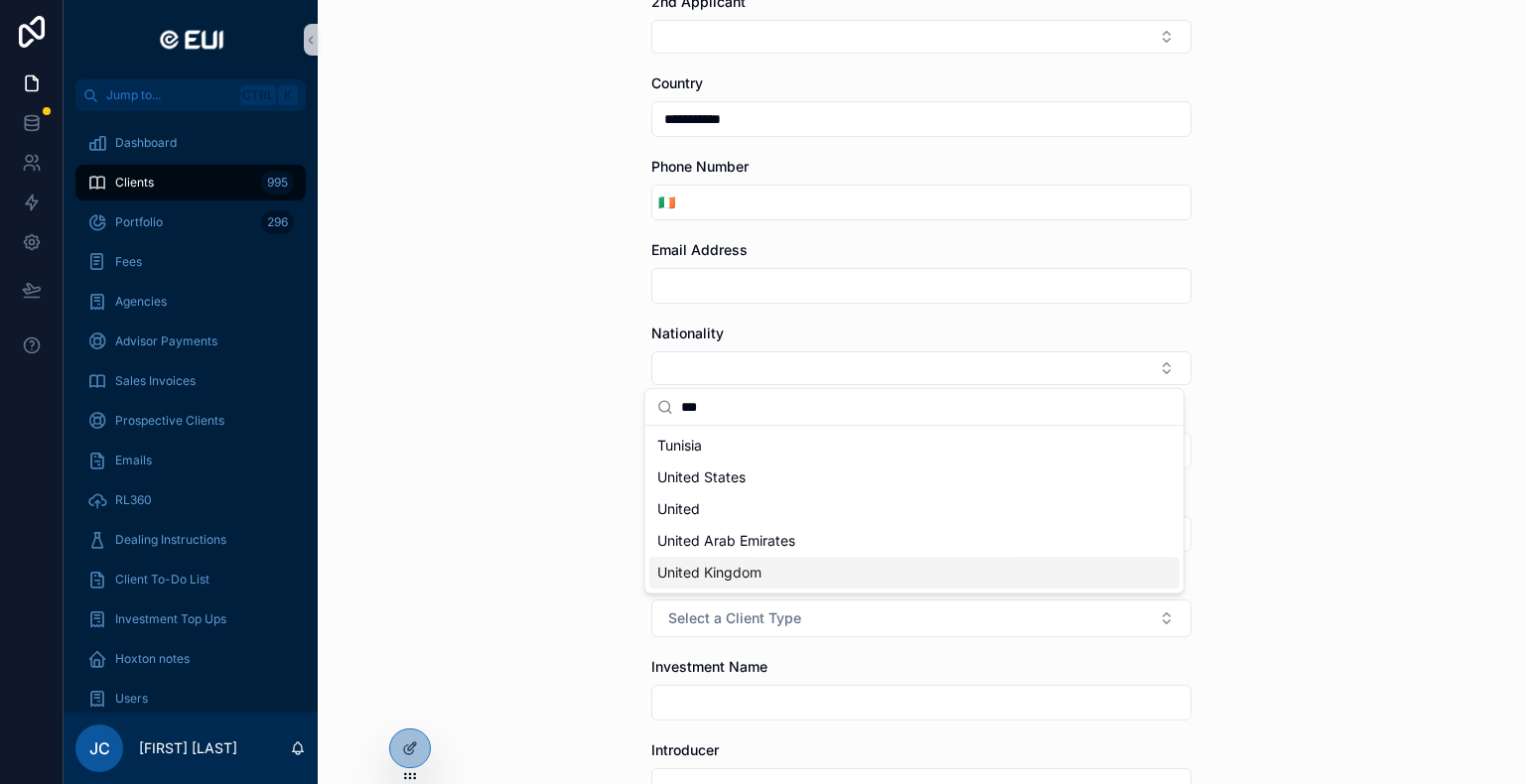 type on "***" 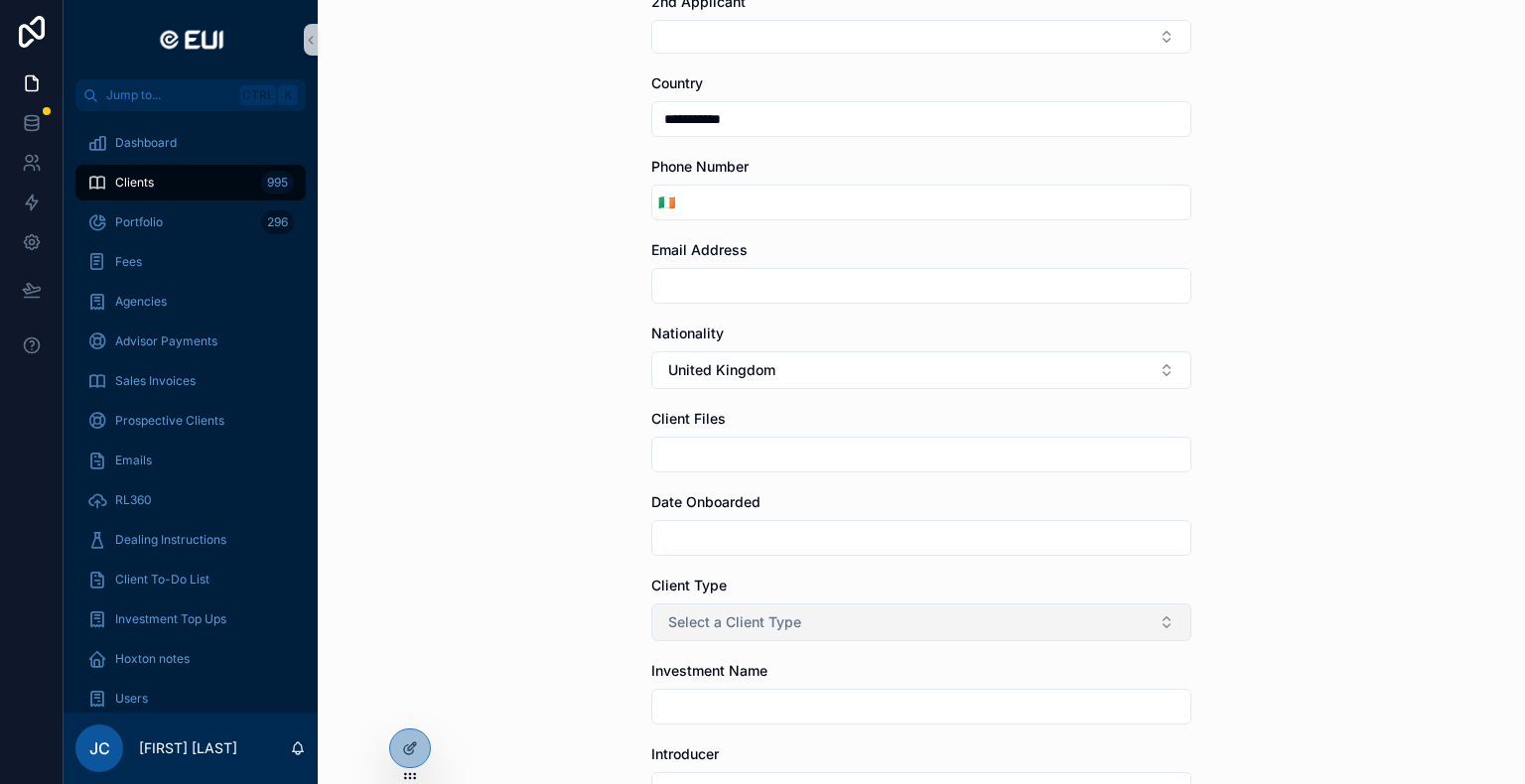 click on "Select a Client Type" at bounding box center [735, 622] 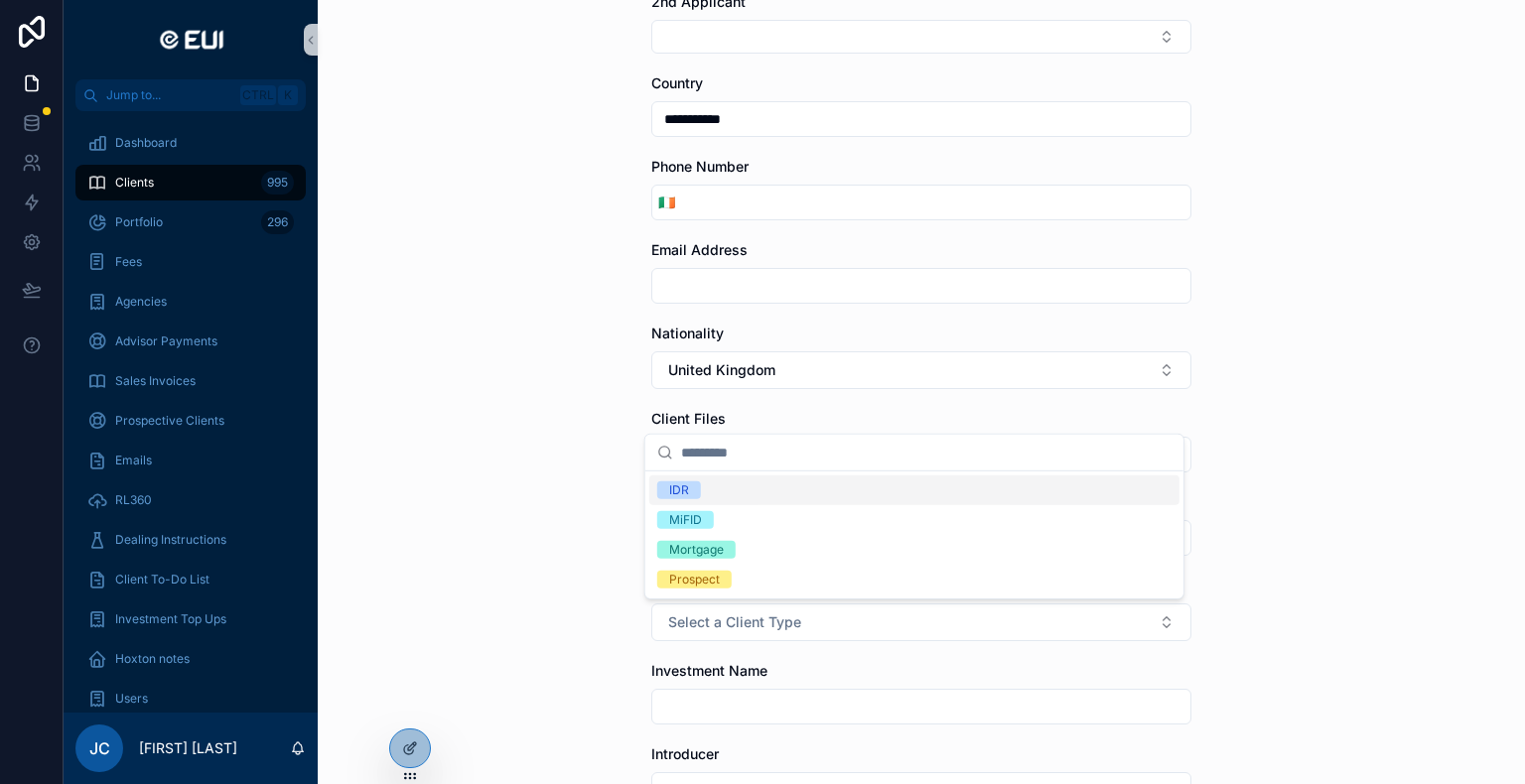click on "IDR" at bounding box center [679, 490] 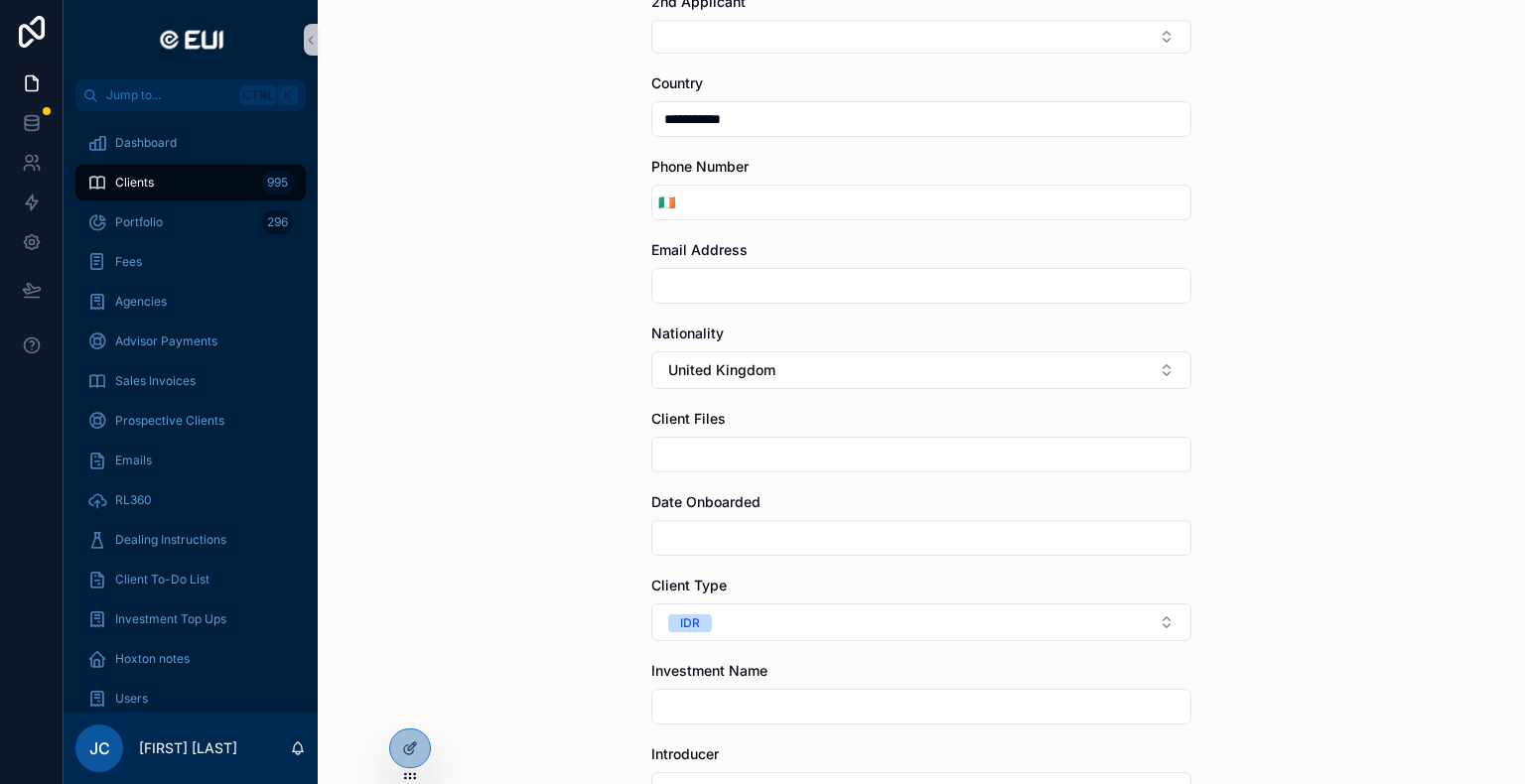 click at bounding box center (921, 538) 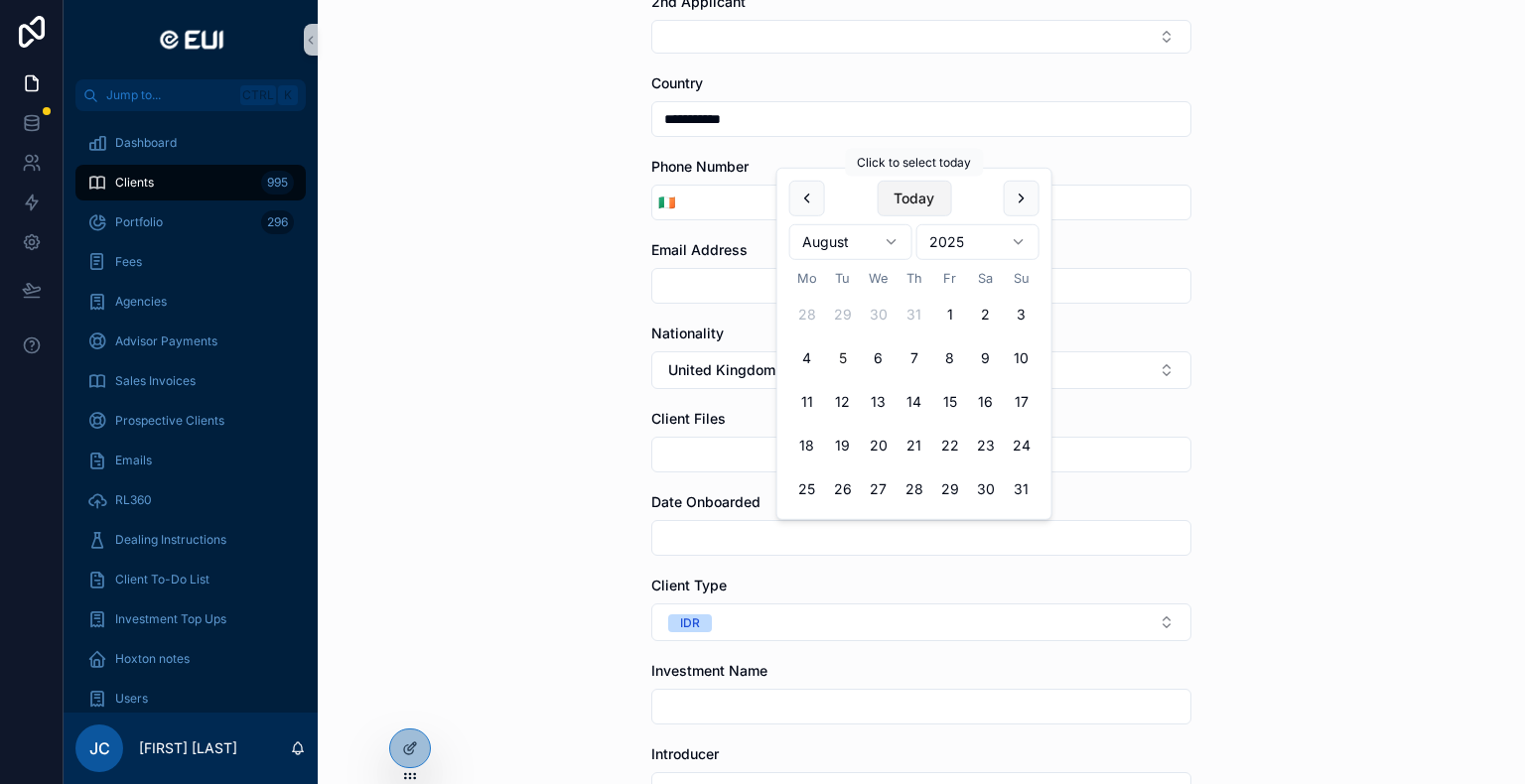 click on "Today" at bounding box center (913, 198) 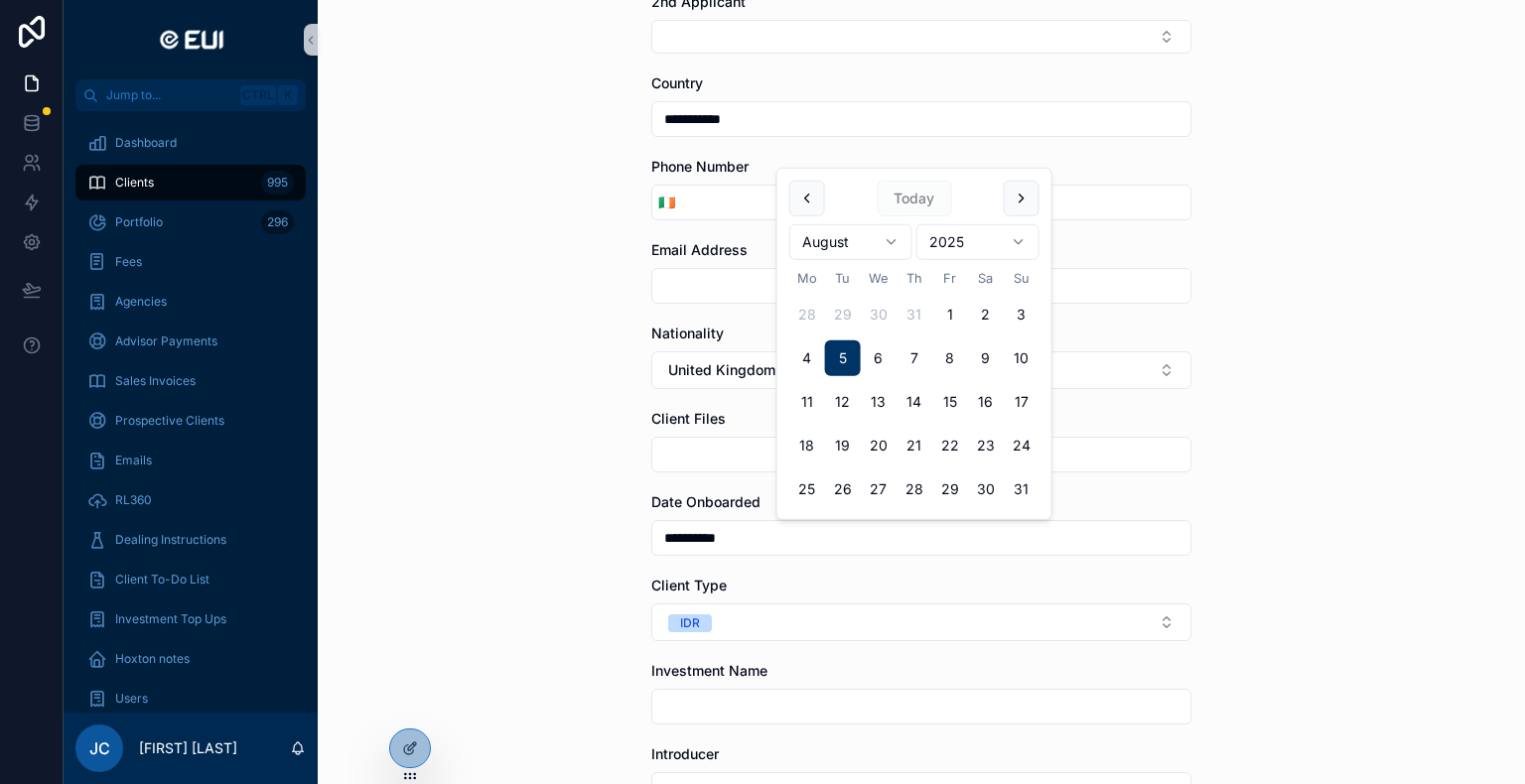type on "**********" 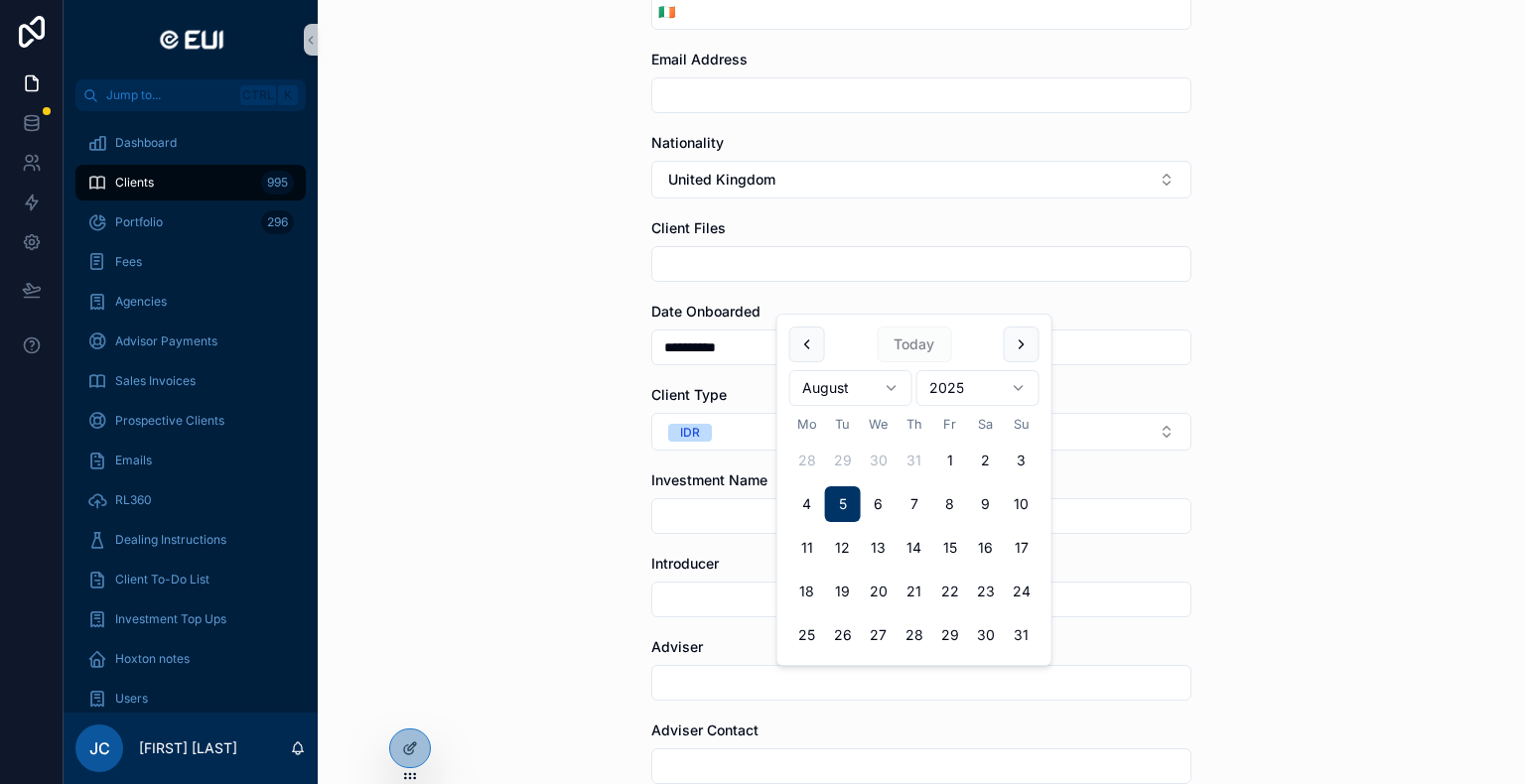 scroll, scrollTop: 595, scrollLeft: 0, axis: vertical 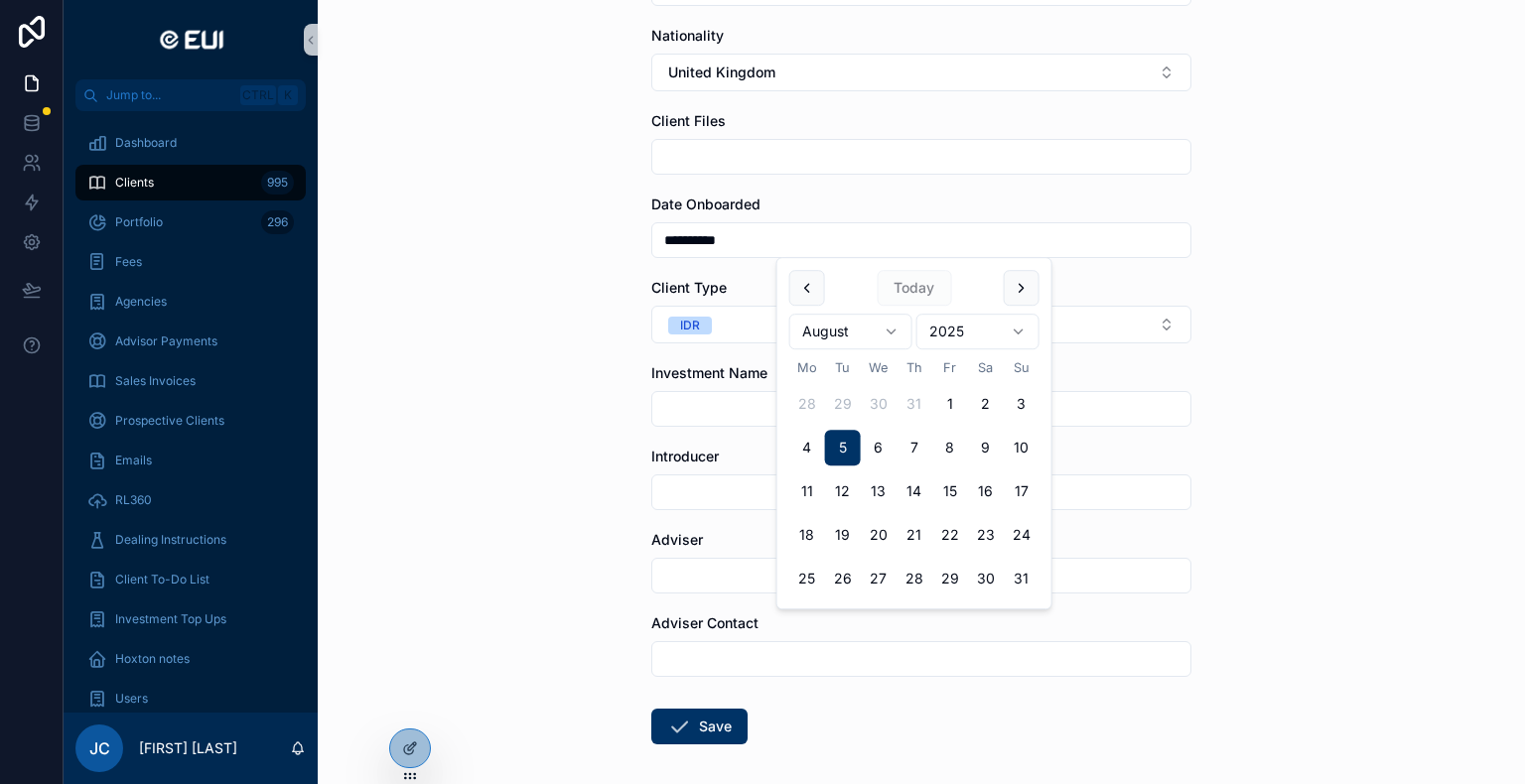 click at bounding box center (921, 409) 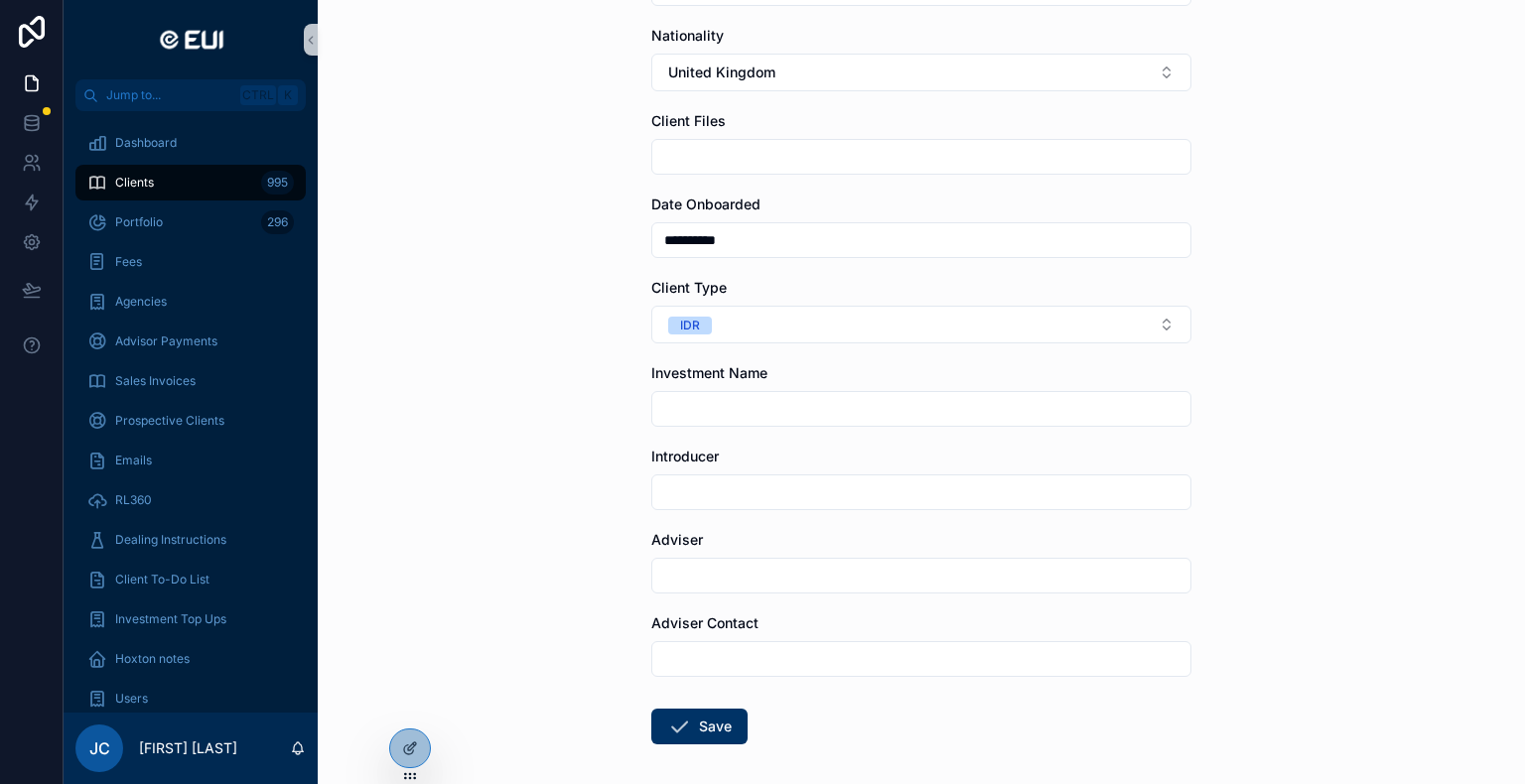 click at bounding box center (921, 576) 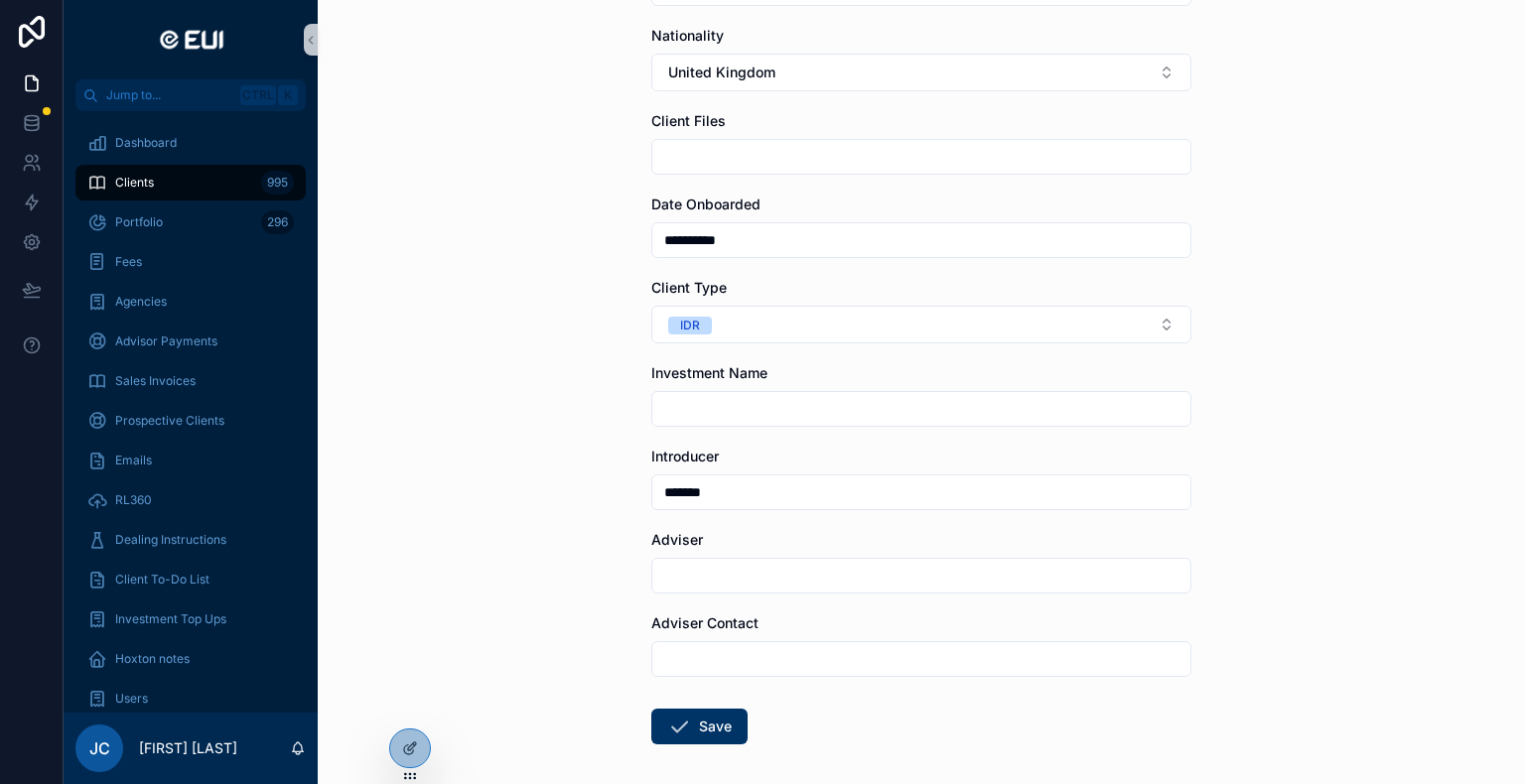 click at bounding box center [921, 576] 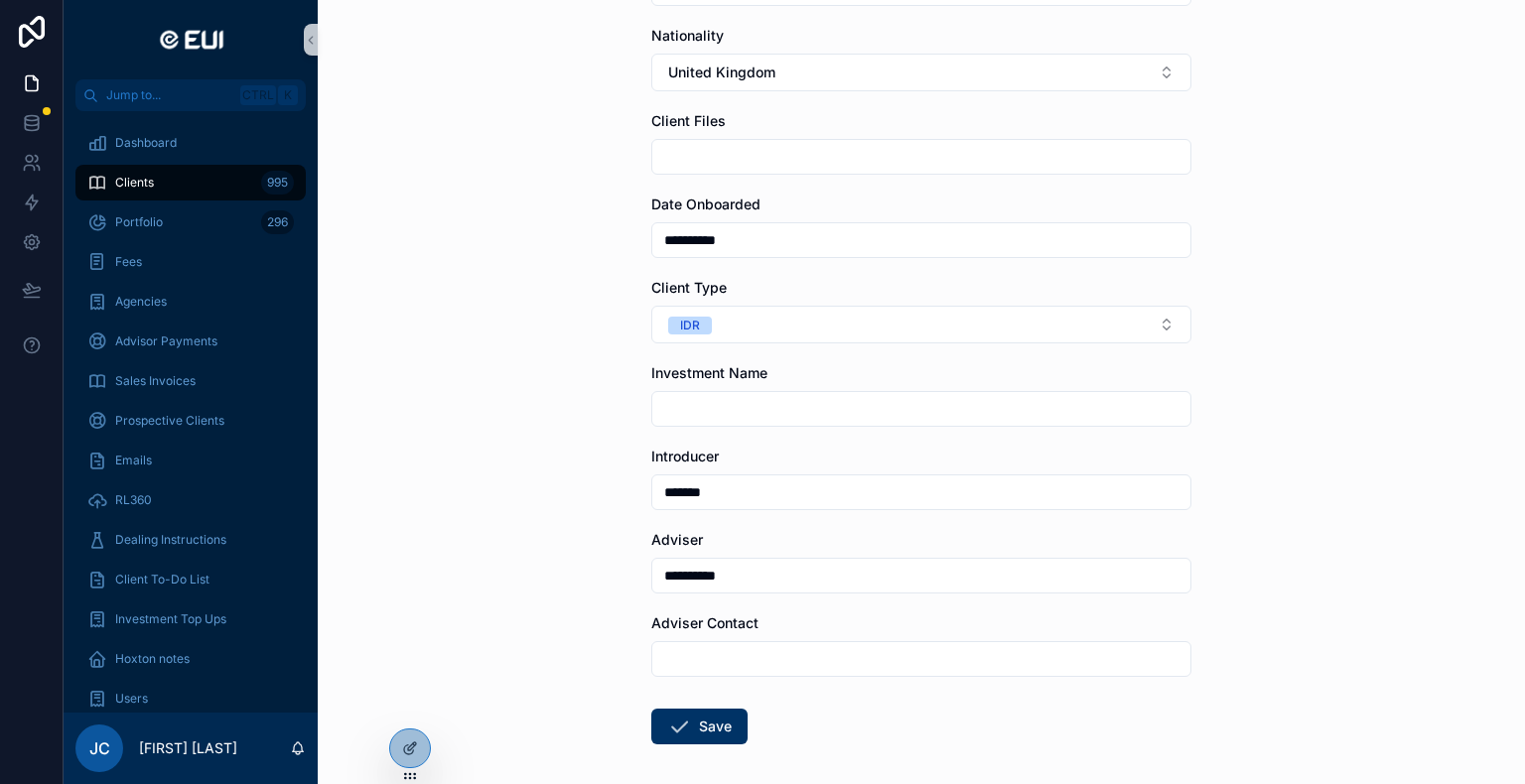 click at bounding box center (921, 659) 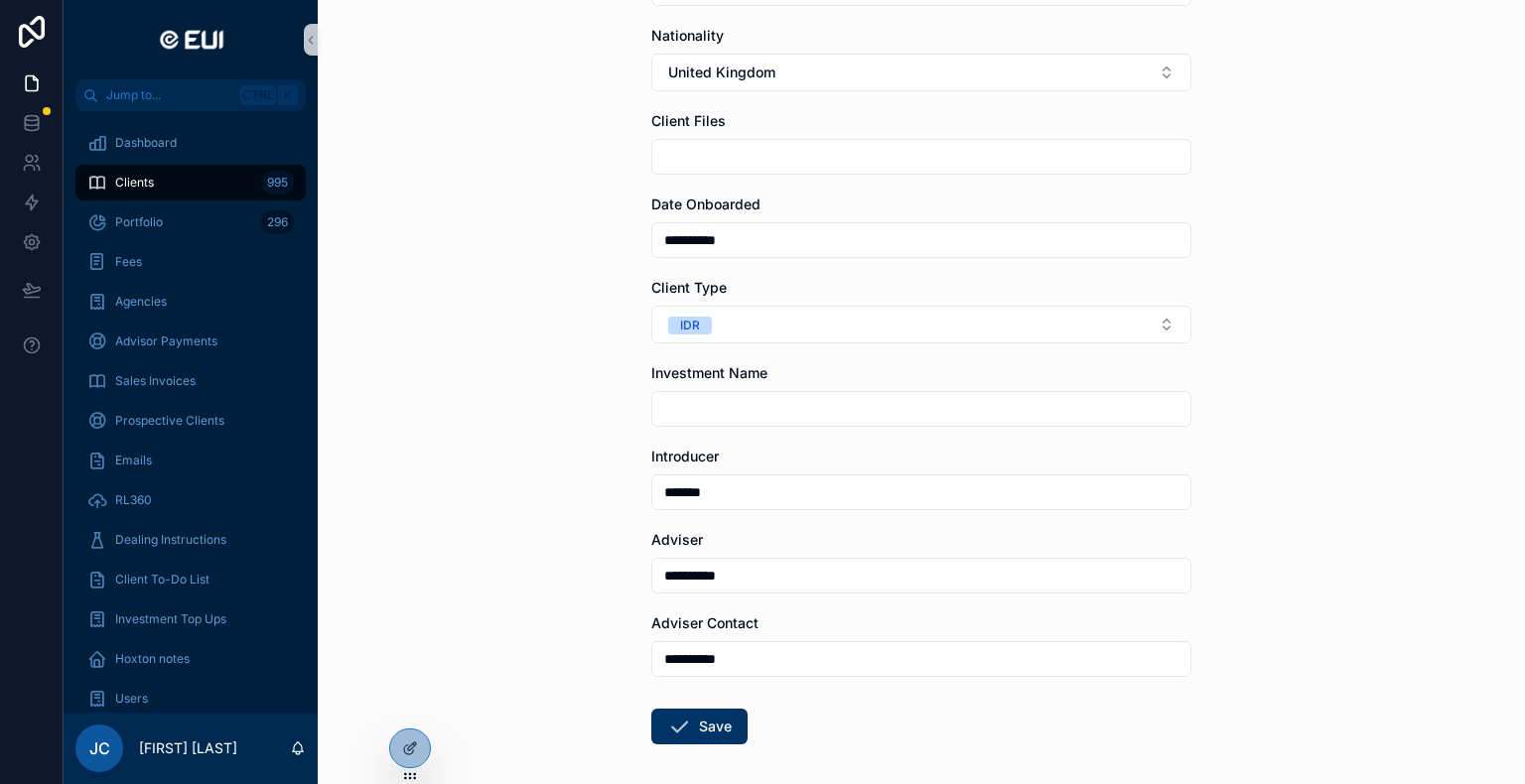 type on "**********" 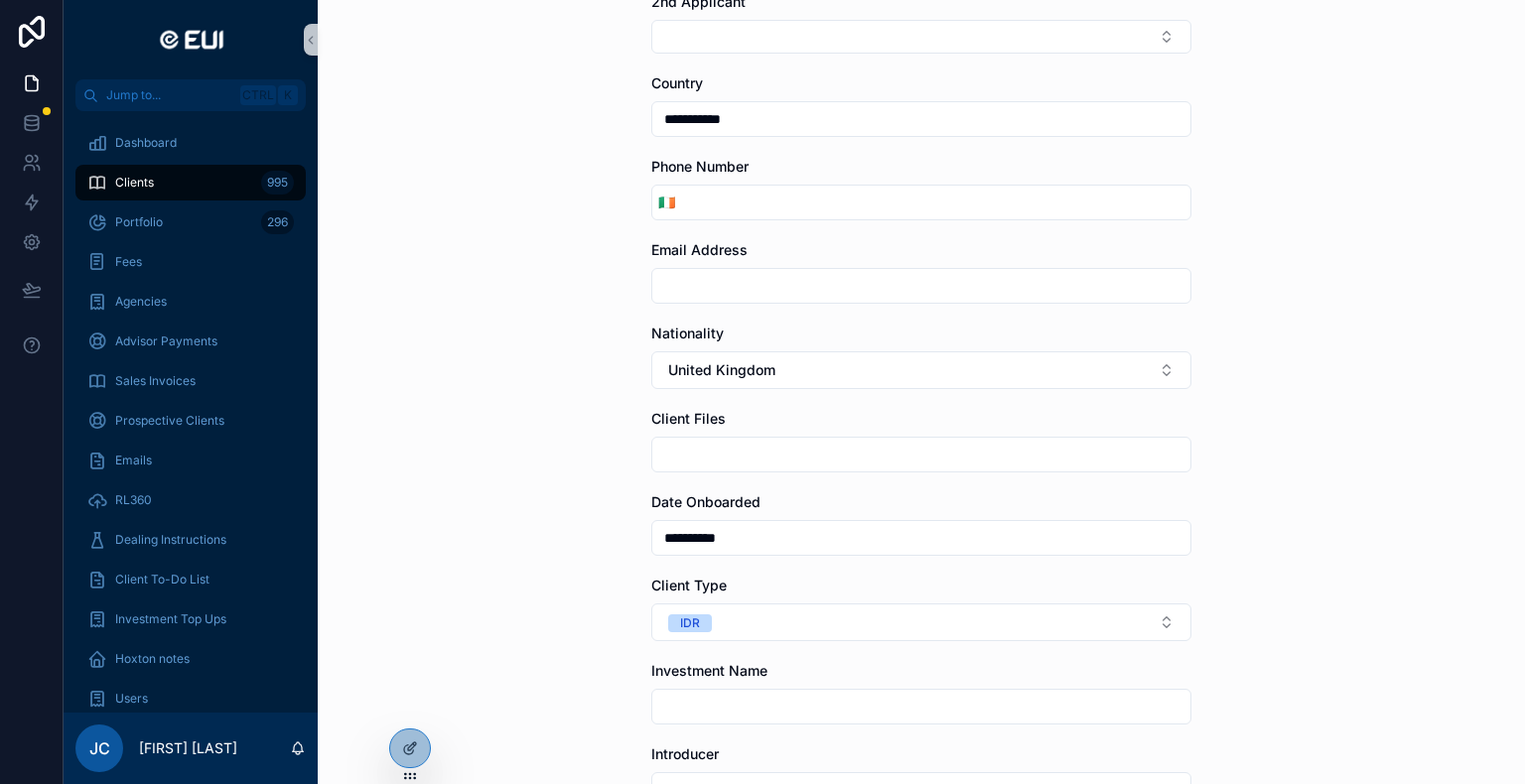 scroll, scrollTop: 496, scrollLeft: 0, axis: vertical 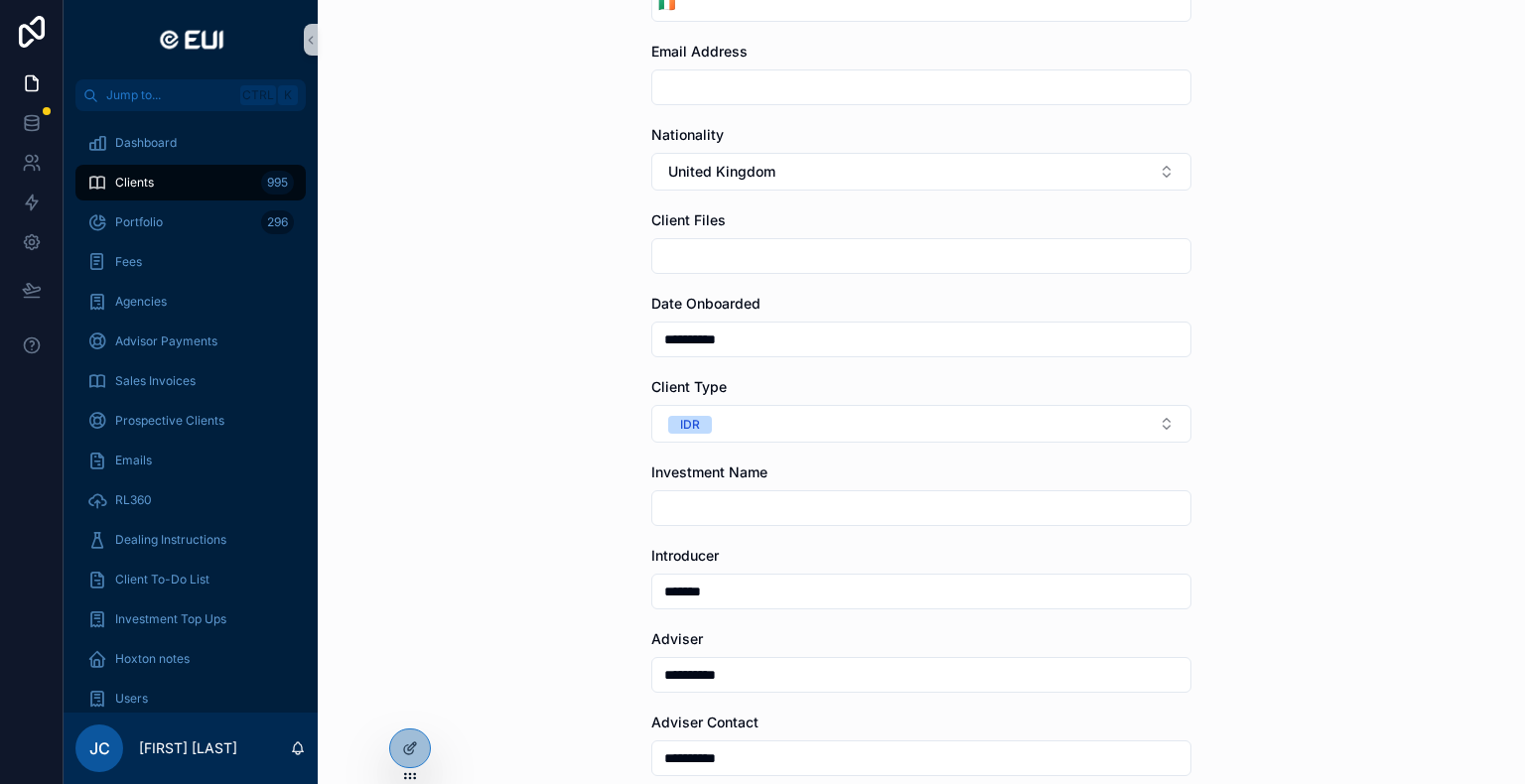 click at bounding box center [921, 508] 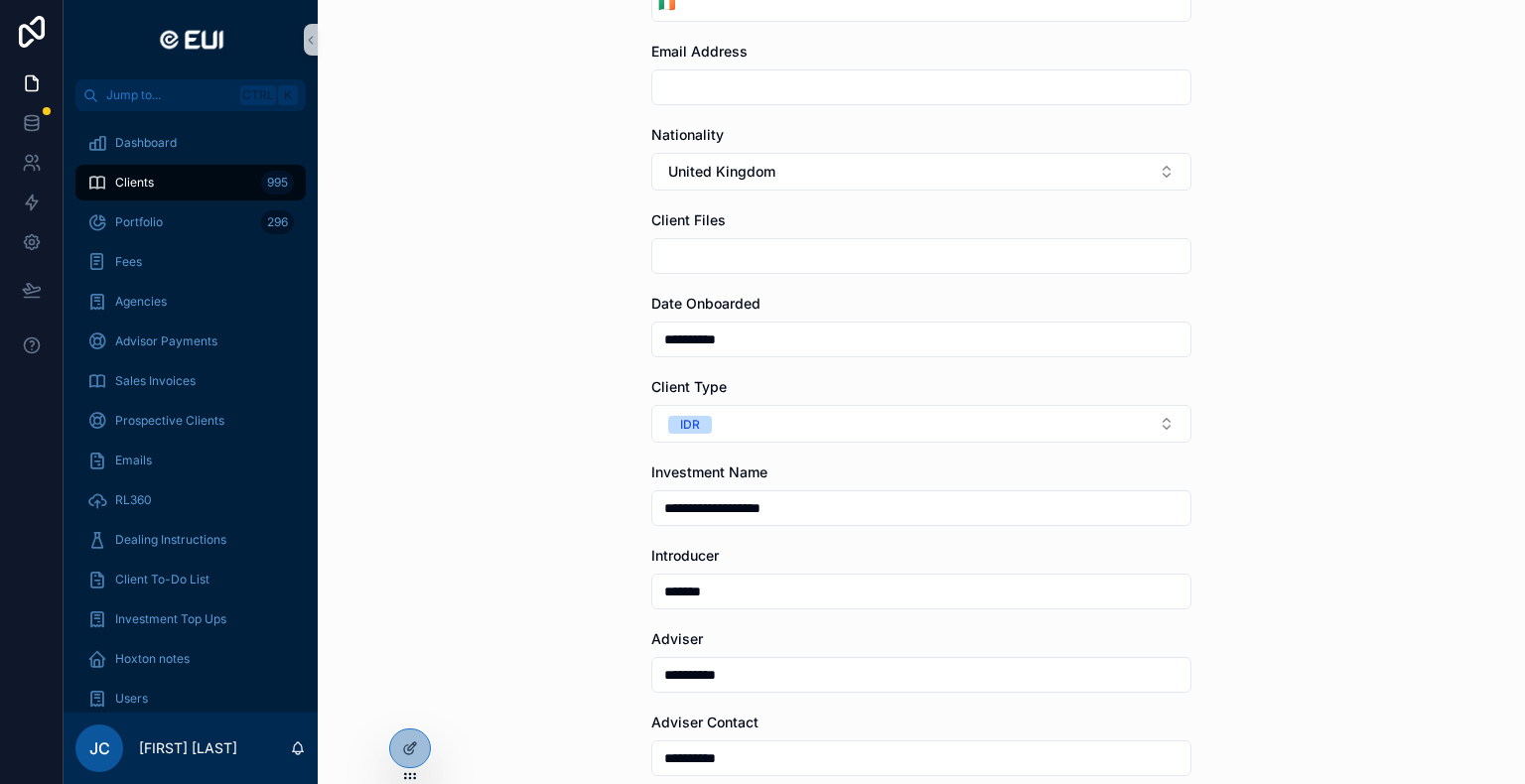 type on "**********" 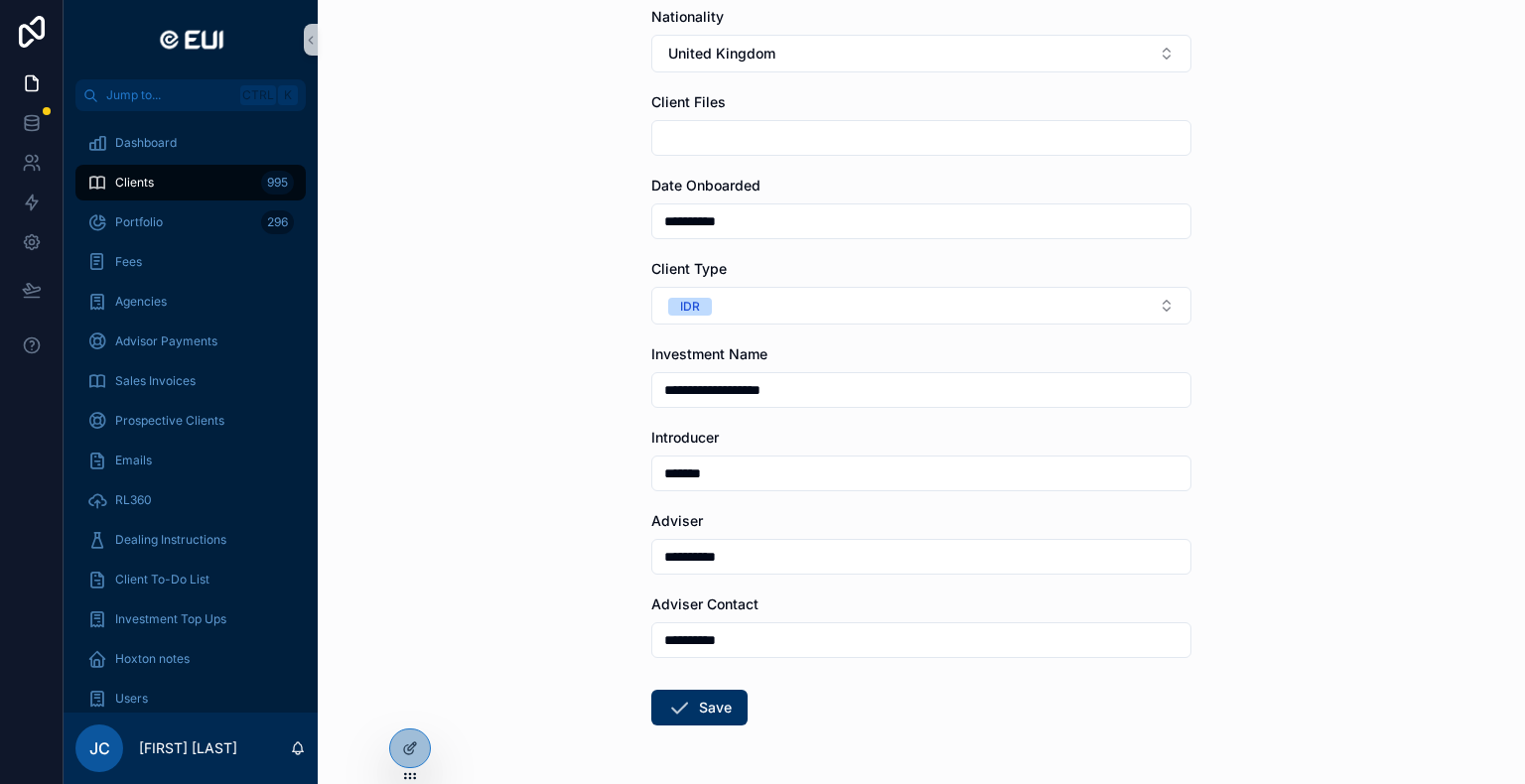 scroll, scrollTop: 583, scrollLeft: 0, axis: vertical 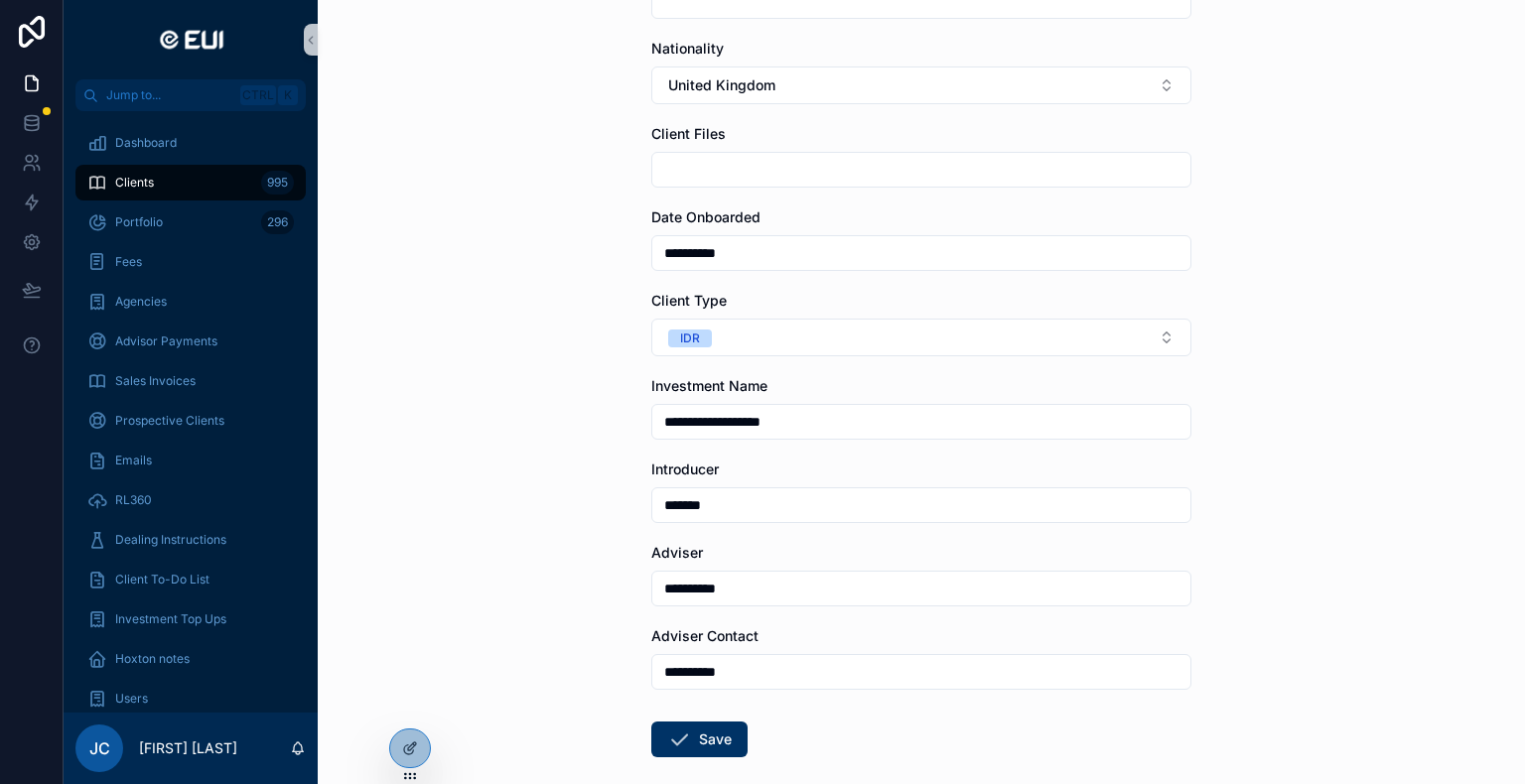 click at bounding box center (921, 170) 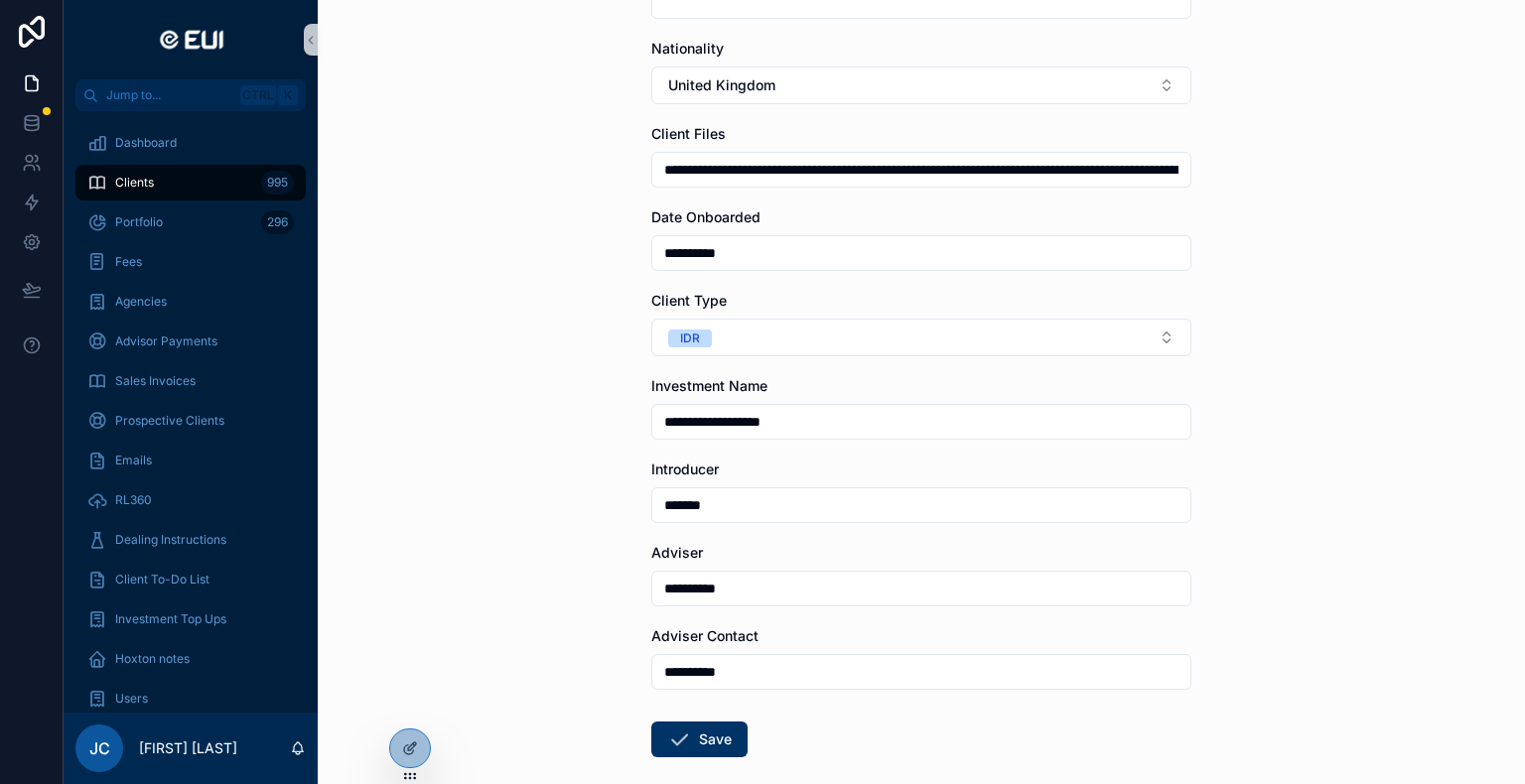 scroll, scrollTop: 0, scrollLeft: 1352, axis: horizontal 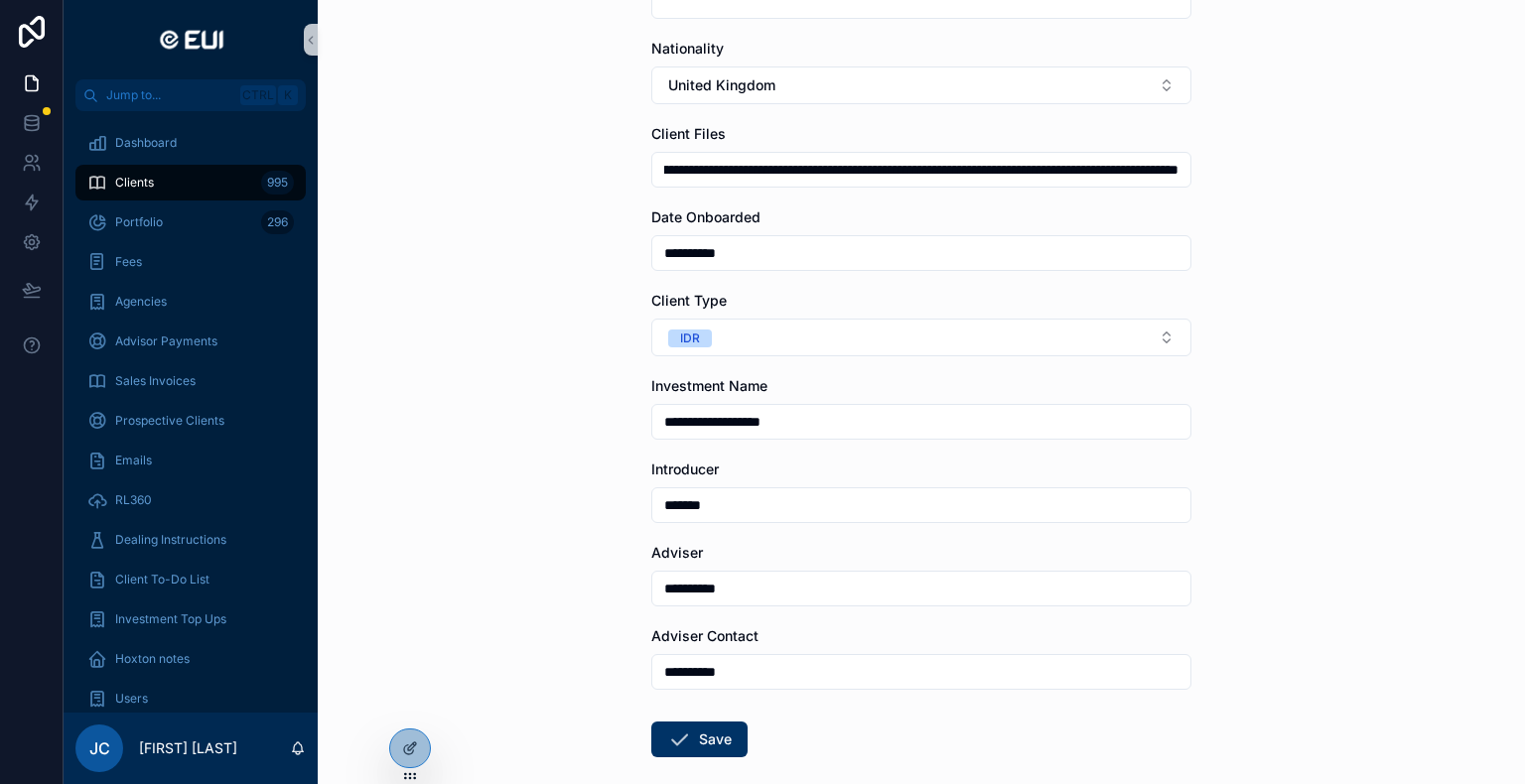 type on "**********" 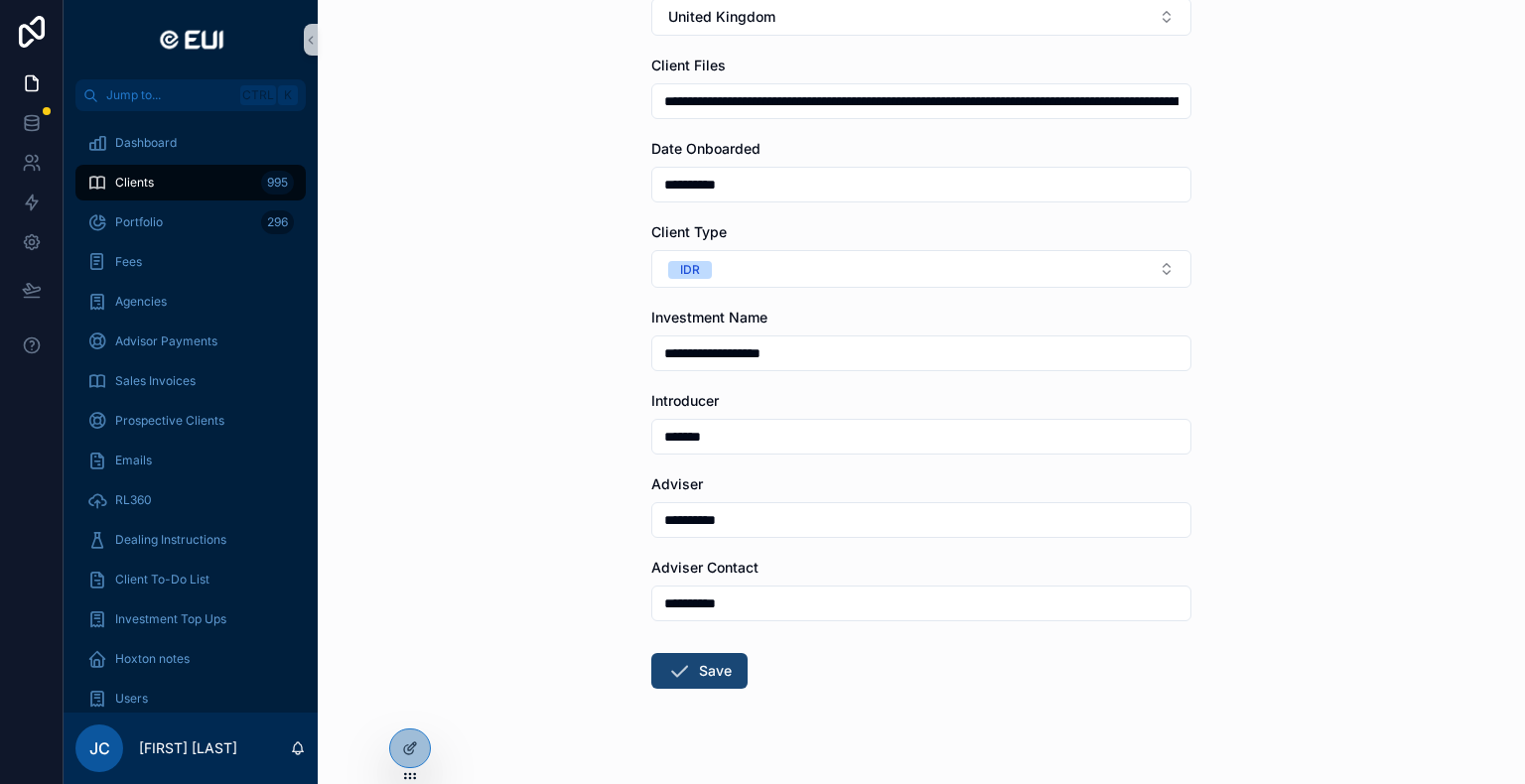 scroll, scrollTop: 682, scrollLeft: 0, axis: vertical 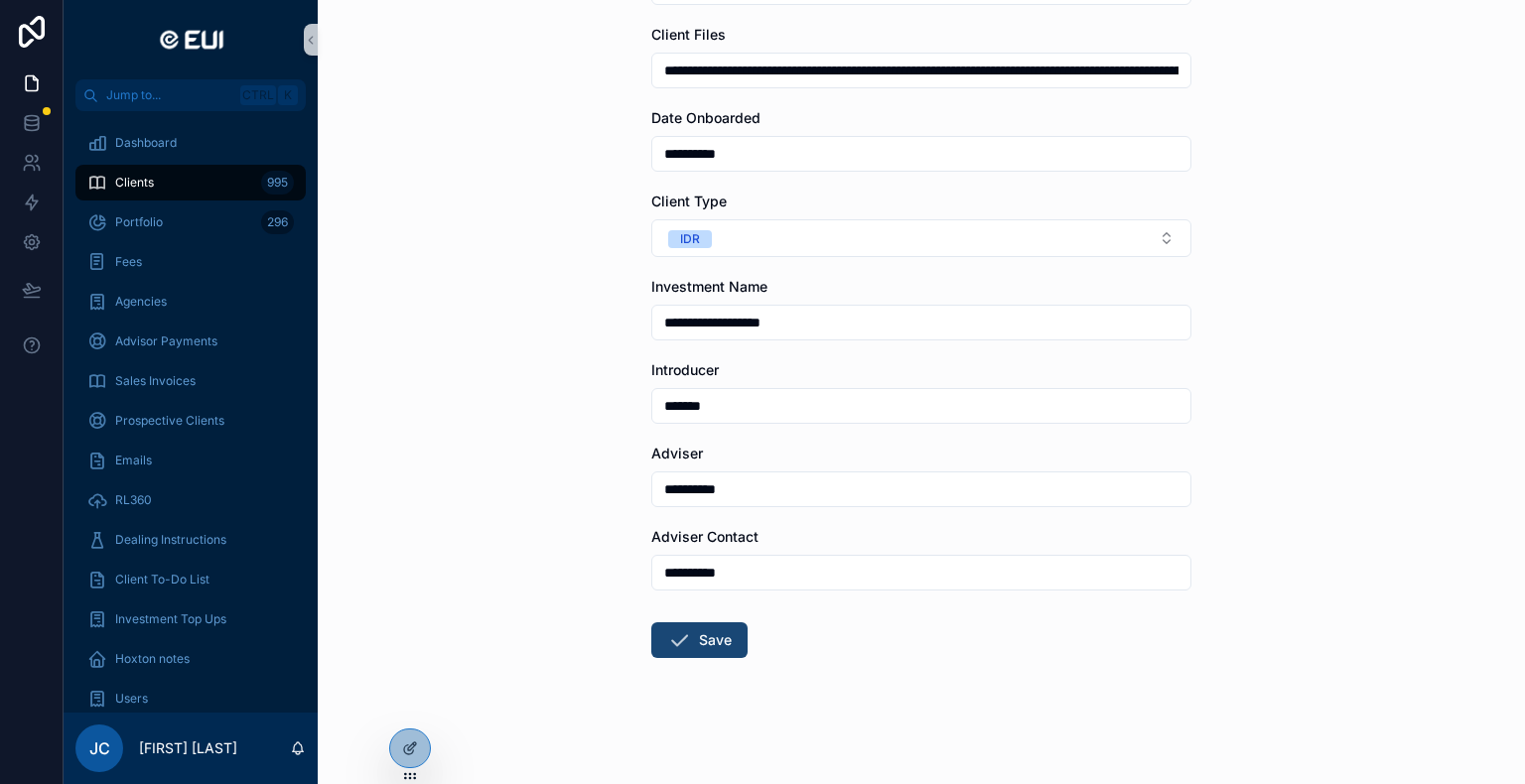 click on "Save" at bounding box center [699, 640] 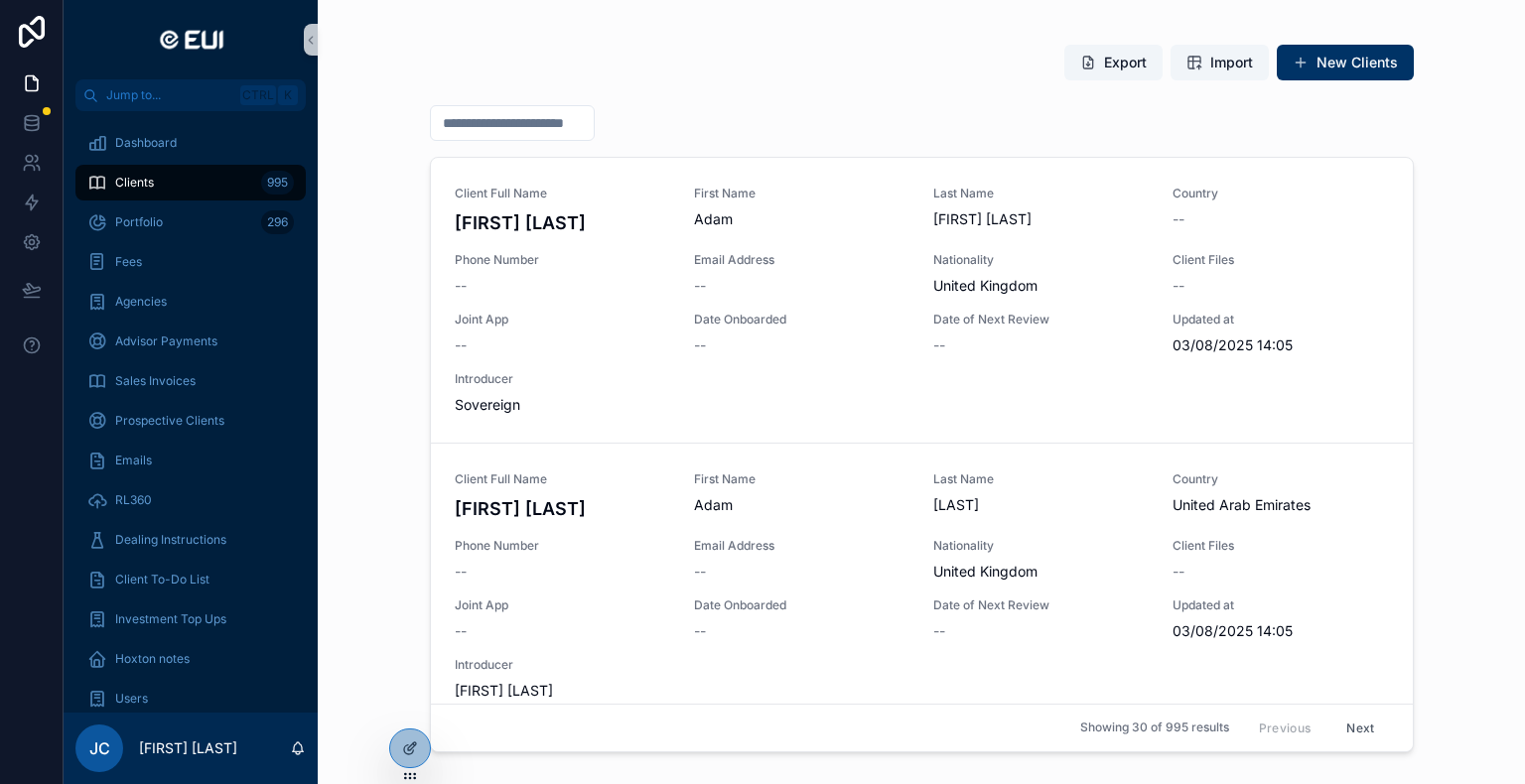 scroll, scrollTop: 0, scrollLeft: 0, axis: both 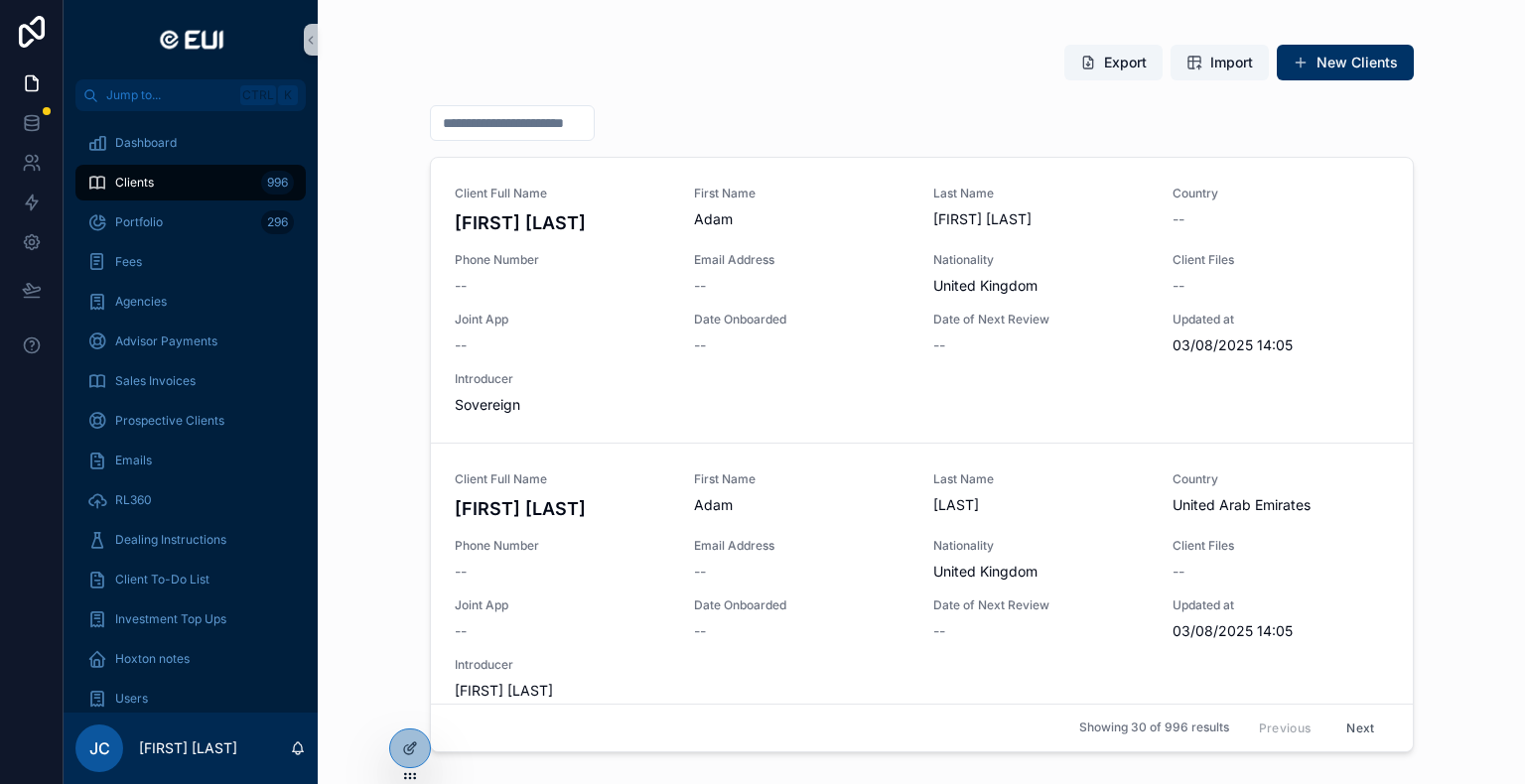 click at bounding box center (512, 123) 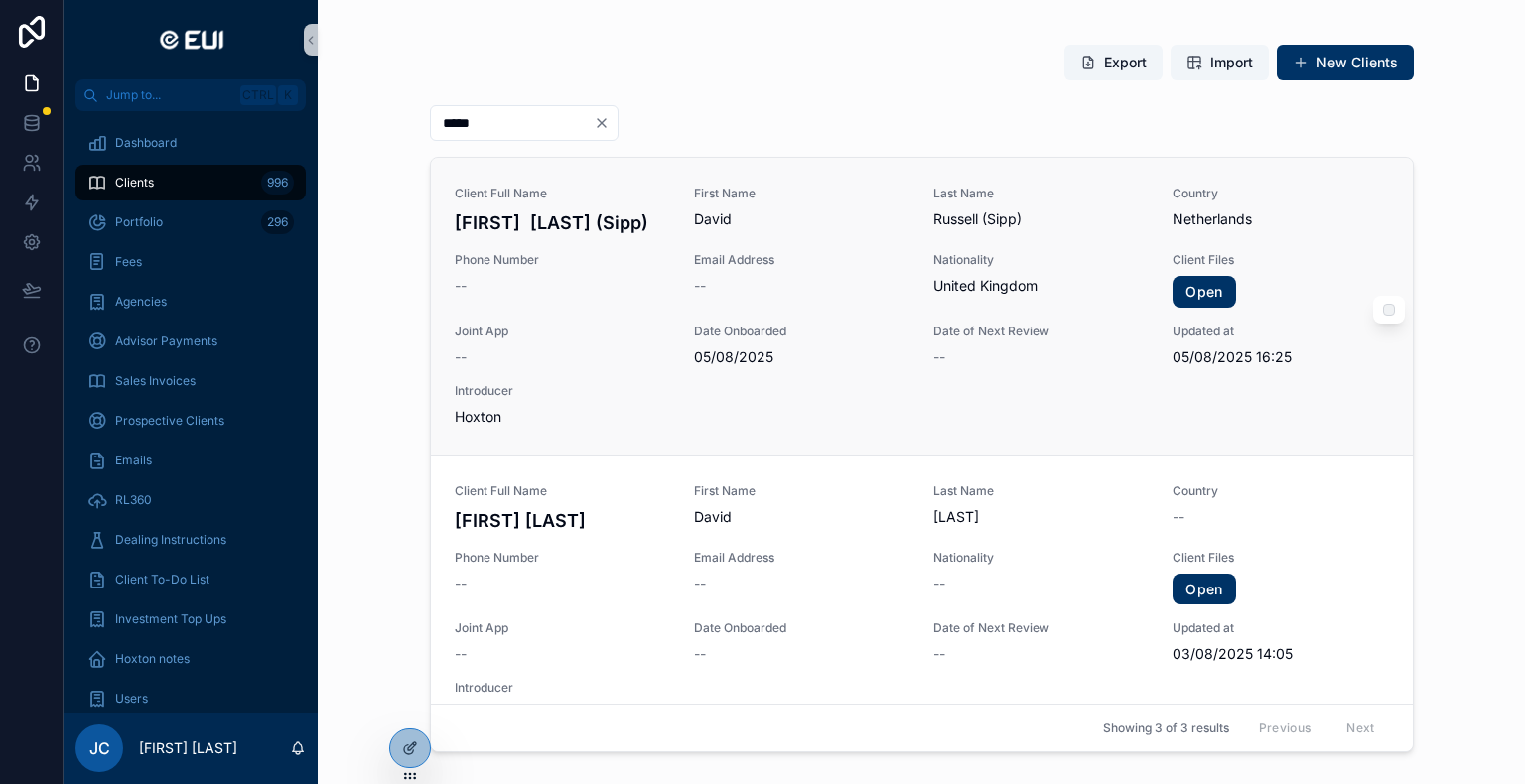type on "*****" 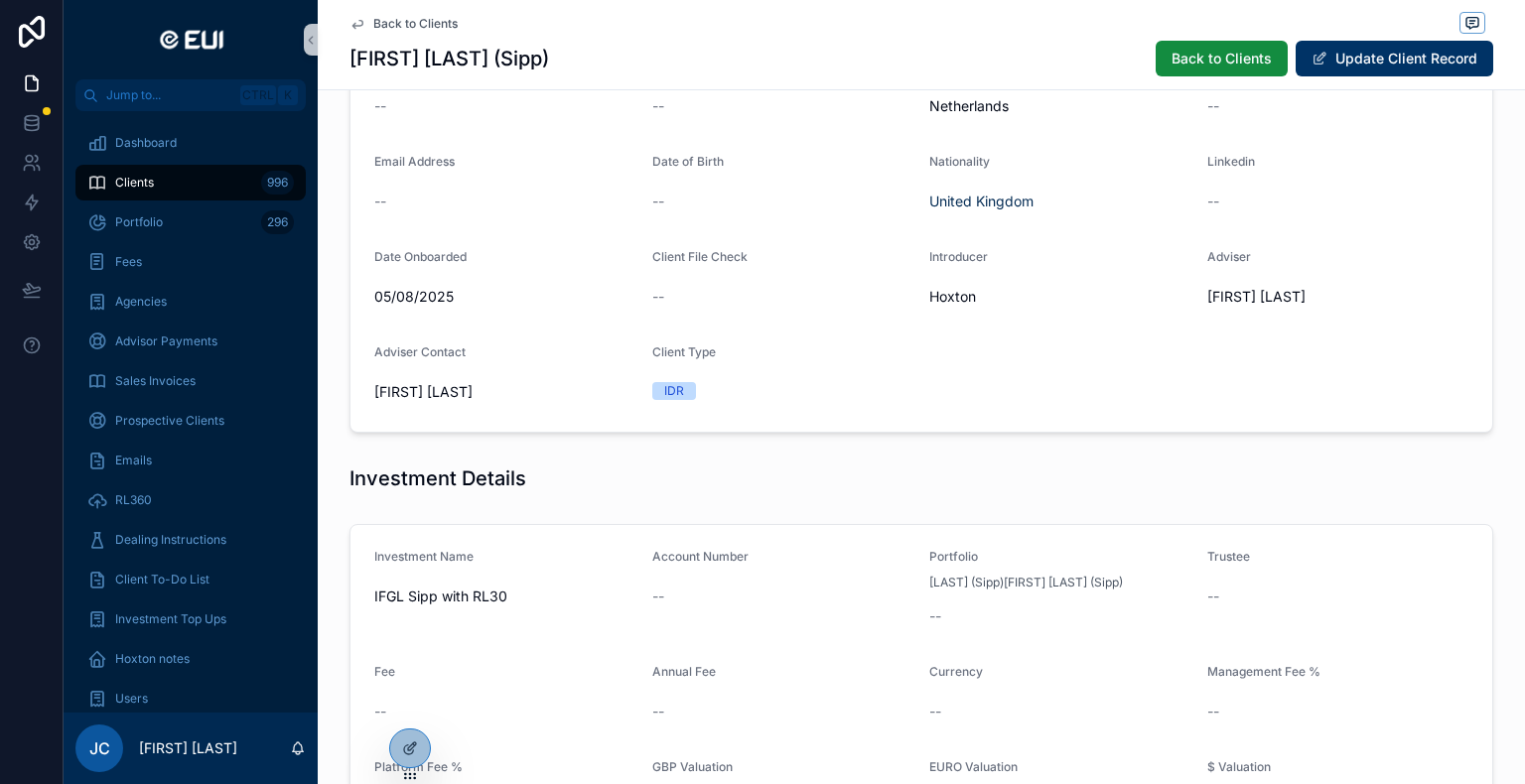 scroll, scrollTop: 298, scrollLeft: 0, axis: vertical 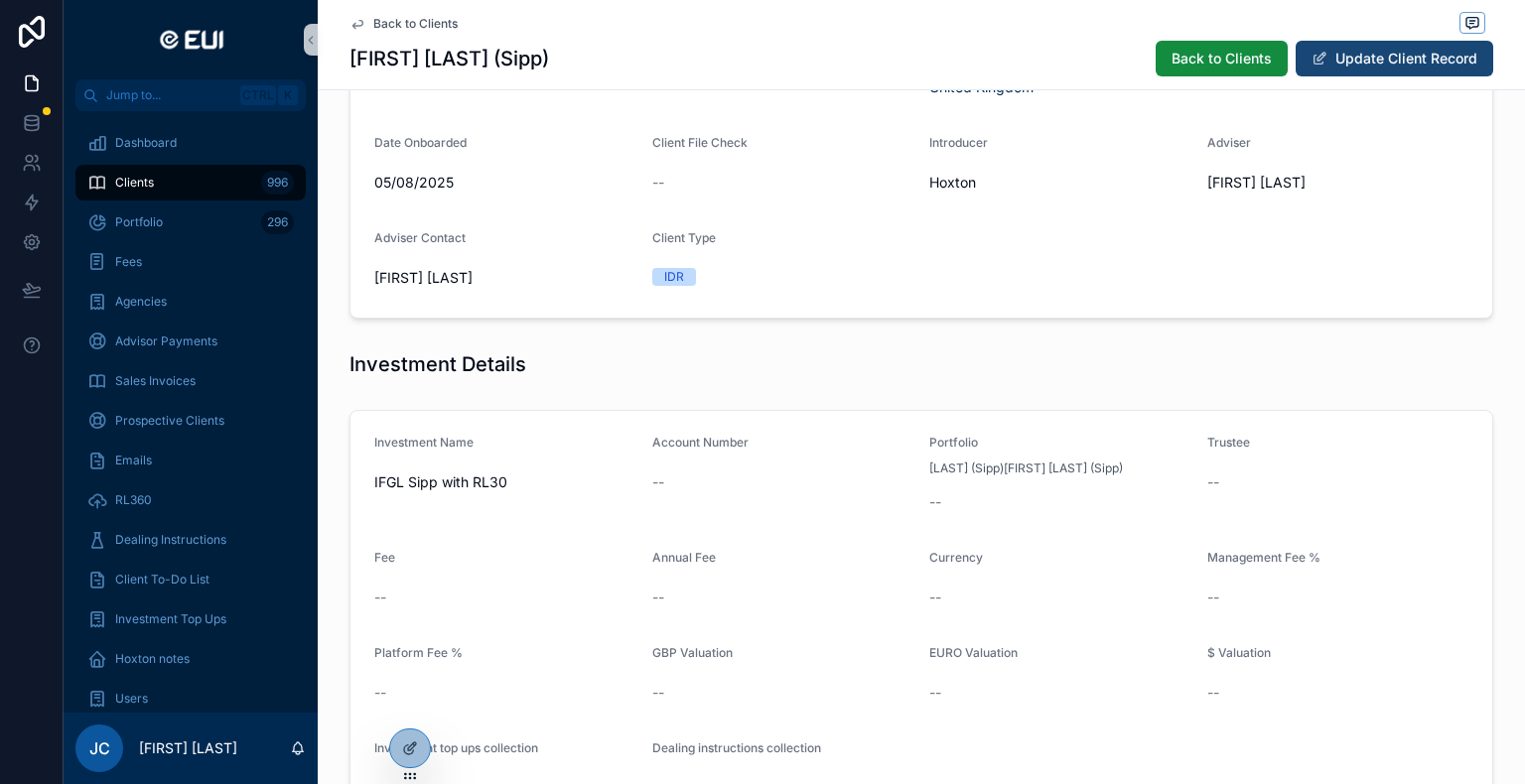 click on "Update Client Record" at bounding box center (1394, 59) 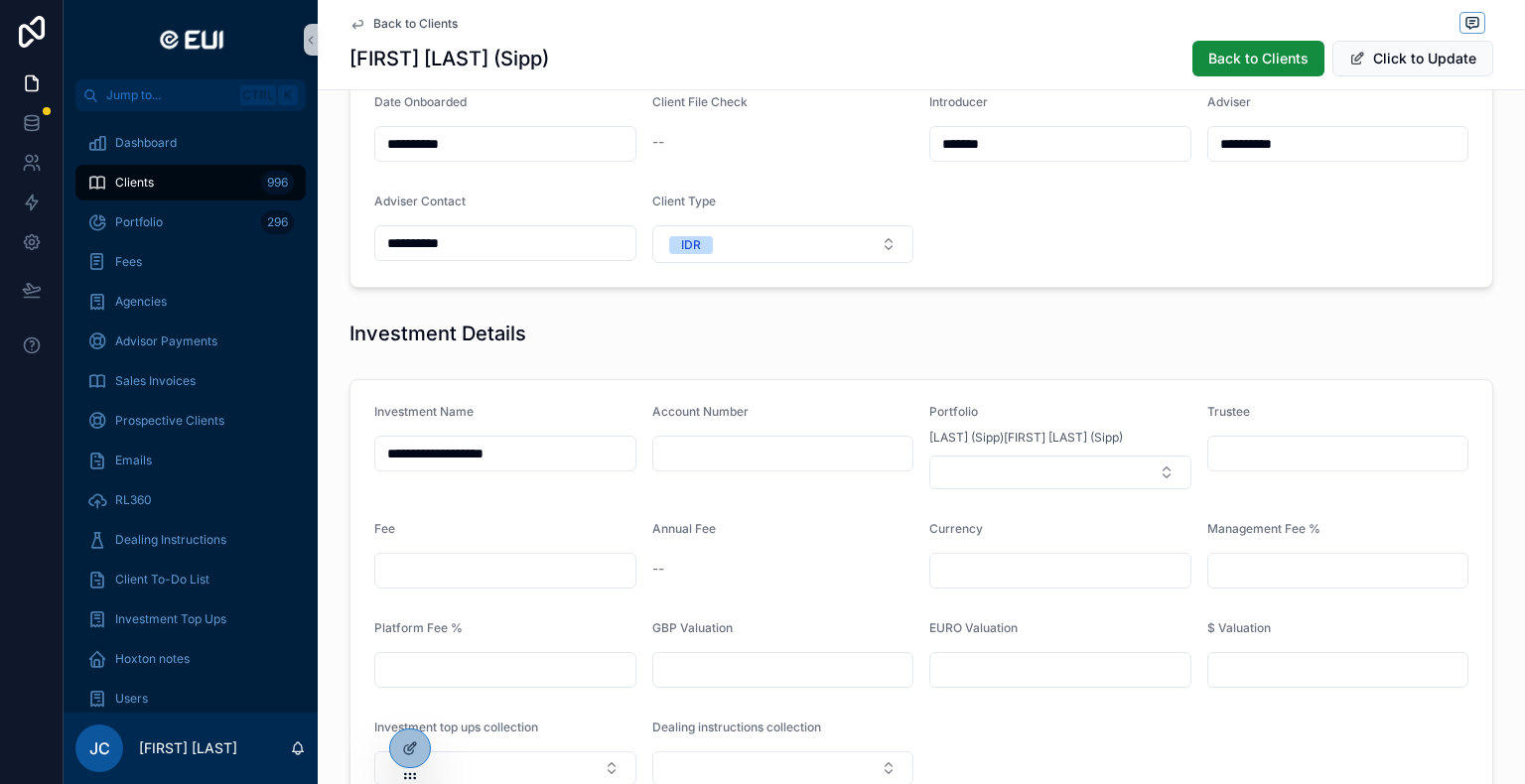 scroll, scrollTop: 401, scrollLeft: 0, axis: vertical 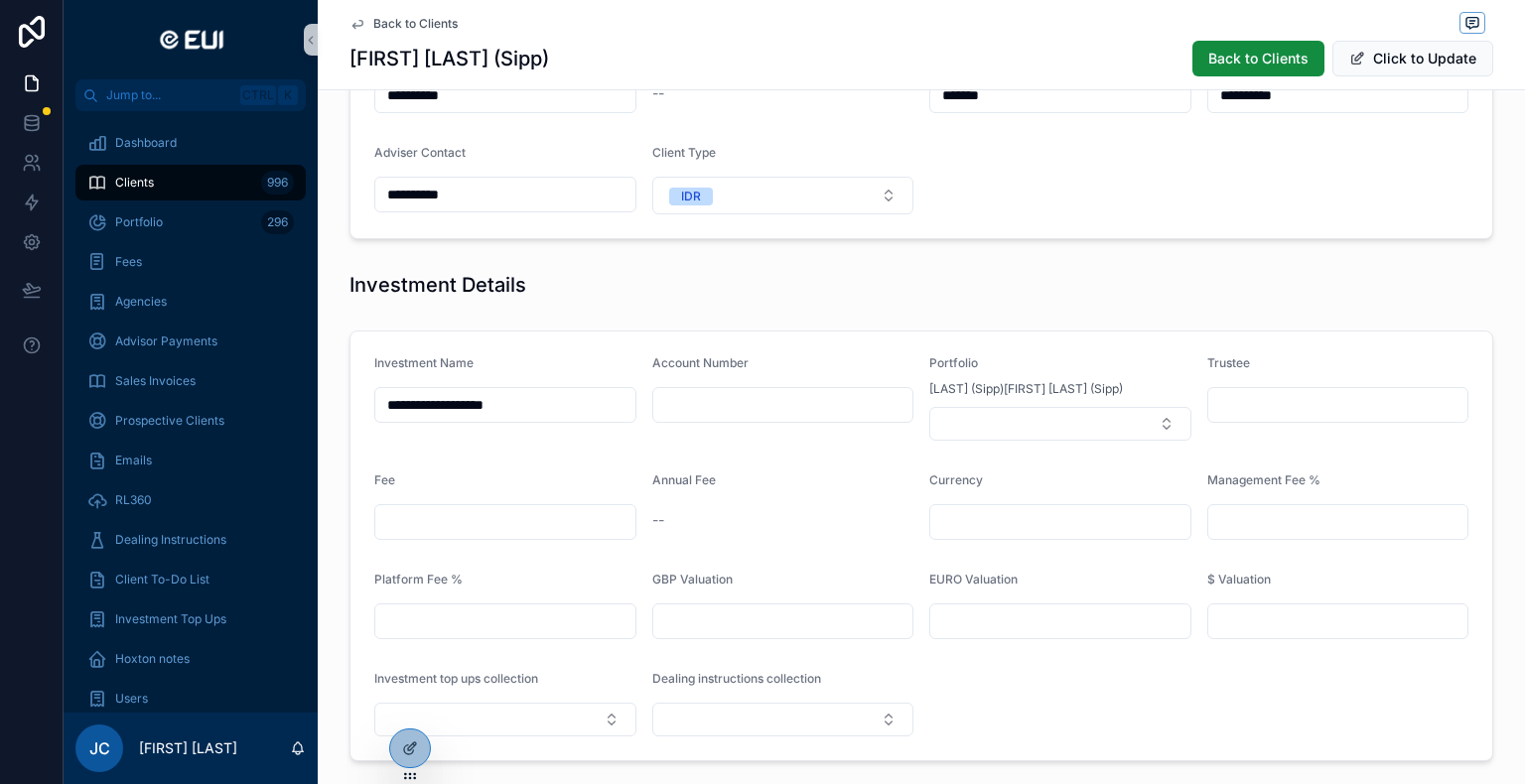 click at bounding box center [505, 522] 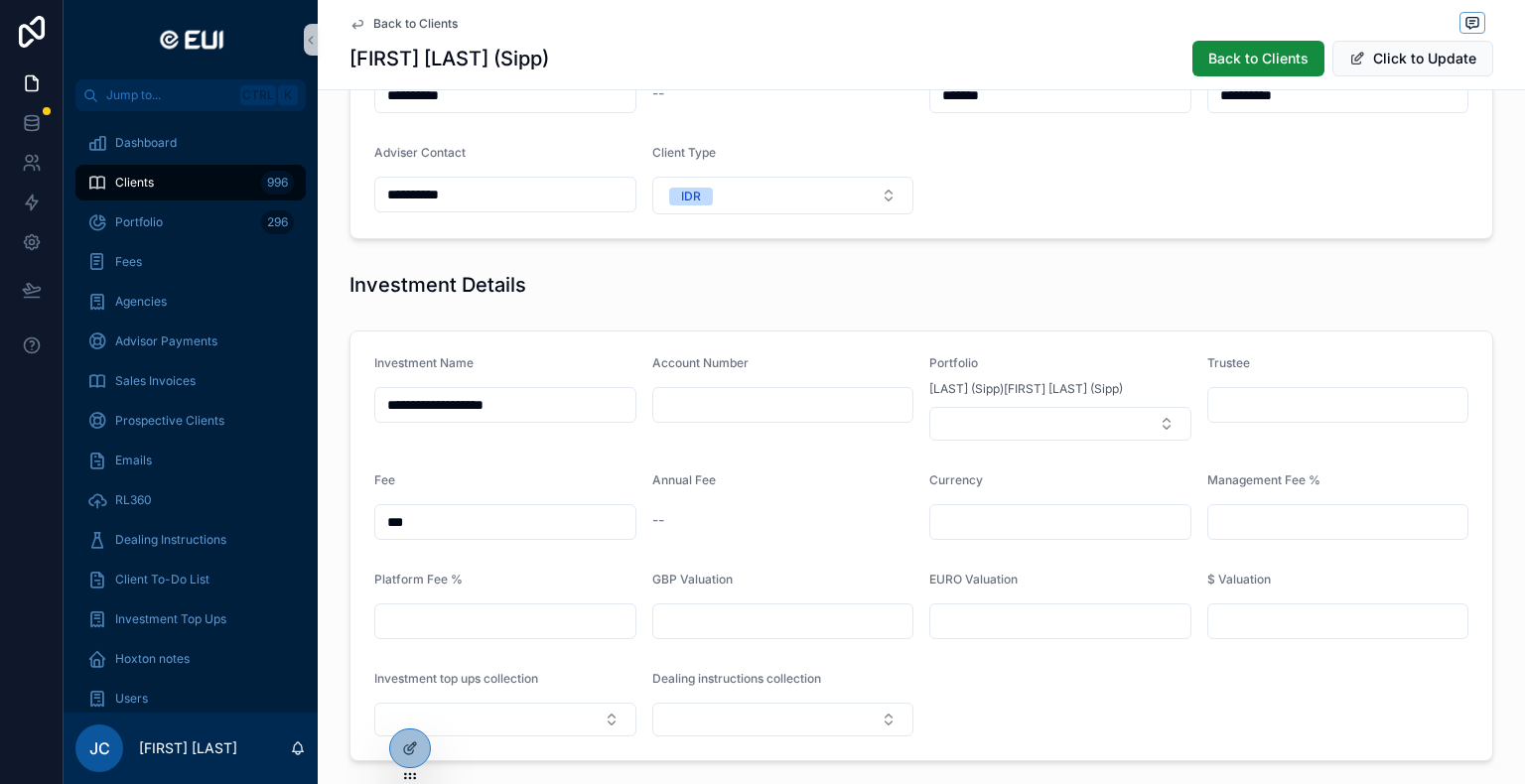 drag, startPoint x: 376, startPoint y: 519, endPoint x: 395, endPoint y: 521, distance: 19.104973 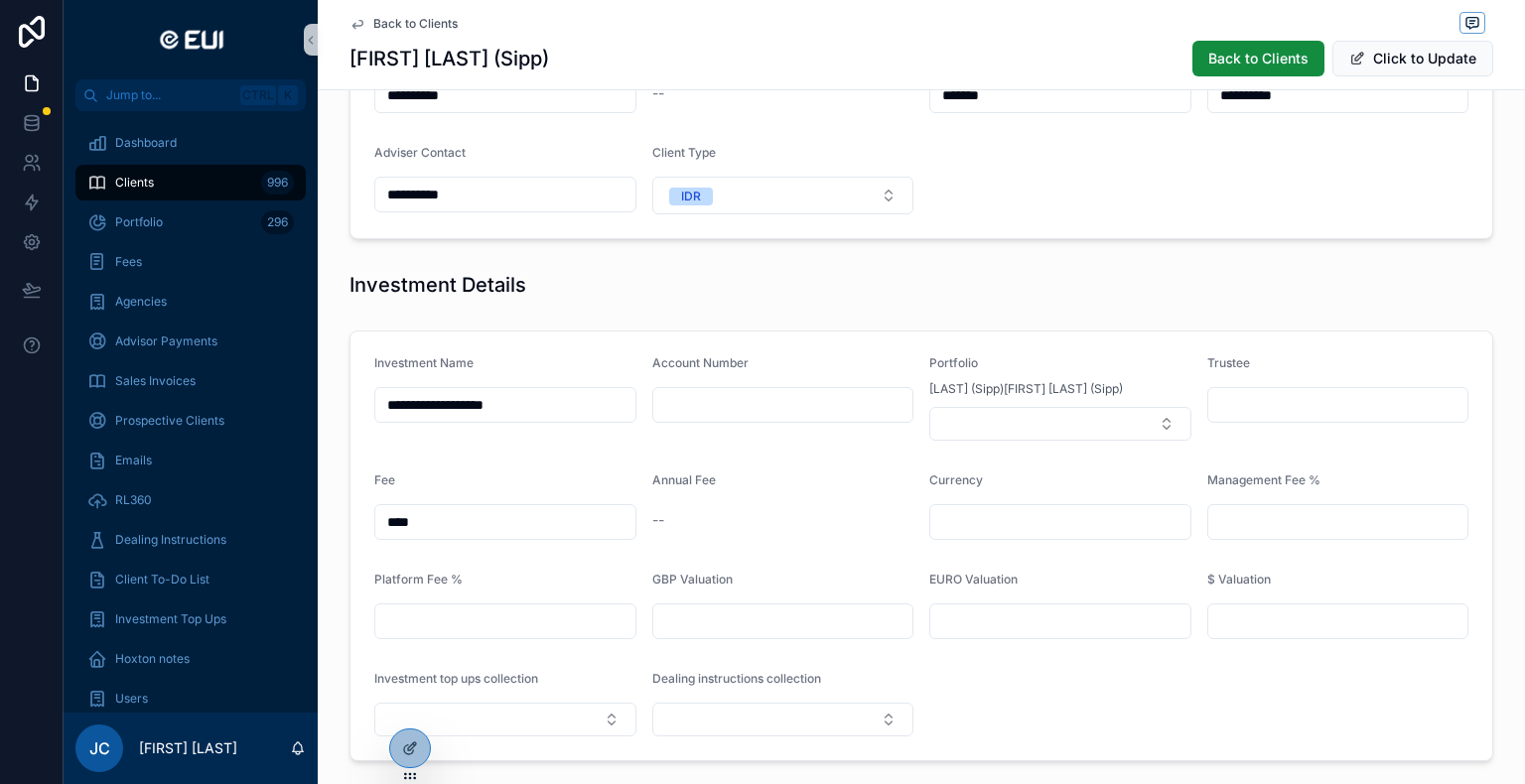 drag, startPoint x: 453, startPoint y: 535, endPoint x: 386, endPoint y: 513, distance: 70.5195 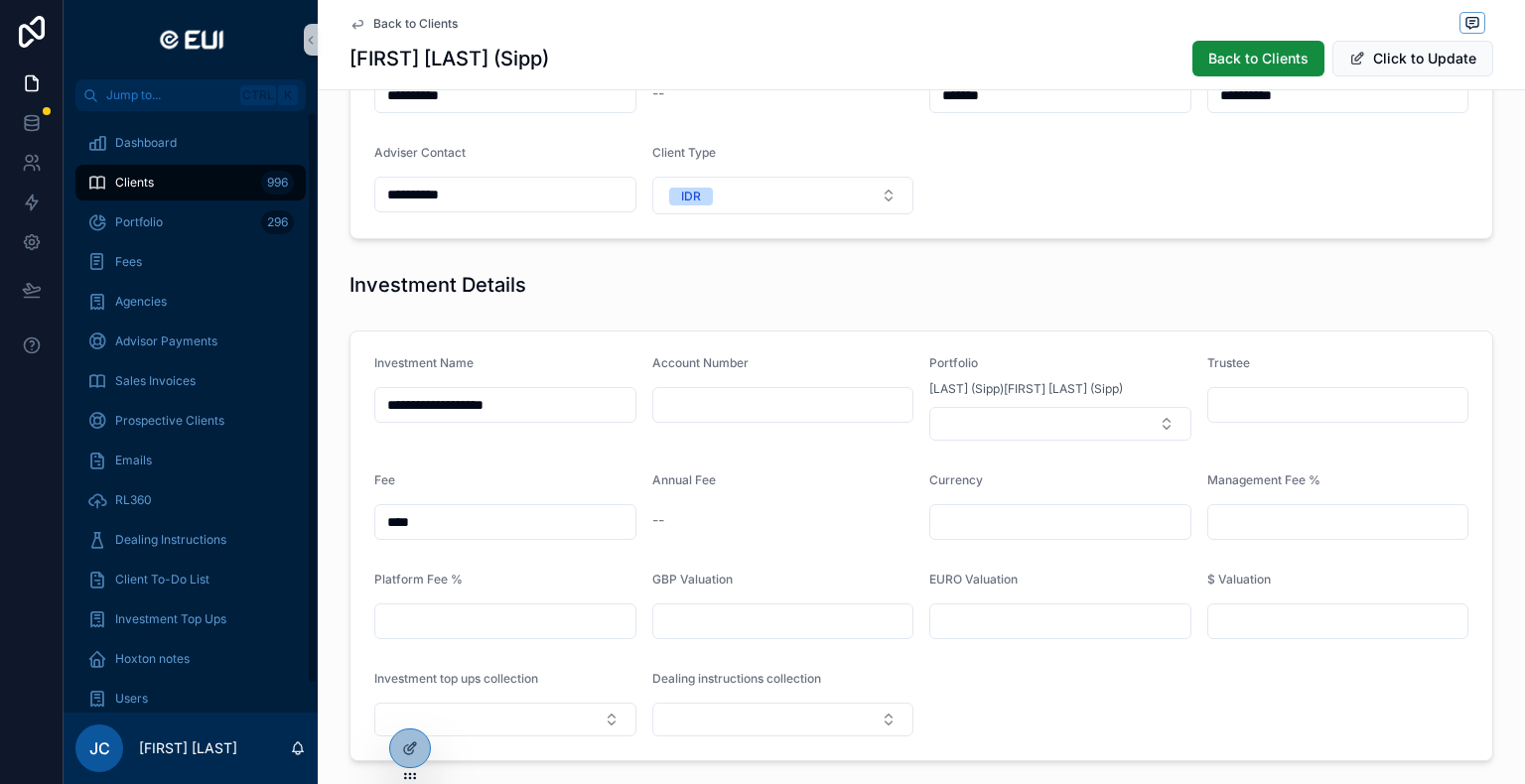 drag, startPoint x: 417, startPoint y: 516, endPoint x: 307, endPoint y: 526, distance: 110.45361 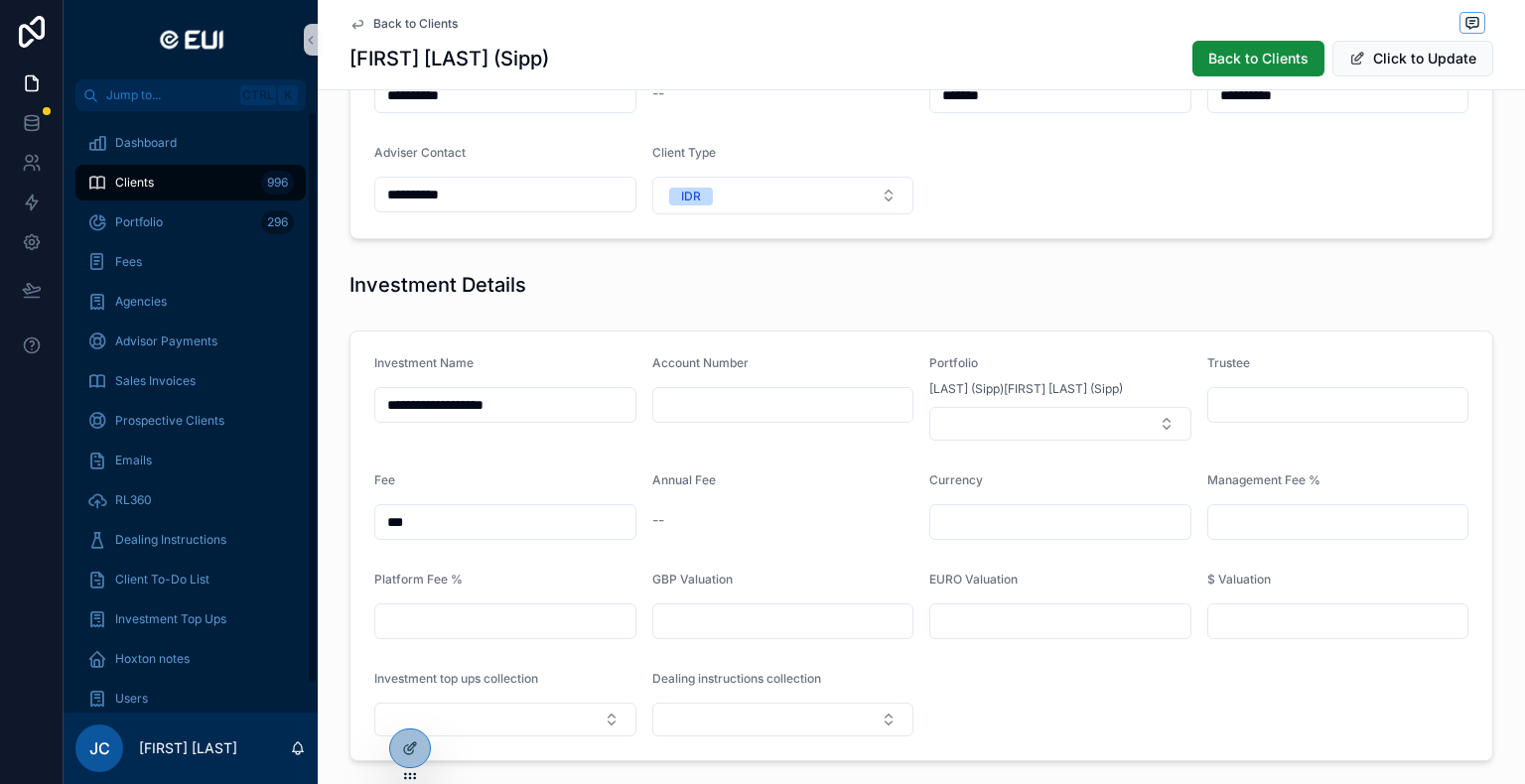 type on "****" 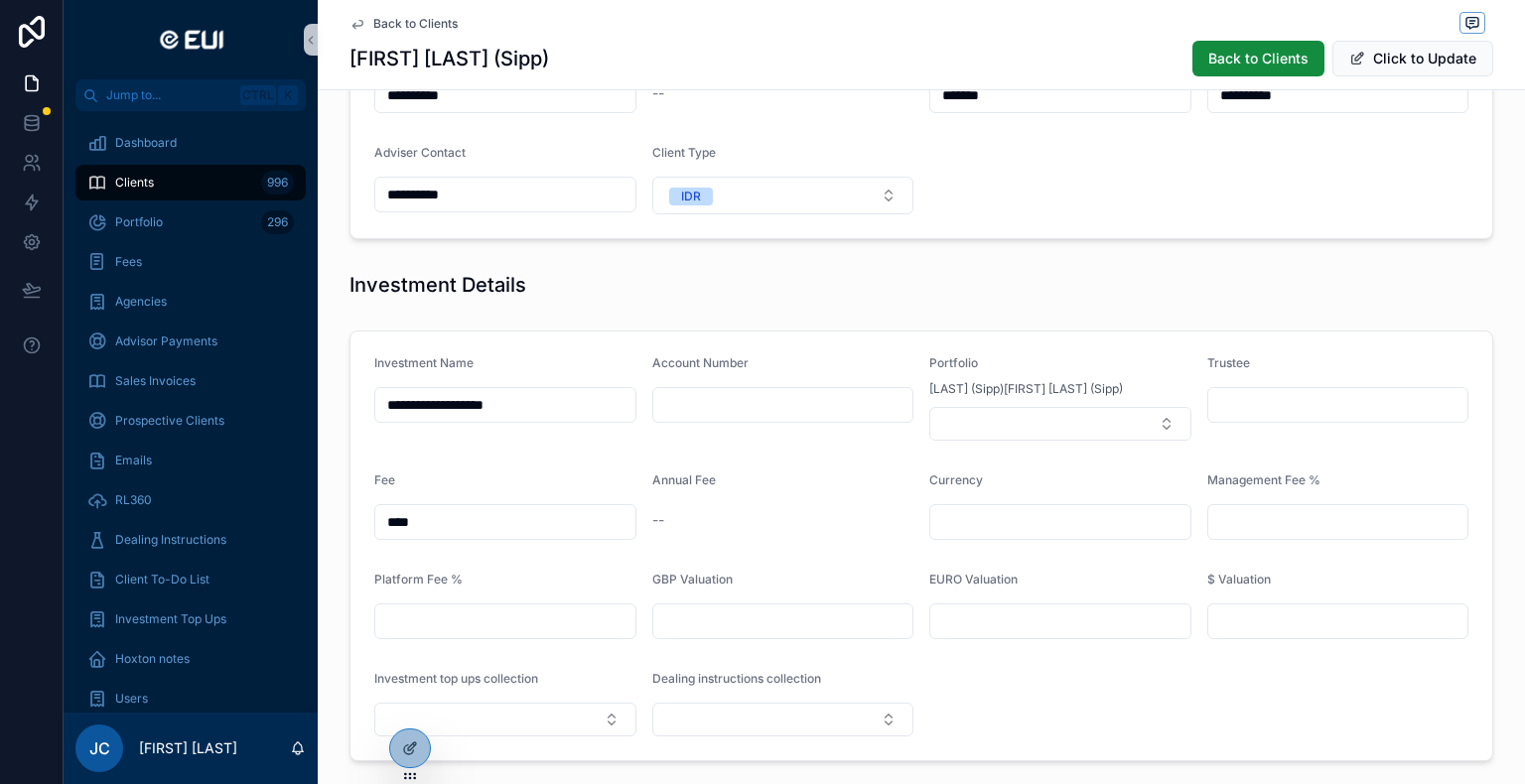 click at bounding box center (783, 621) 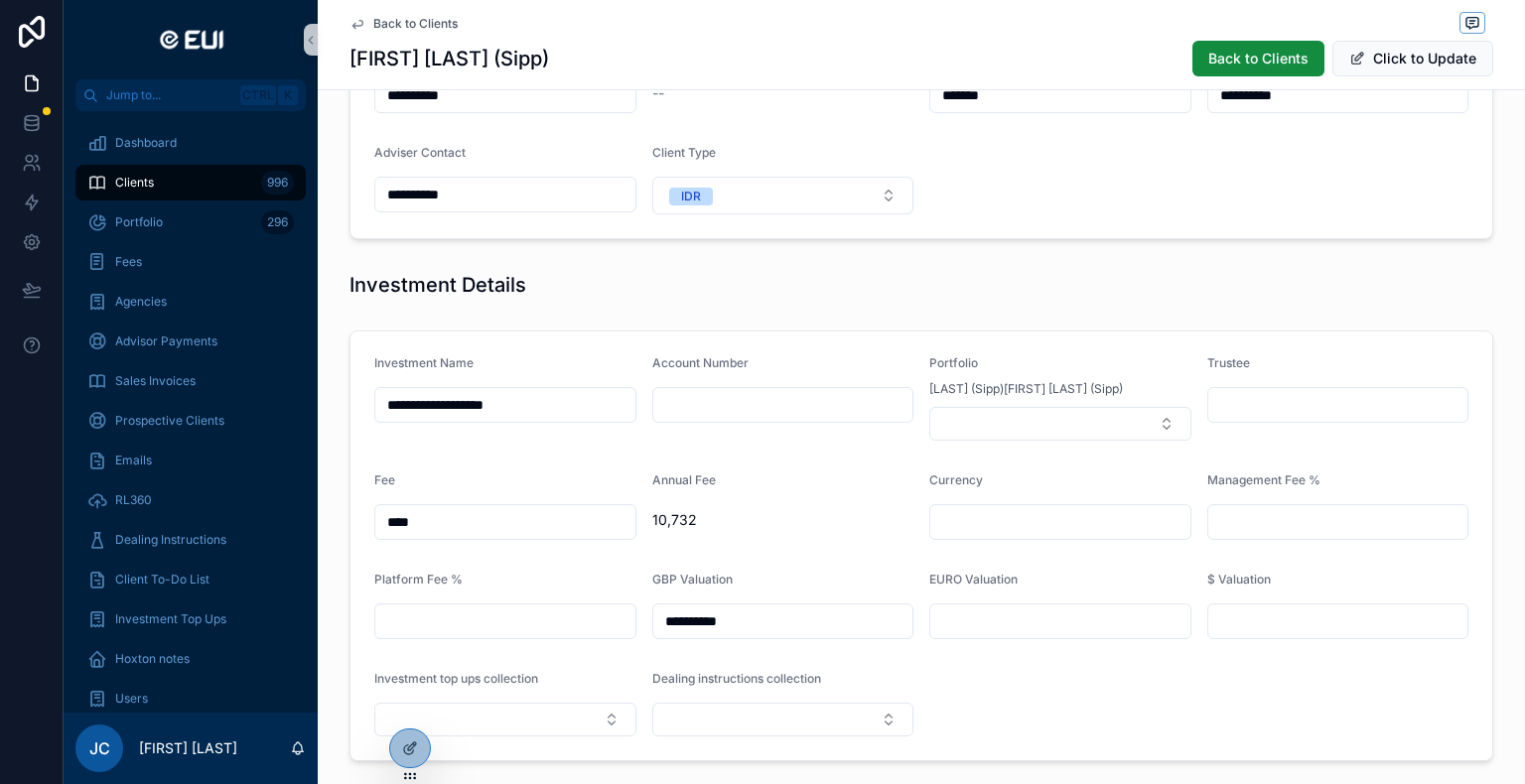 type on "**********" 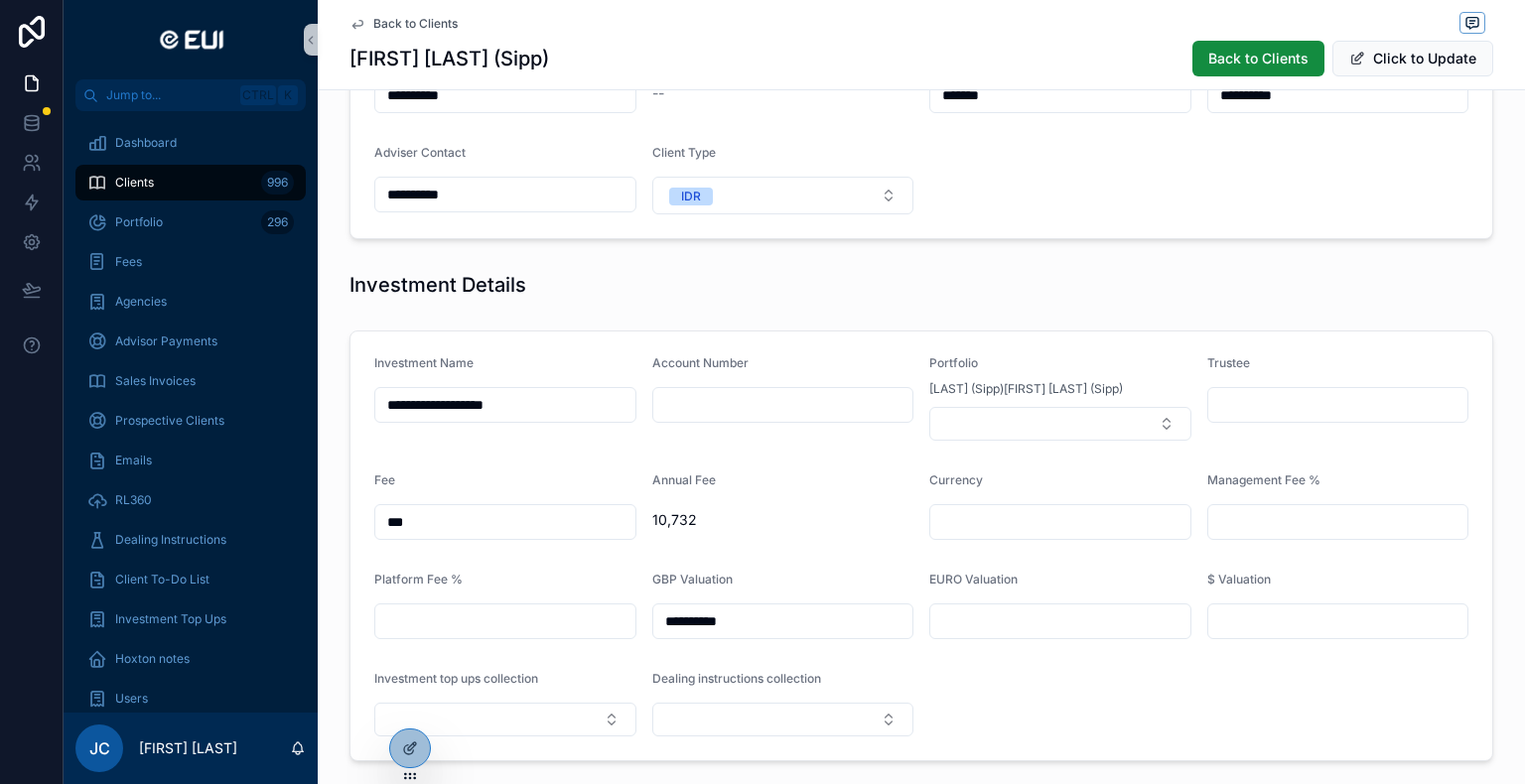 type on "**" 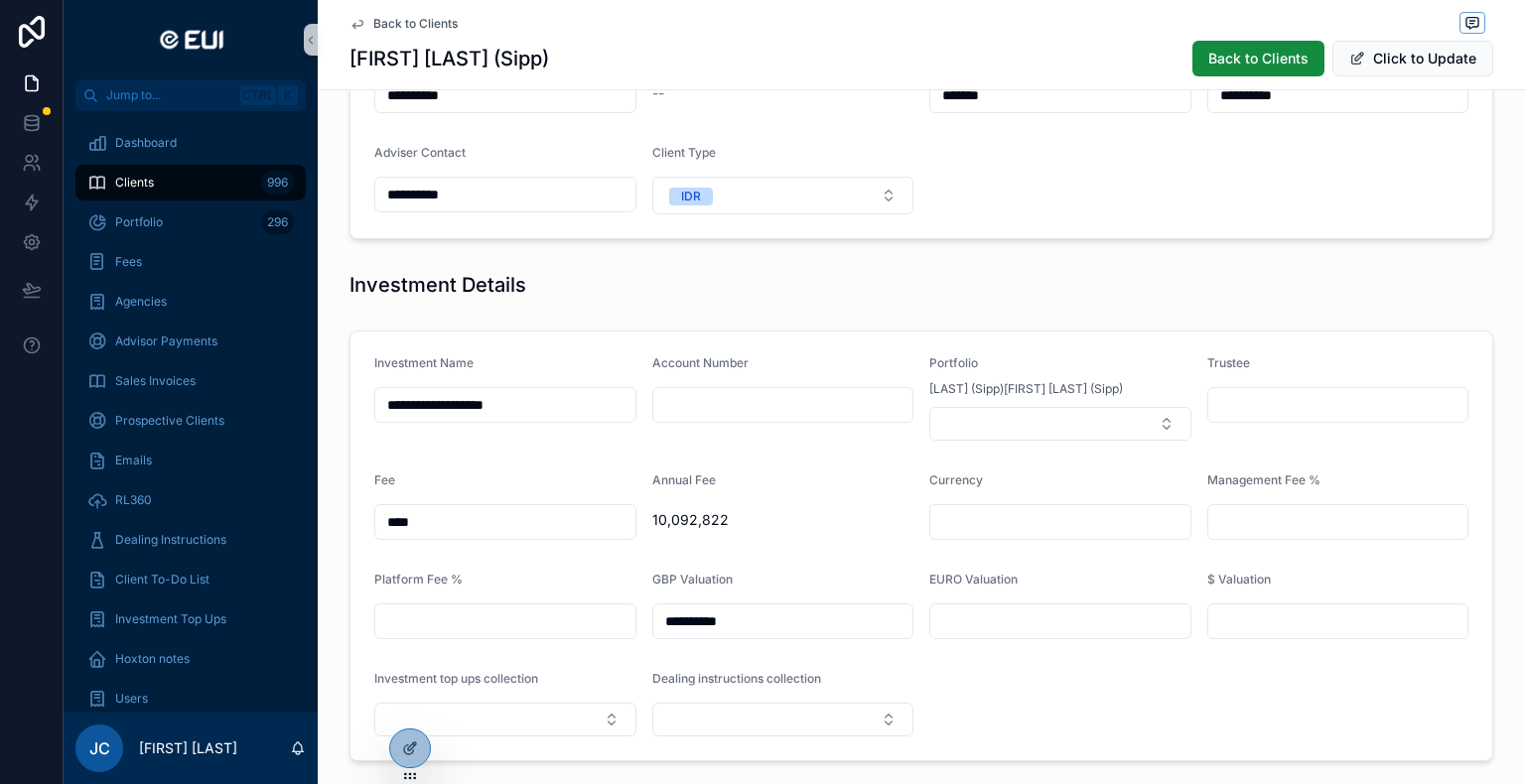 click on "****" at bounding box center (505, 522) 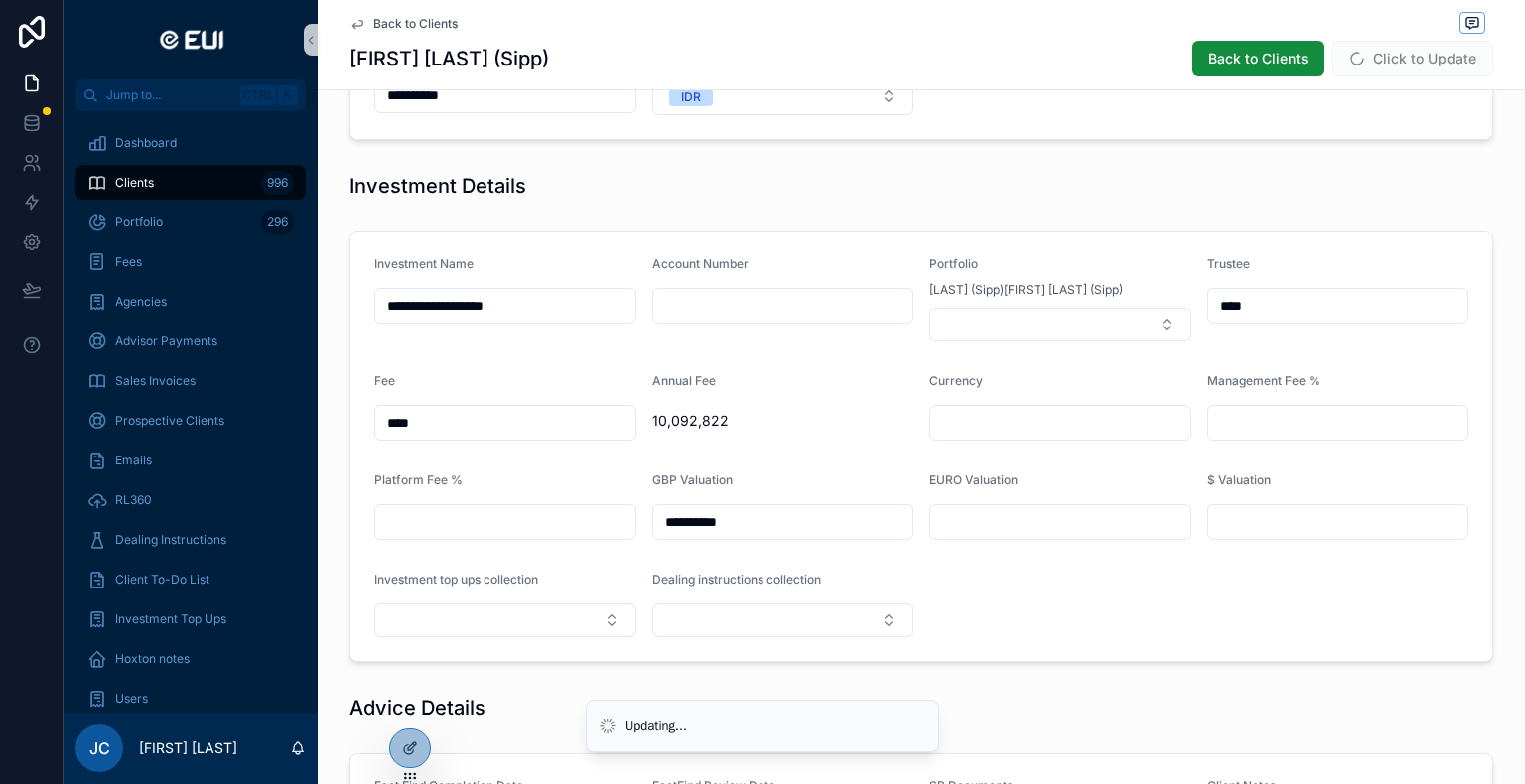 scroll, scrollTop: 798, scrollLeft: 0, axis: vertical 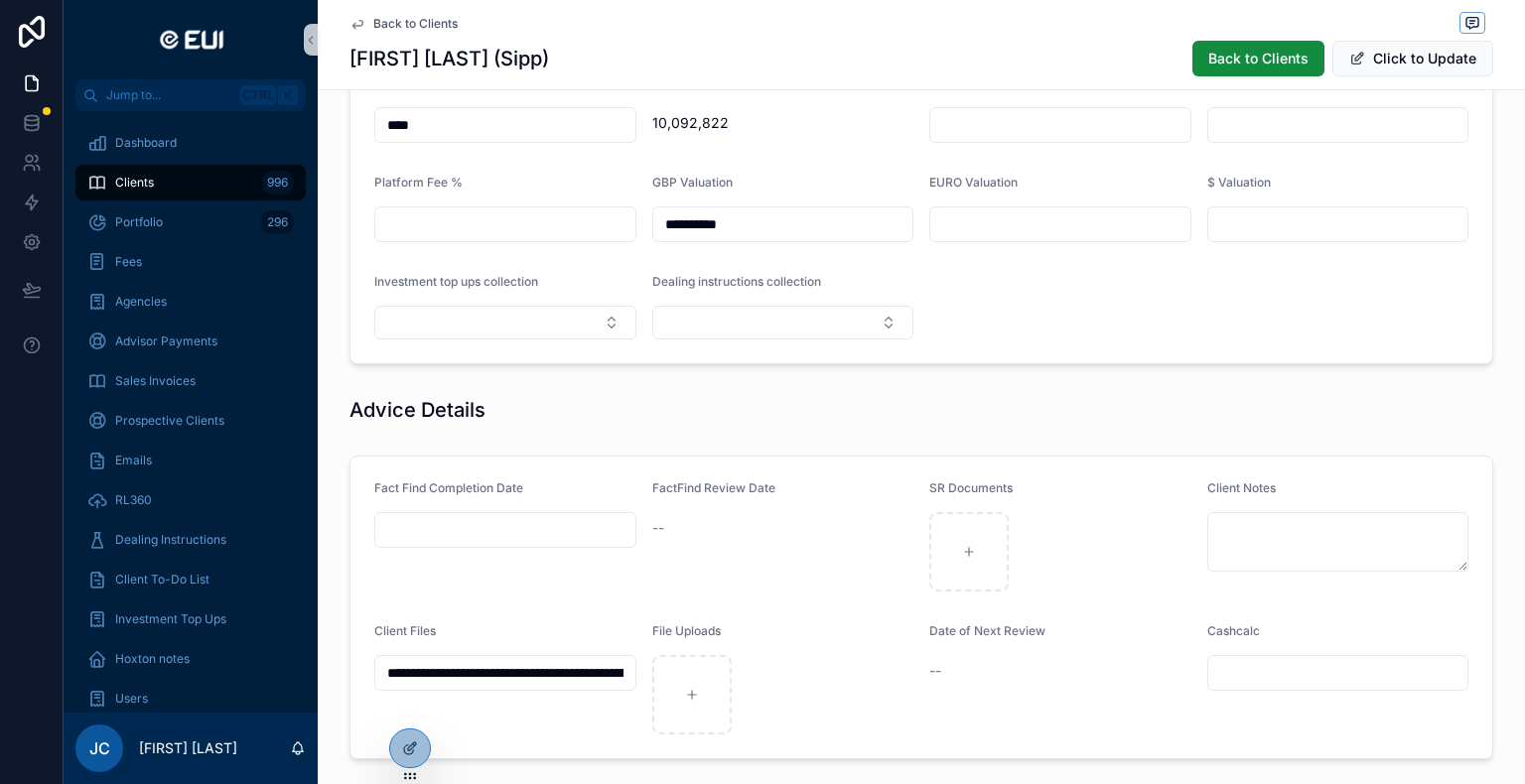 type on "****" 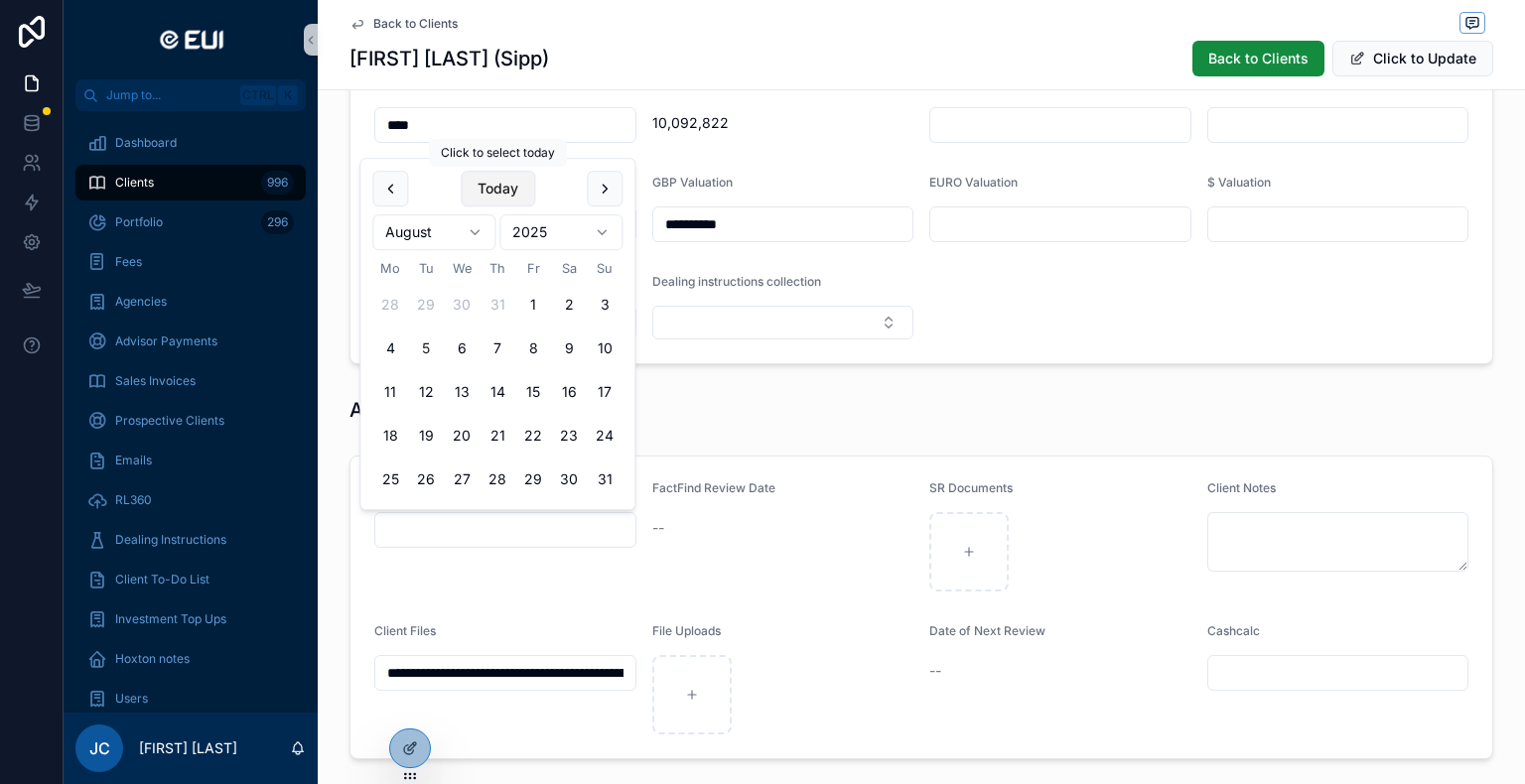 click on "Today" at bounding box center [497, 189] 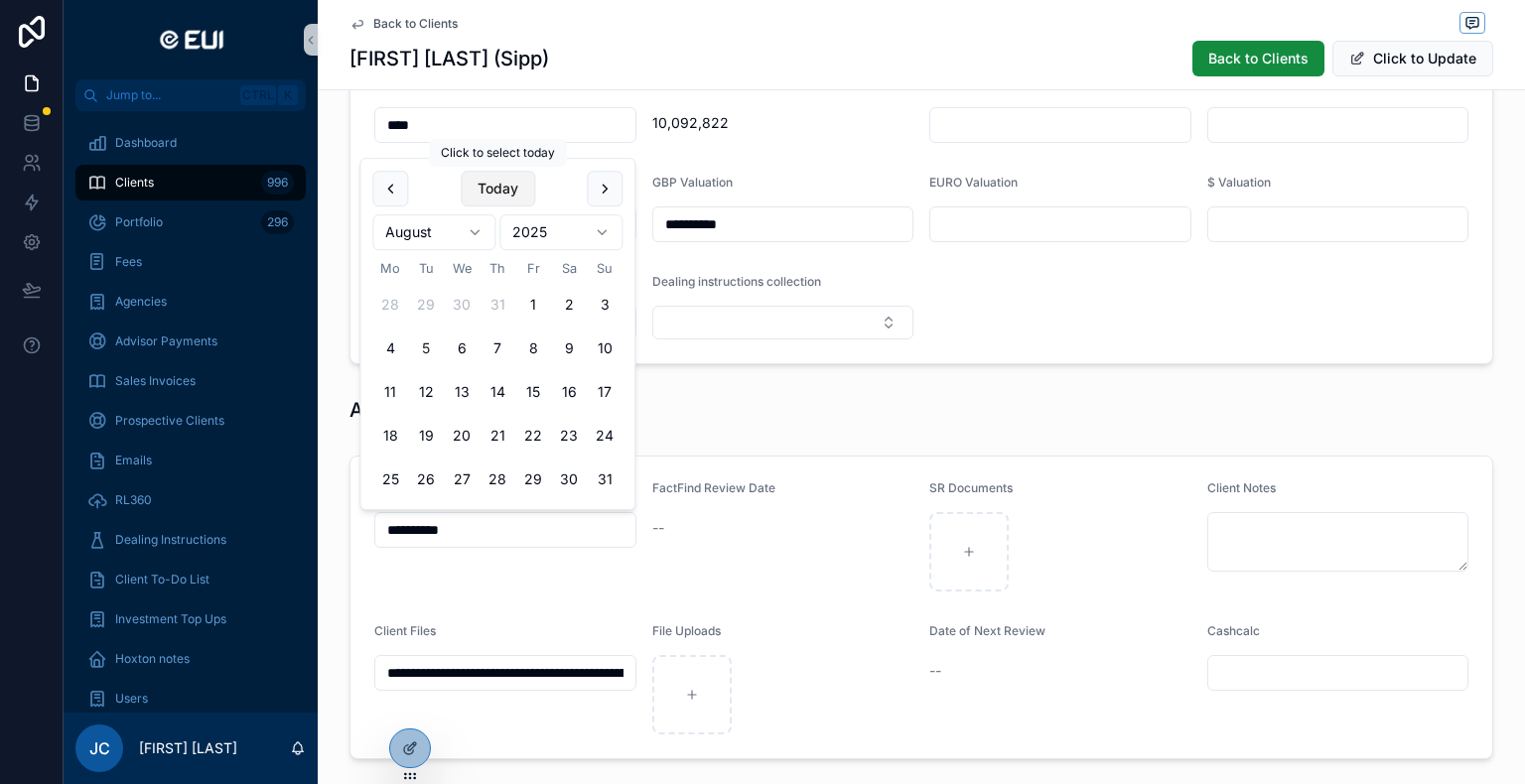 type on "**********" 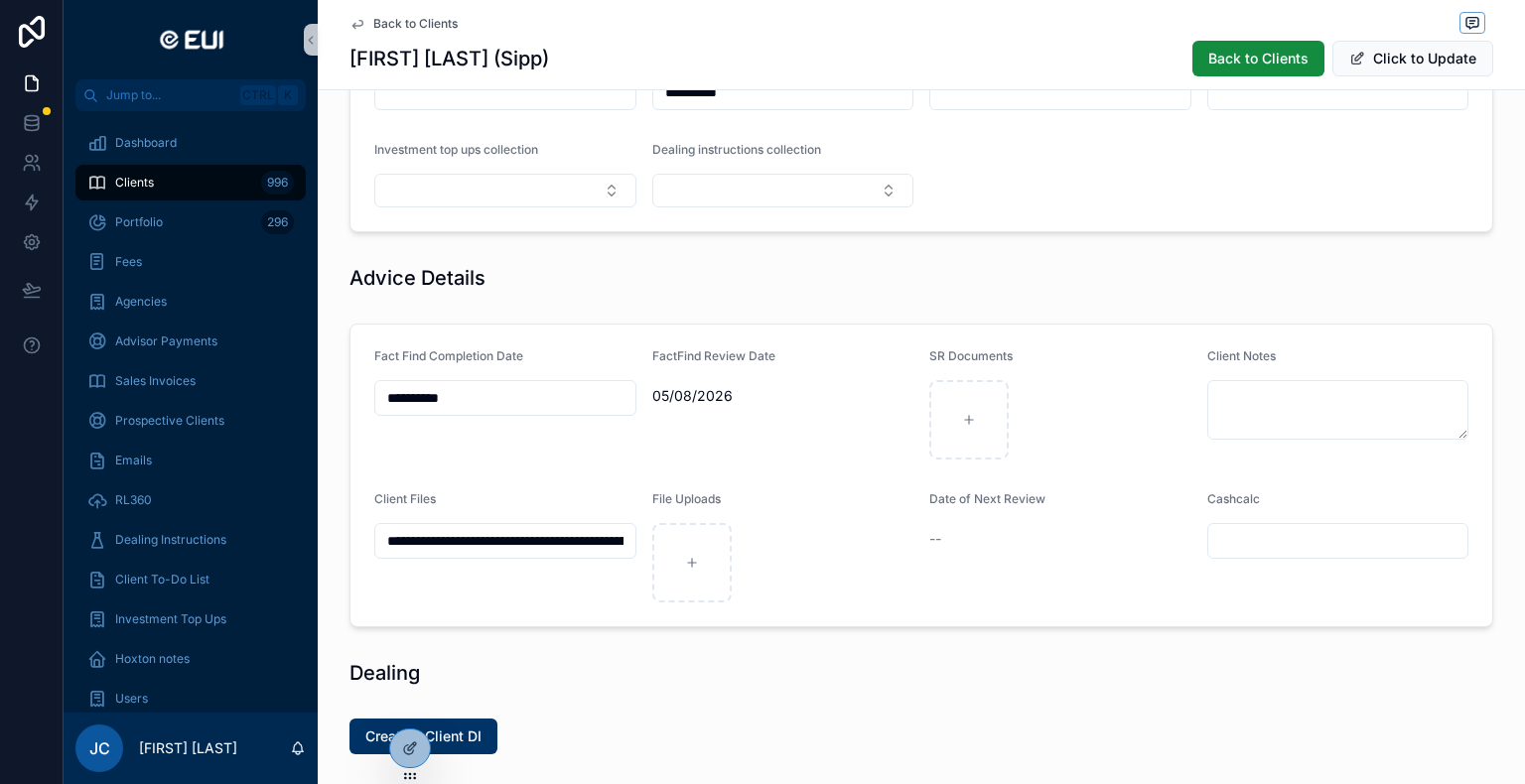 scroll, scrollTop: 941, scrollLeft: 0, axis: vertical 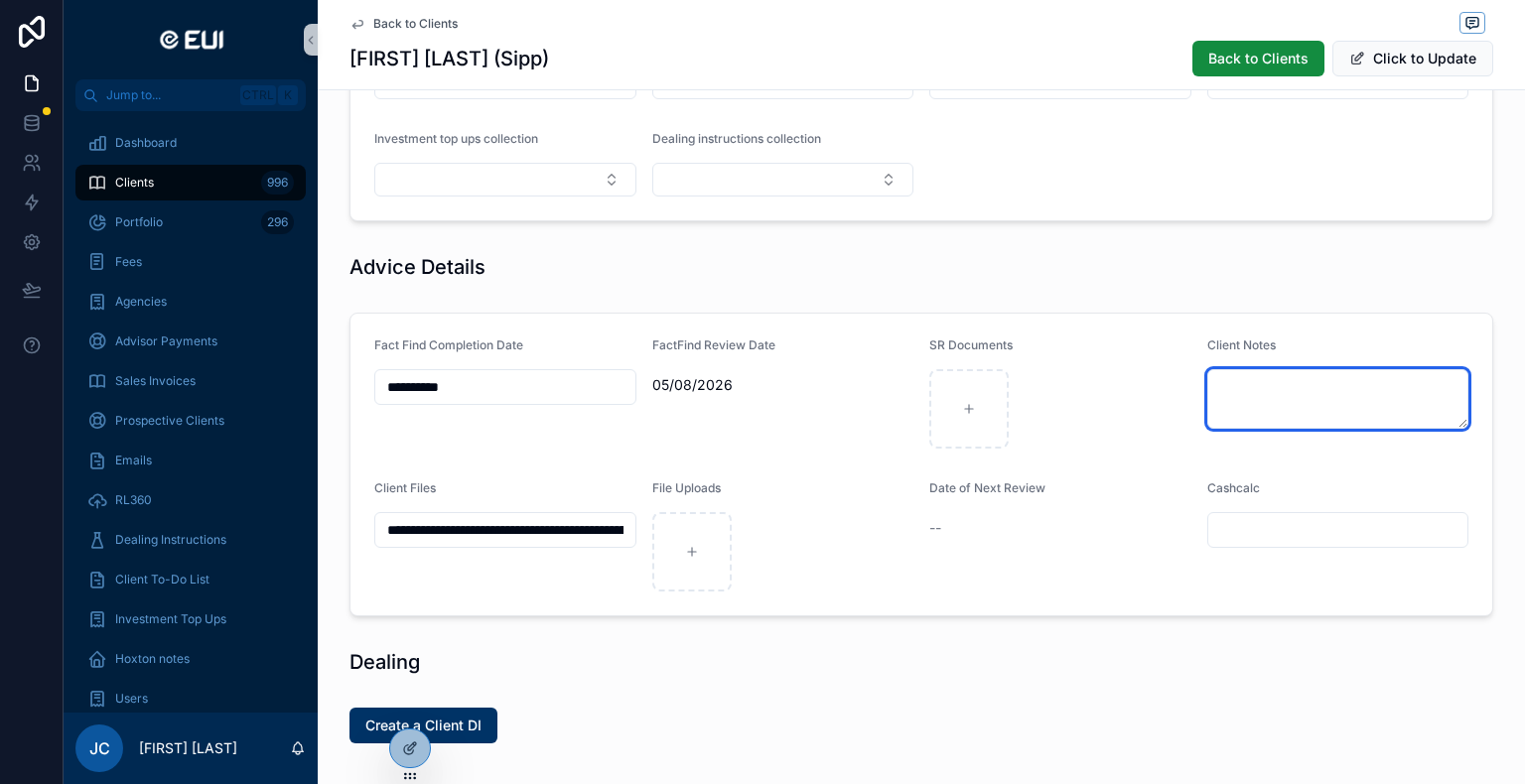 click at bounding box center (1338, 399) 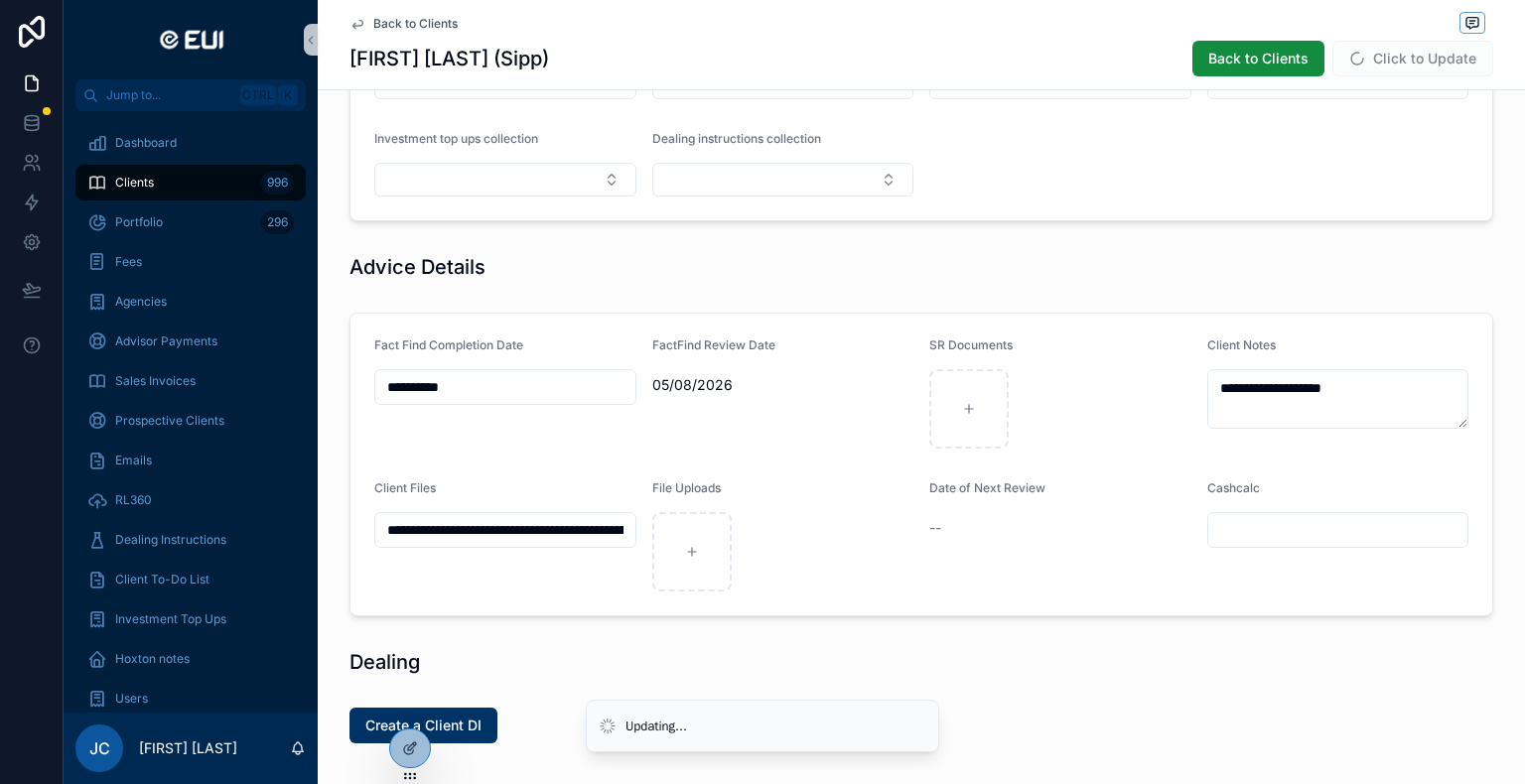 click on "Dealing" at bounding box center [921, 662] 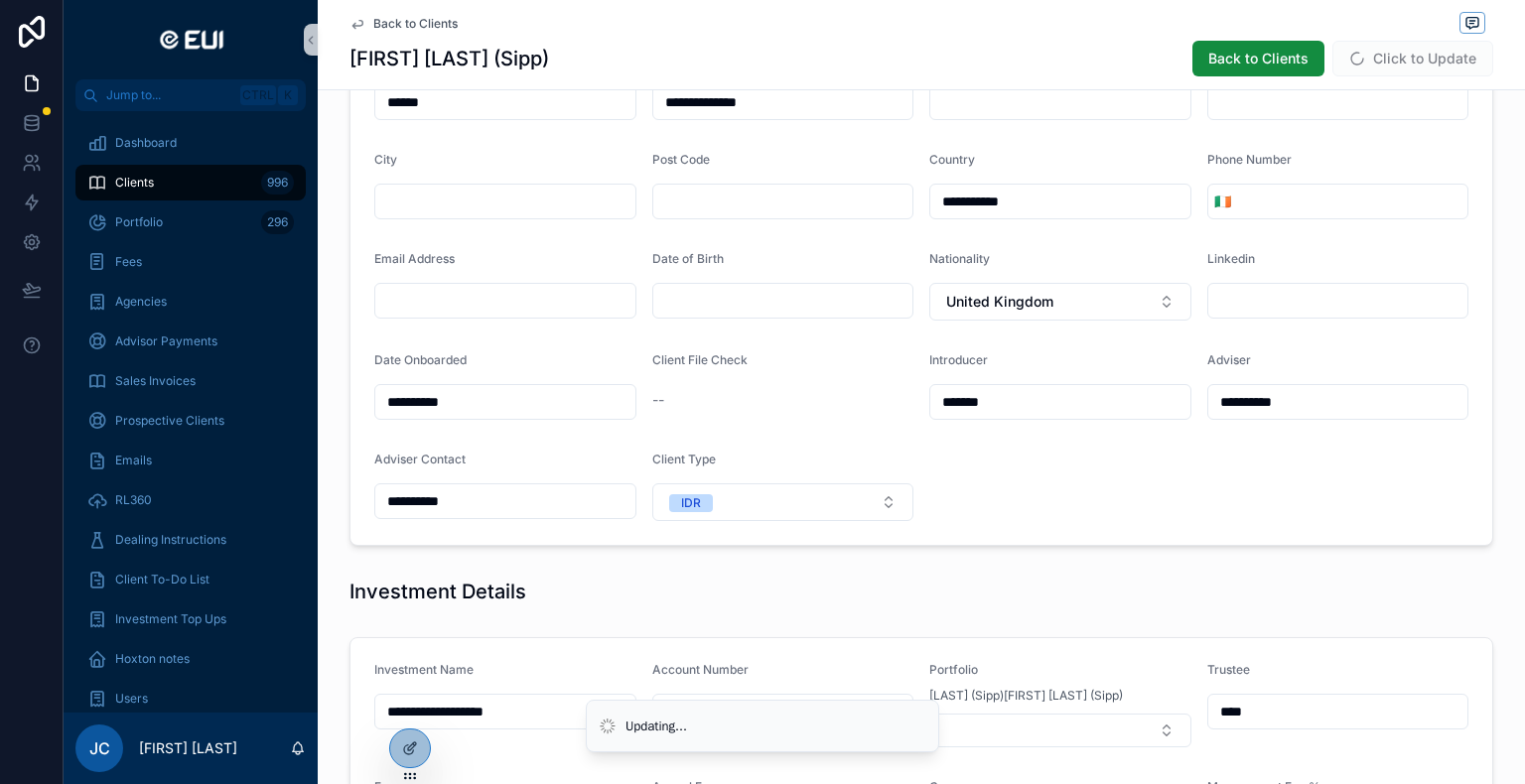 scroll, scrollTop: 0, scrollLeft: 0, axis: both 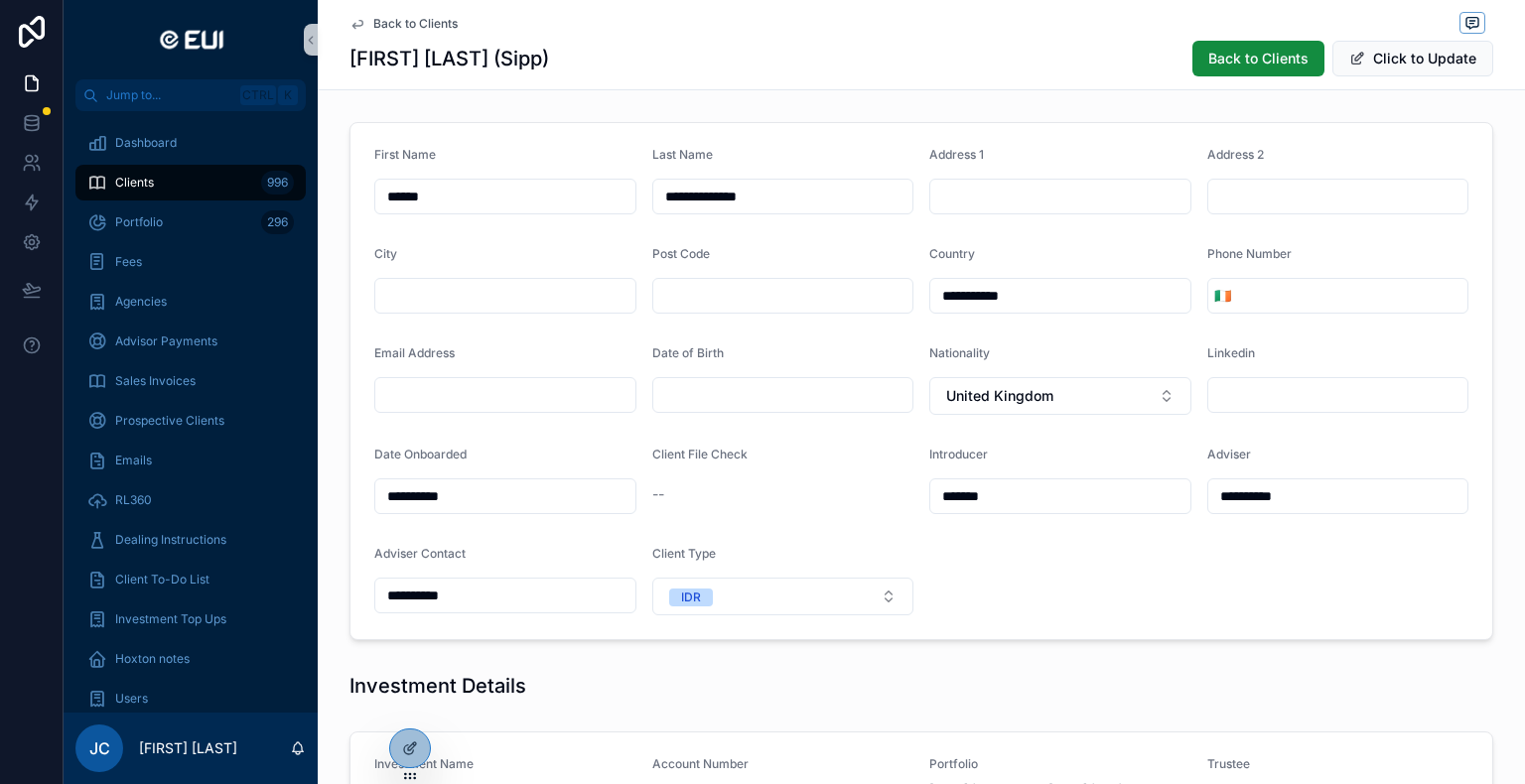 type on "**********" 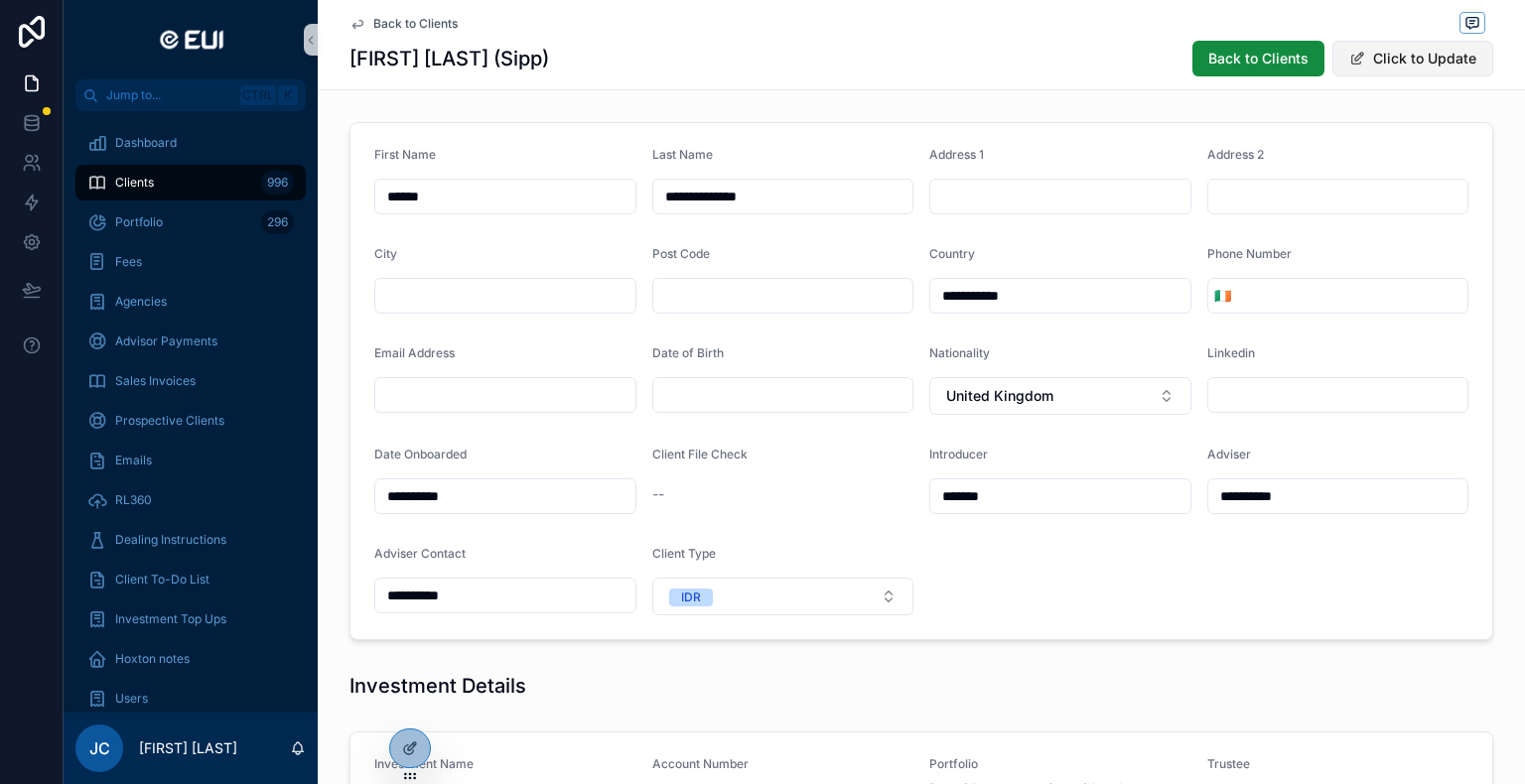 click on "Click to Update" at bounding box center [1413, 59] 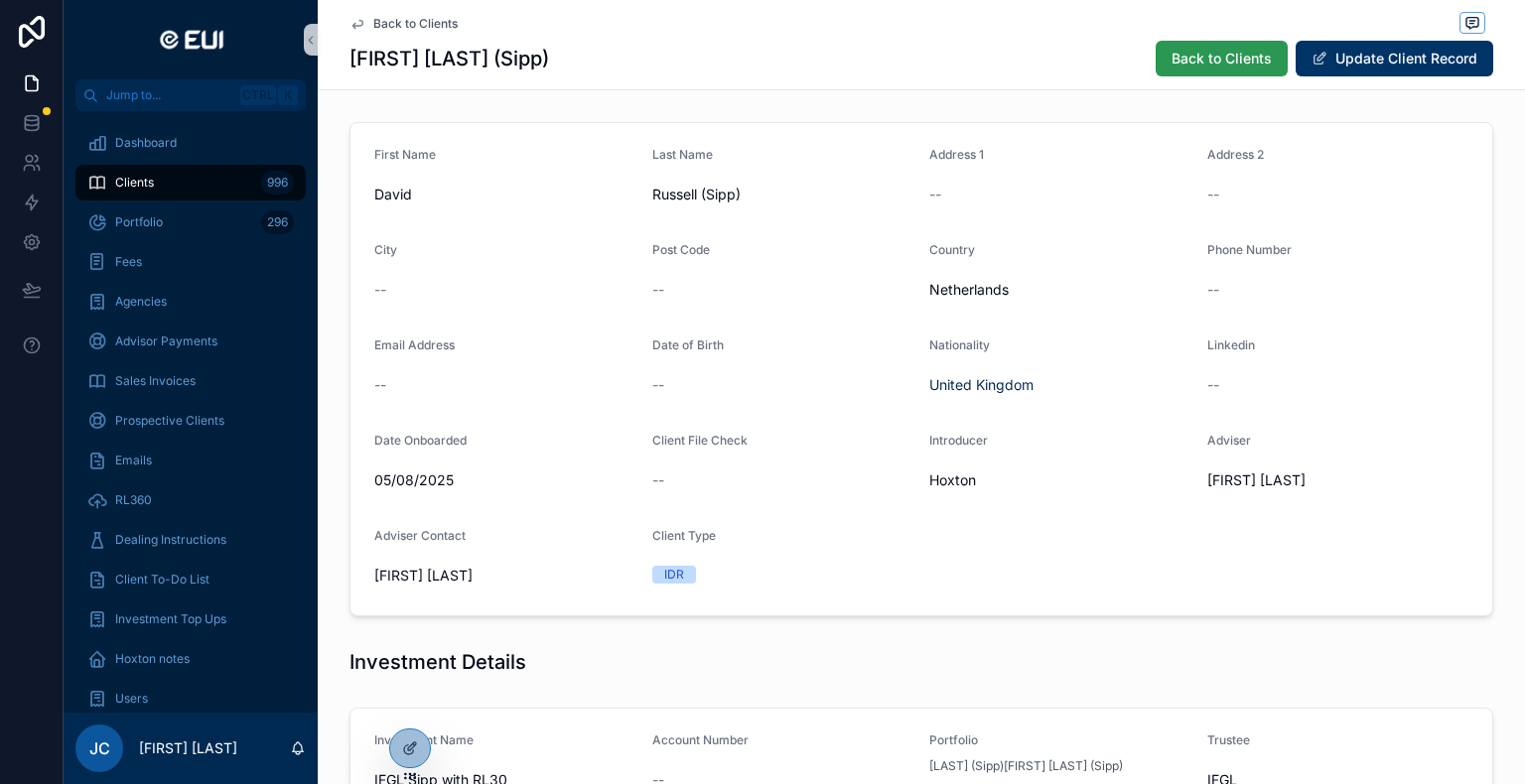 click on "Back to Clients" at bounding box center [1221, 59] 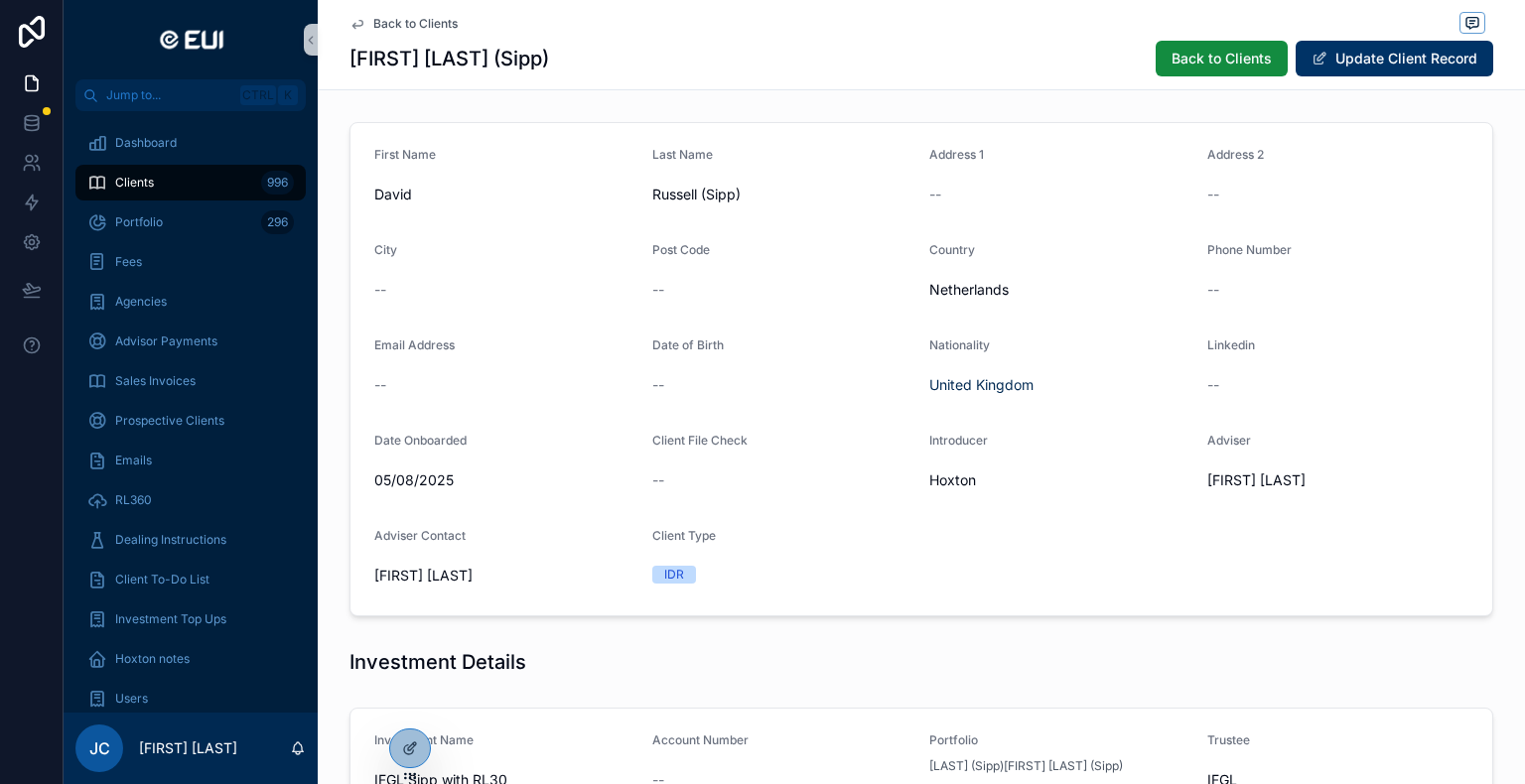 click on "Back to Clients" at bounding box center (415, 24) 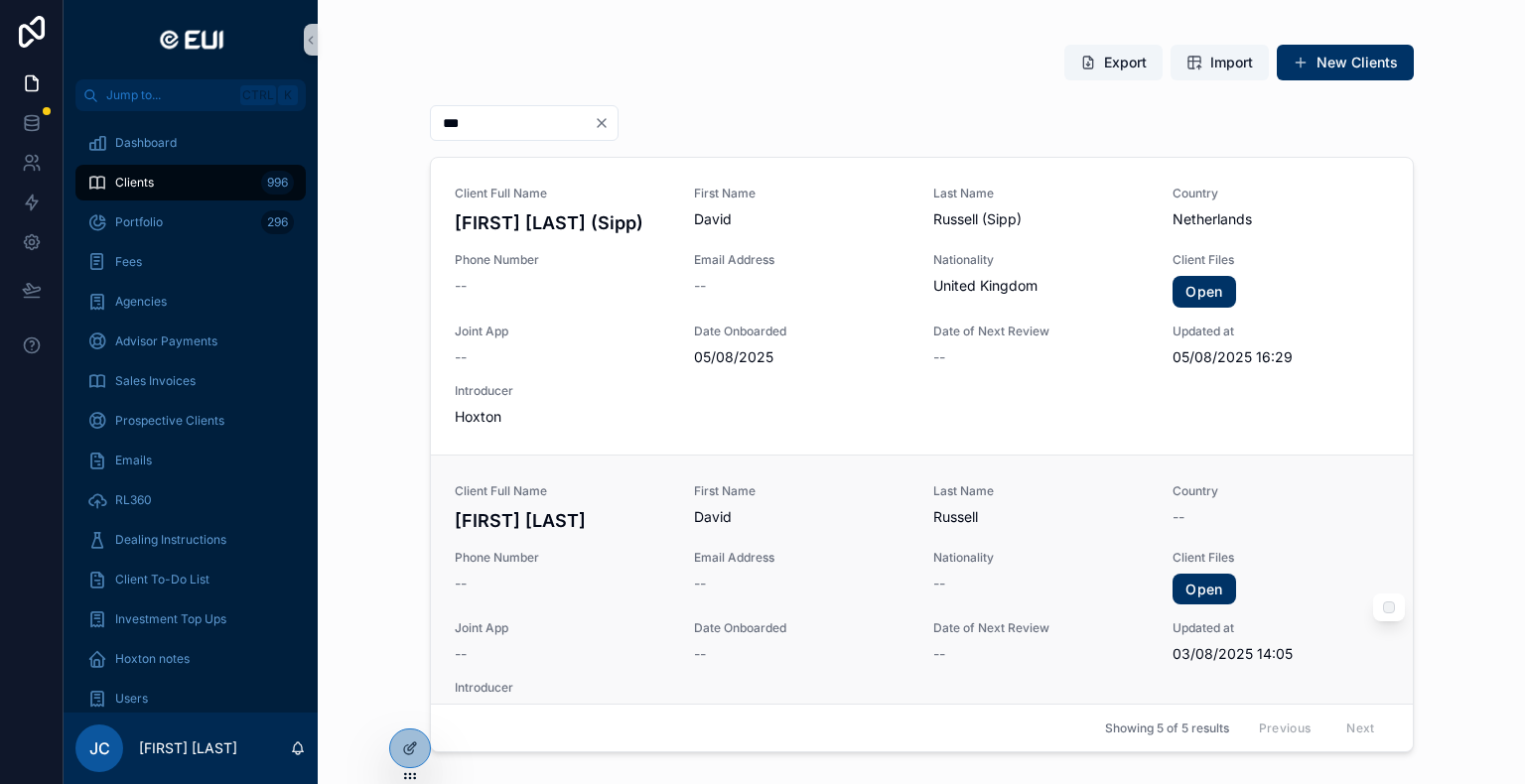scroll, scrollTop: 0, scrollLeft: 0, axis: both 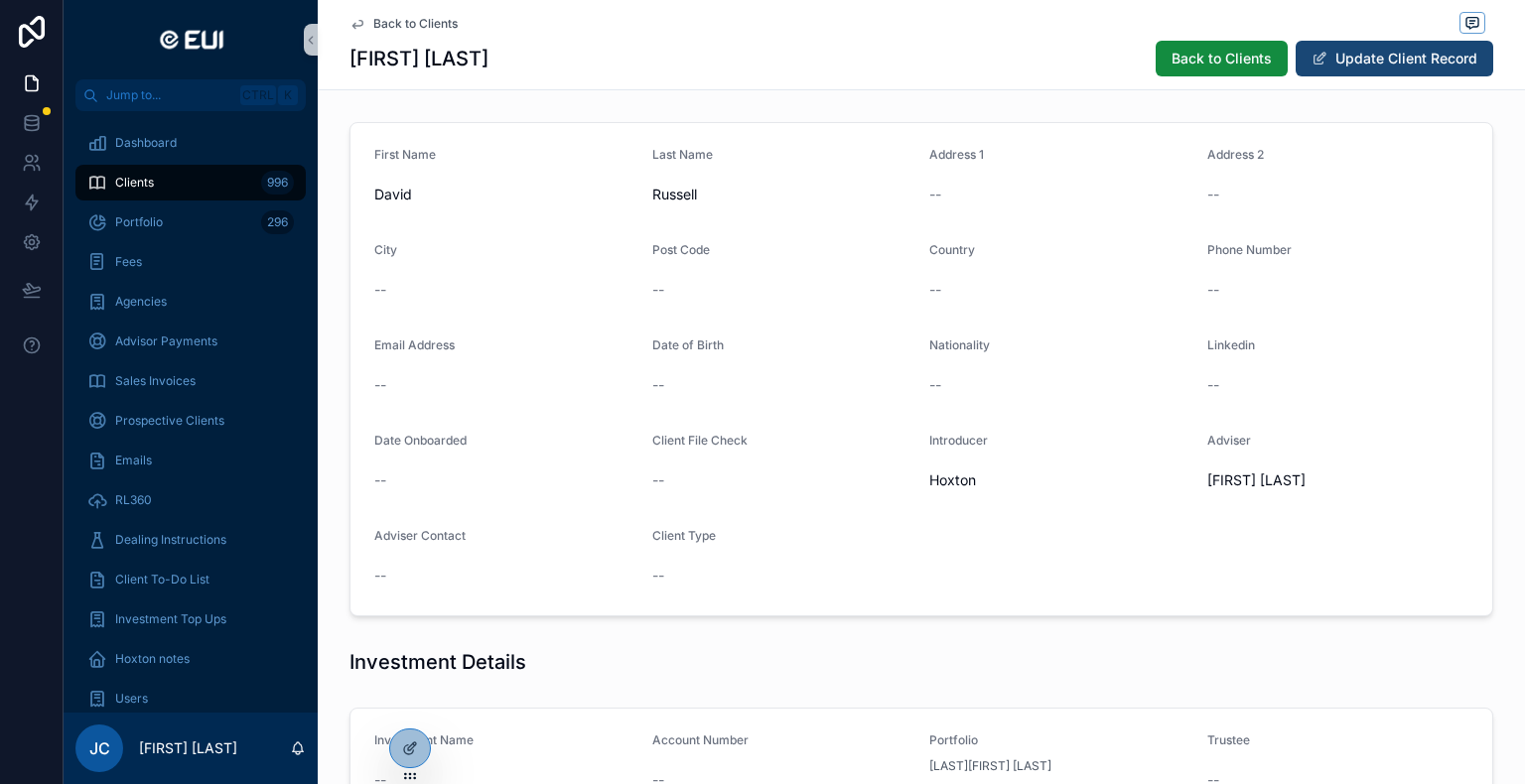 click on "Update Client Record" at bounding box center (1394, 59) 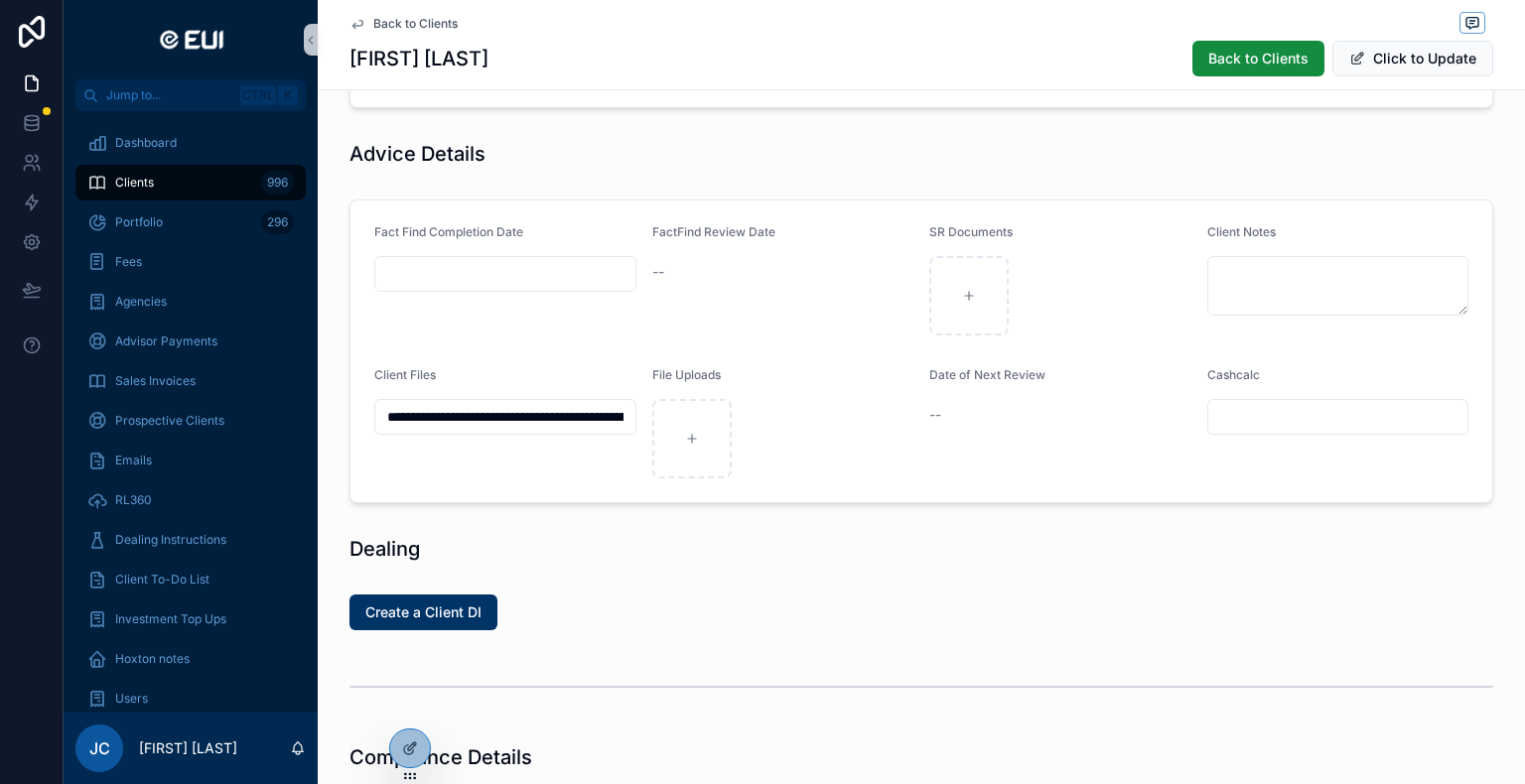 scroll, scrollTop: 1048, scrollLeft: 0, axis: vertical 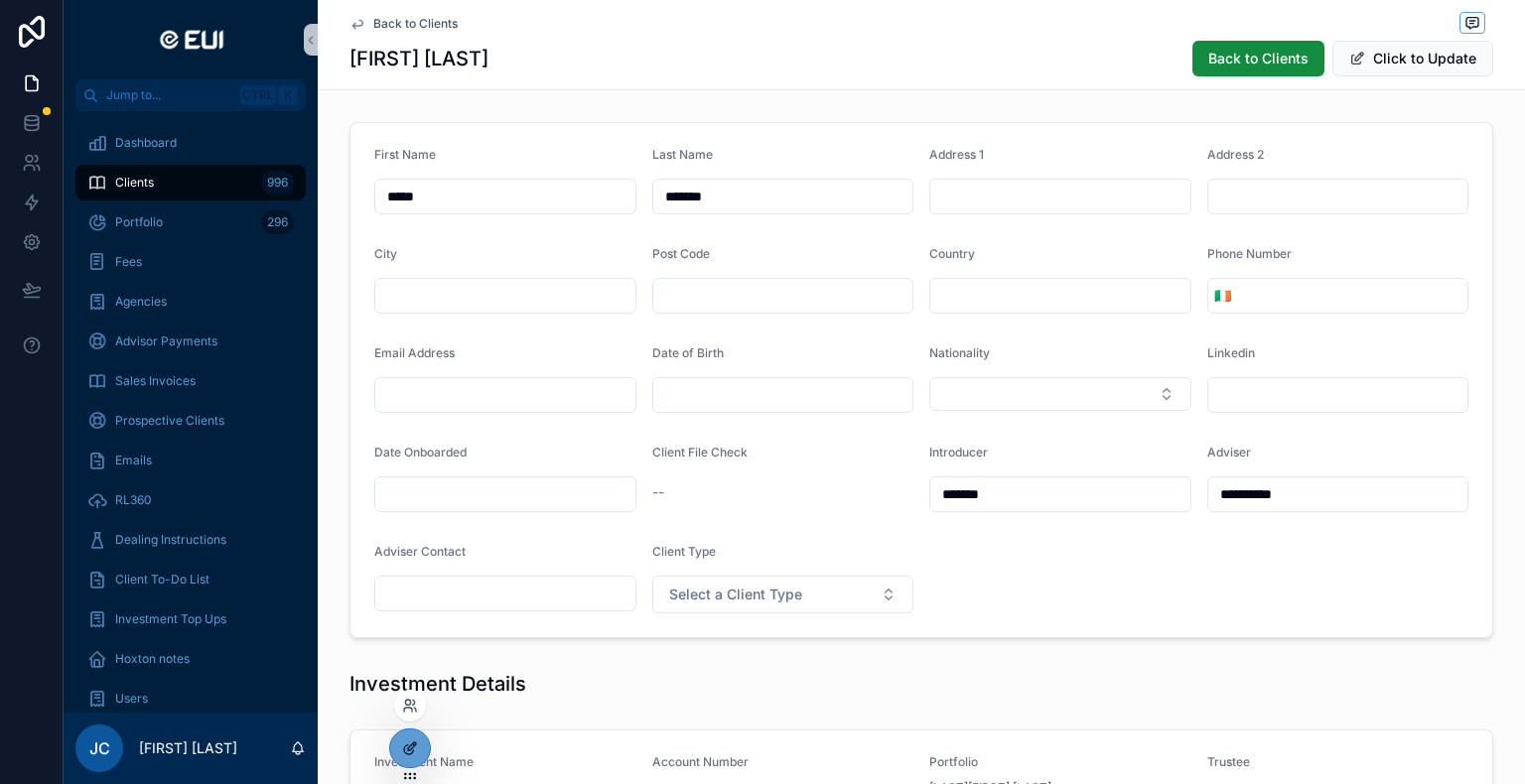 click 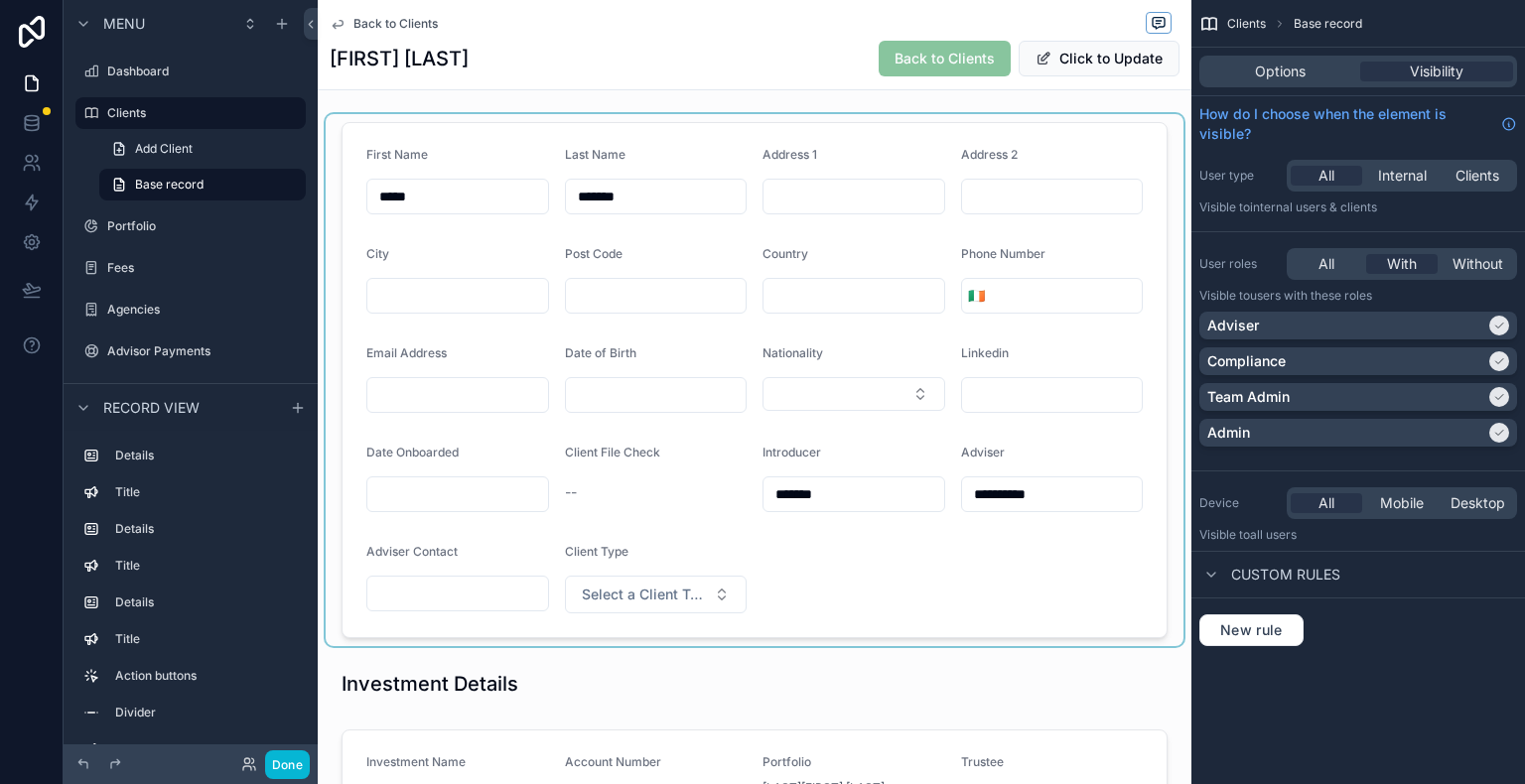 click at bounding box center [755, 380] 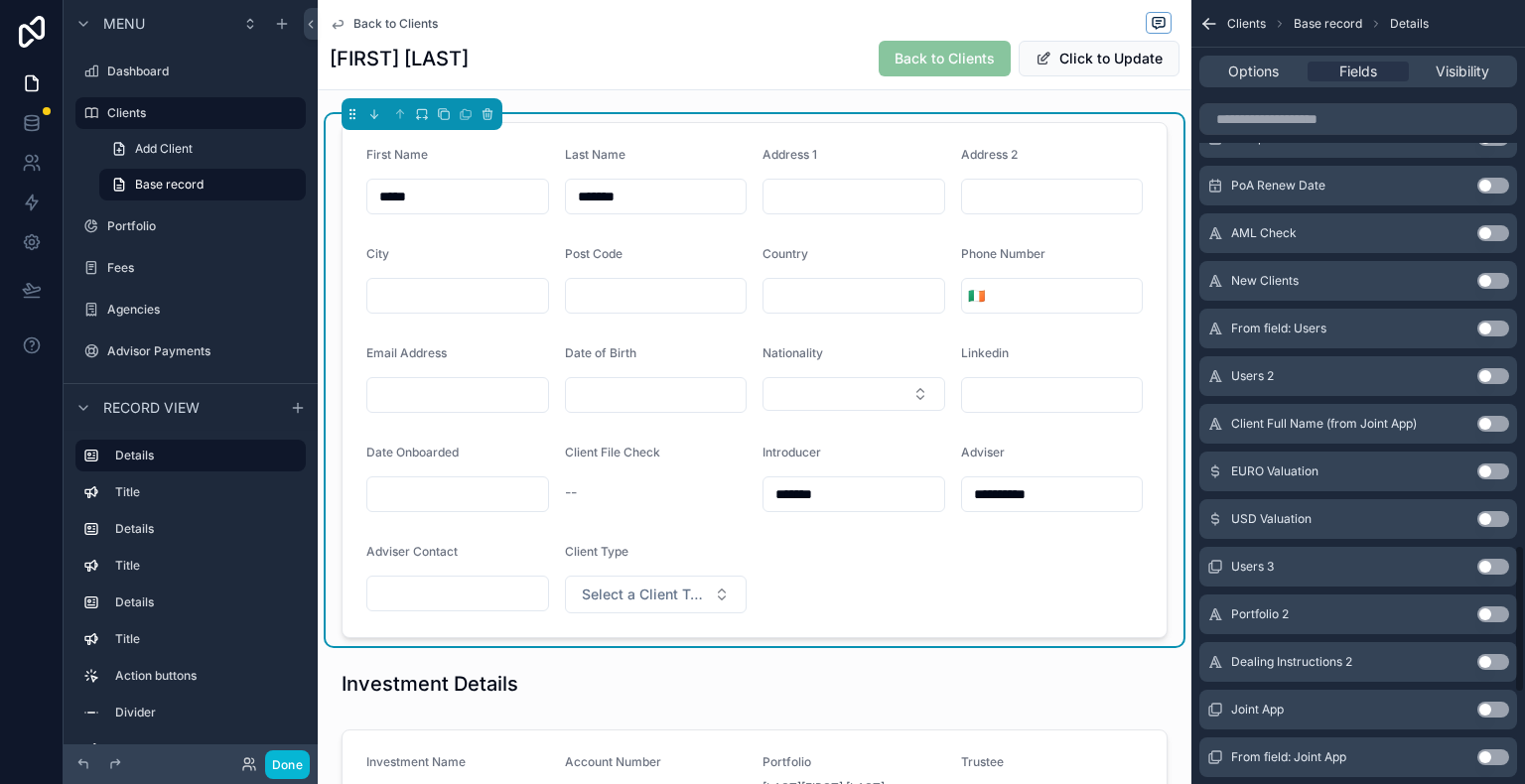 scroll, scrollTop: 3176, scrollLeft: 0, axis: vertical 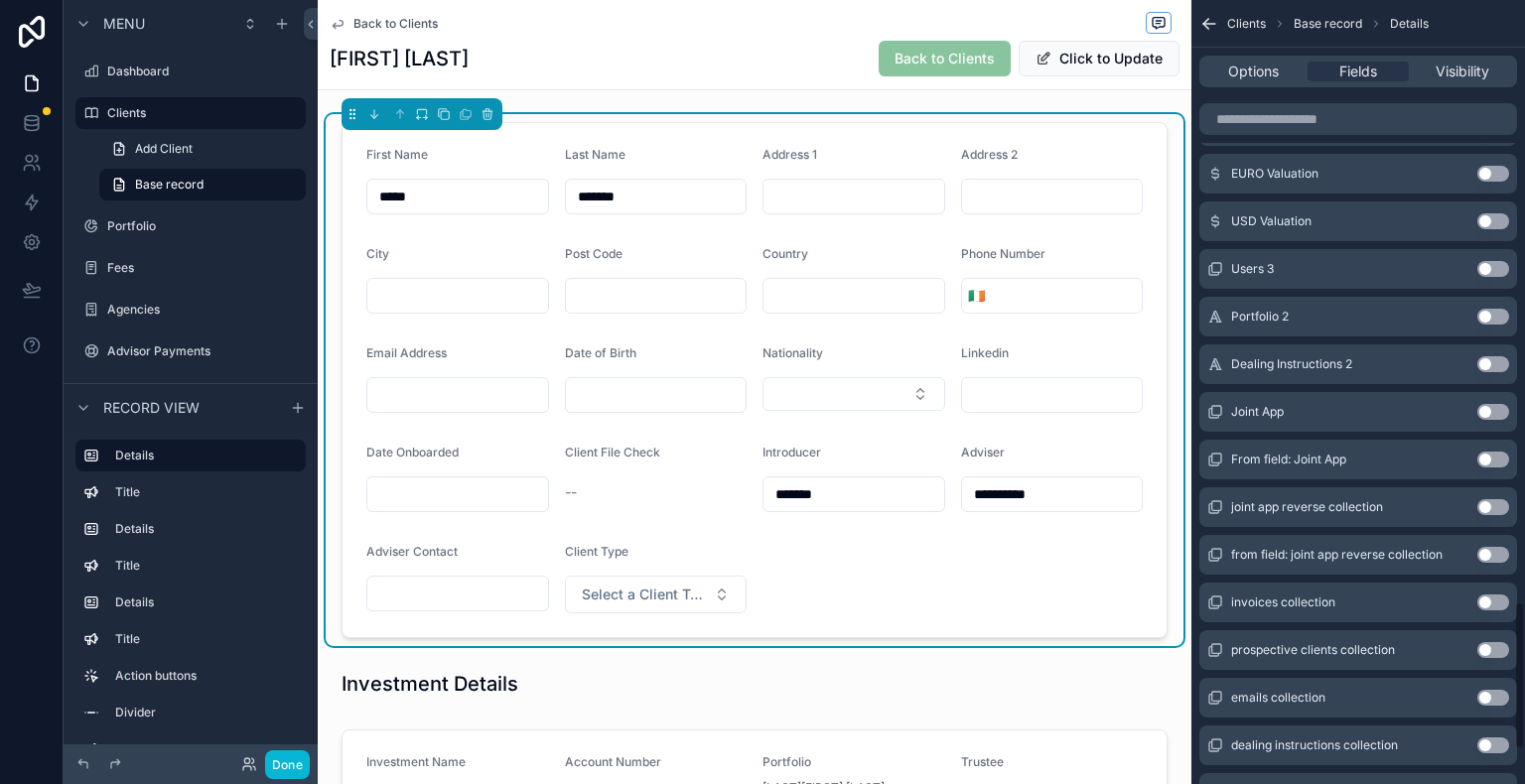 click on "Use setting" at bounding box center [1493, 412] 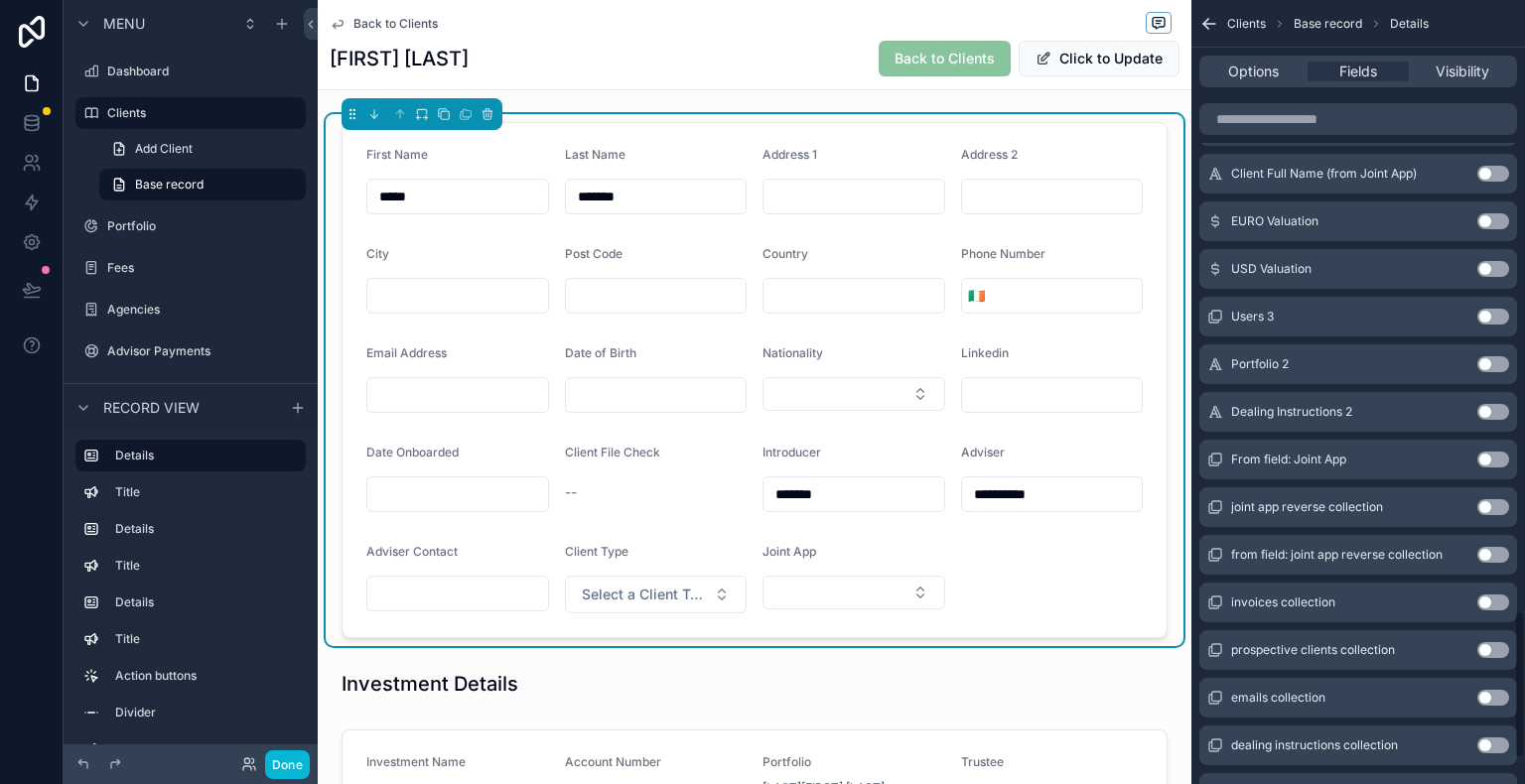 scroll, scrollTop: 3223, scrollLeft: 0, axis: vertical 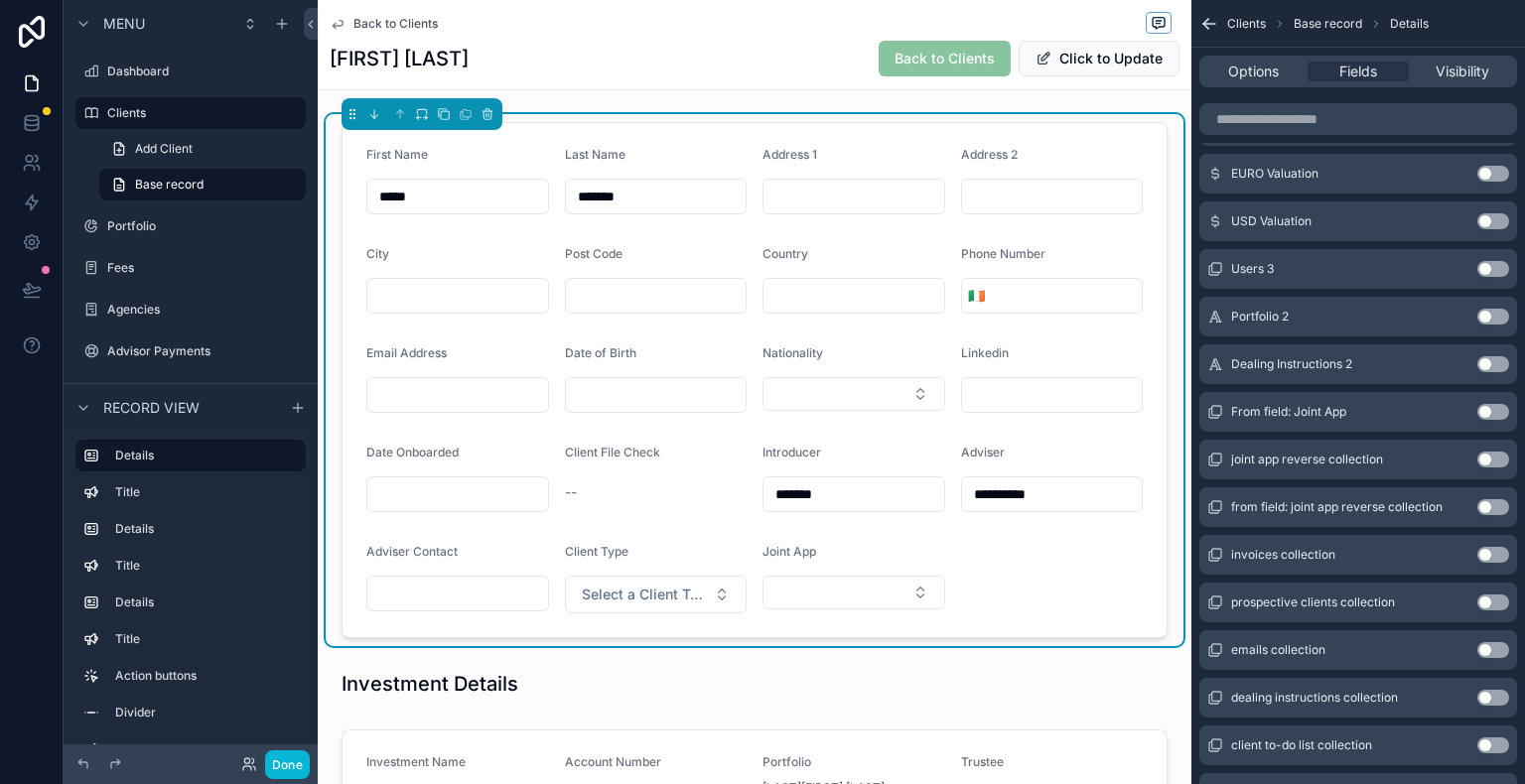click on "*******" at bounding box center [656, 196] 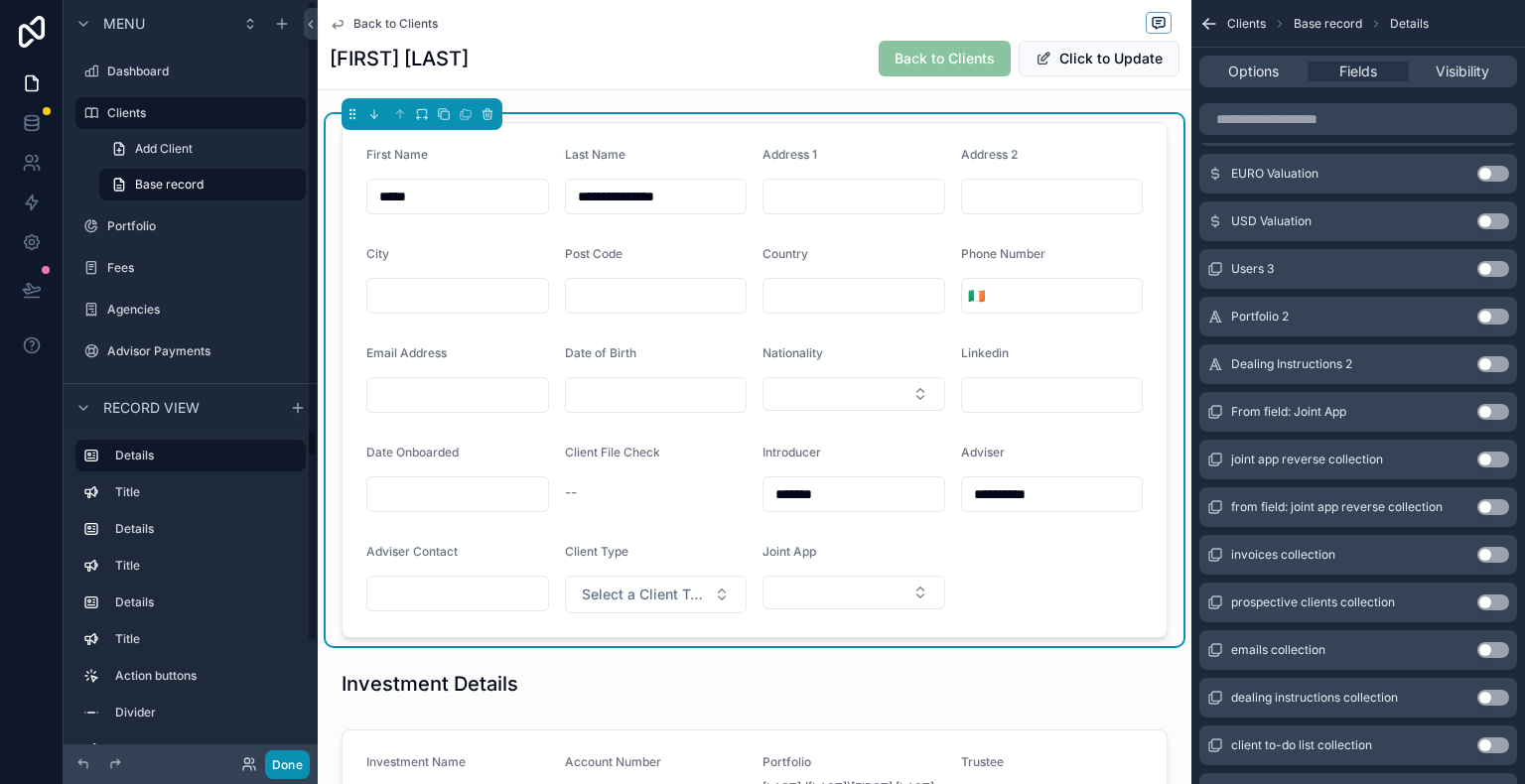 type on "**********" 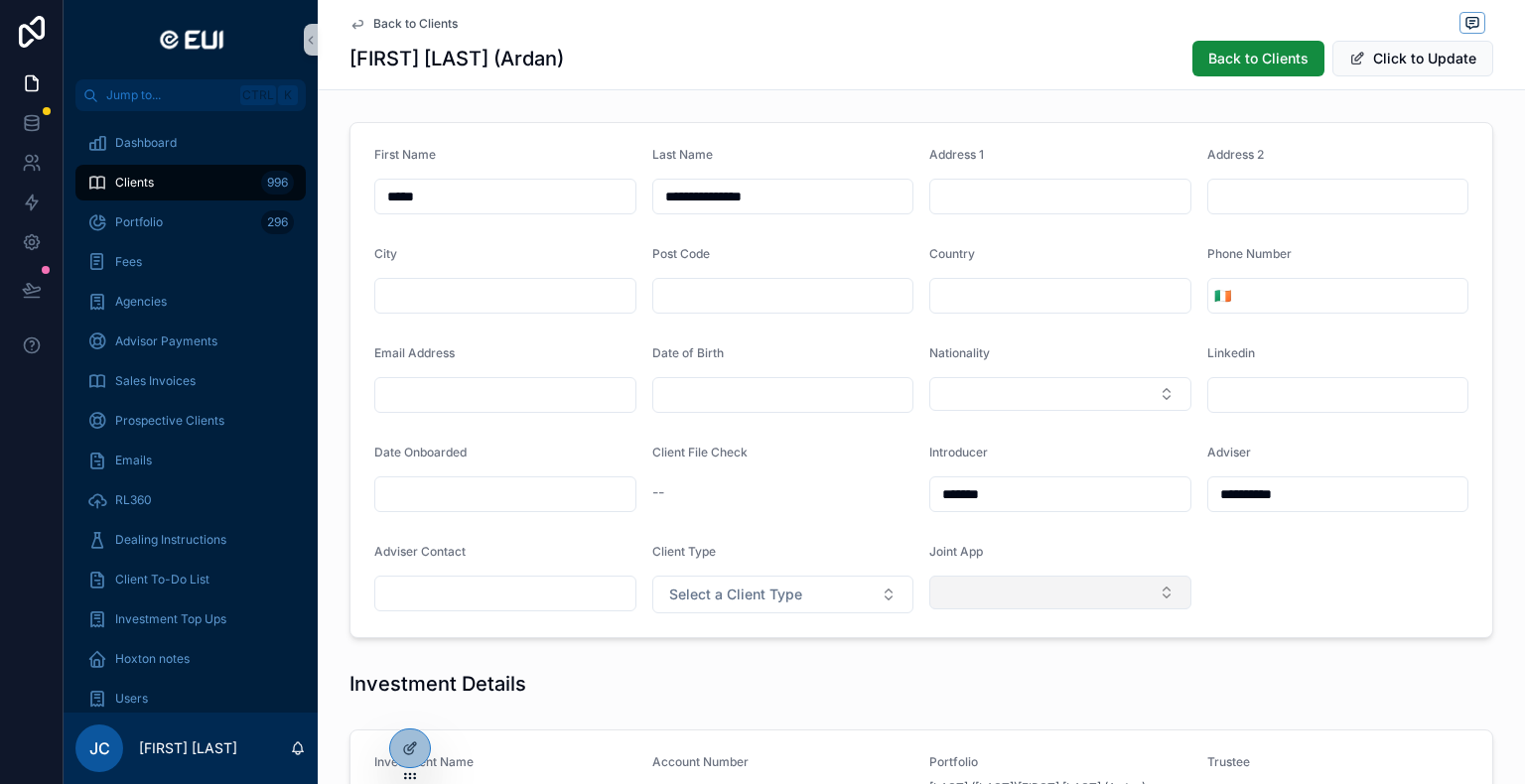 click at bounding box center [1060, 592] 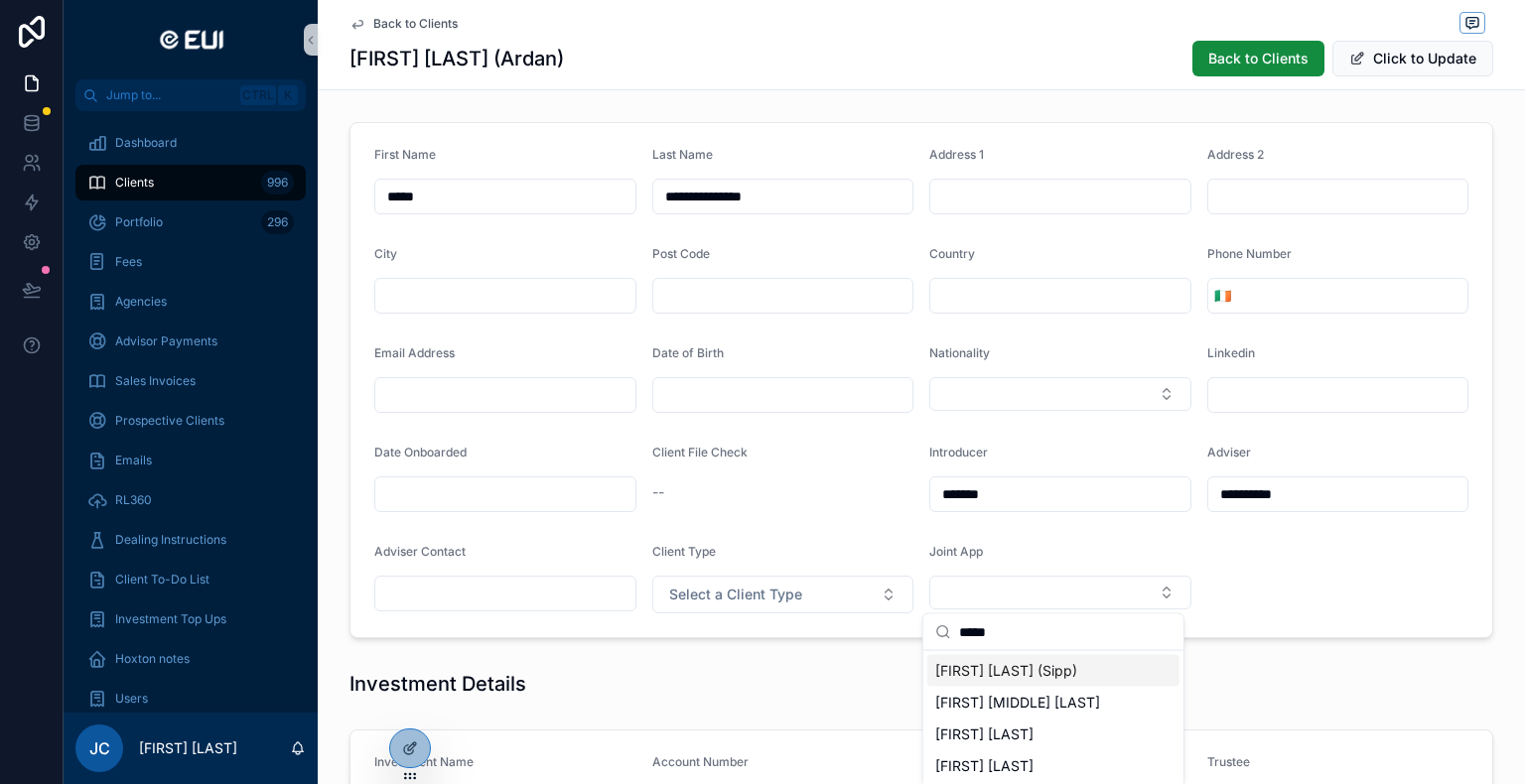 type on "*****" 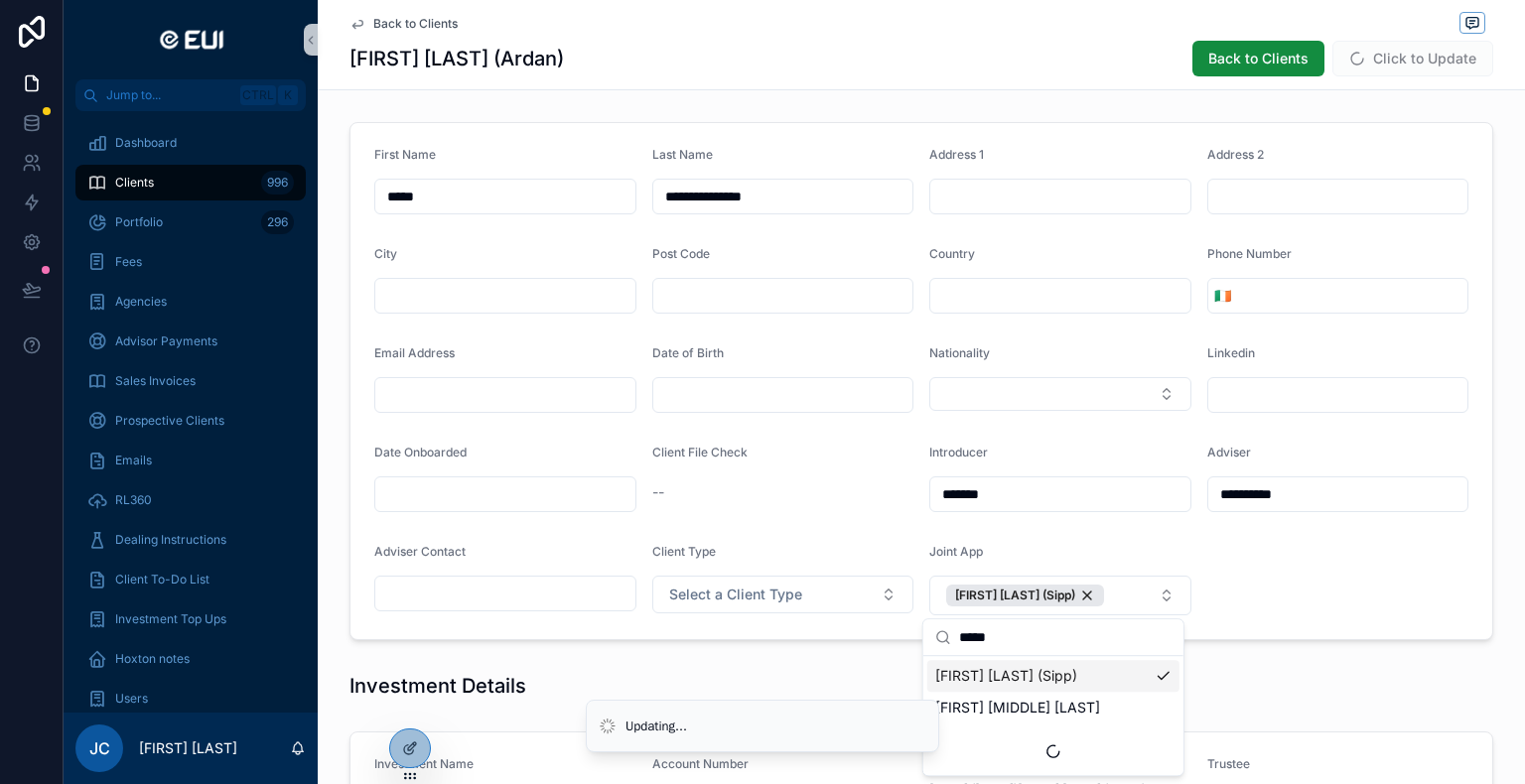 click on "First Name [FIRST] Last Name [LAST] Address 1 Address 2 City Post Code Country Phone Number 🇮🇪 Email Address Date of Birth Nationality Linkedin Date Onboarded Client File Check -- Introducer [LAST] Adviser [LAST] Adviser Contact Client Type Select a Client Type Joint App [FIRST] [LAST] (Sipp)" at bounding box center [921, 381] 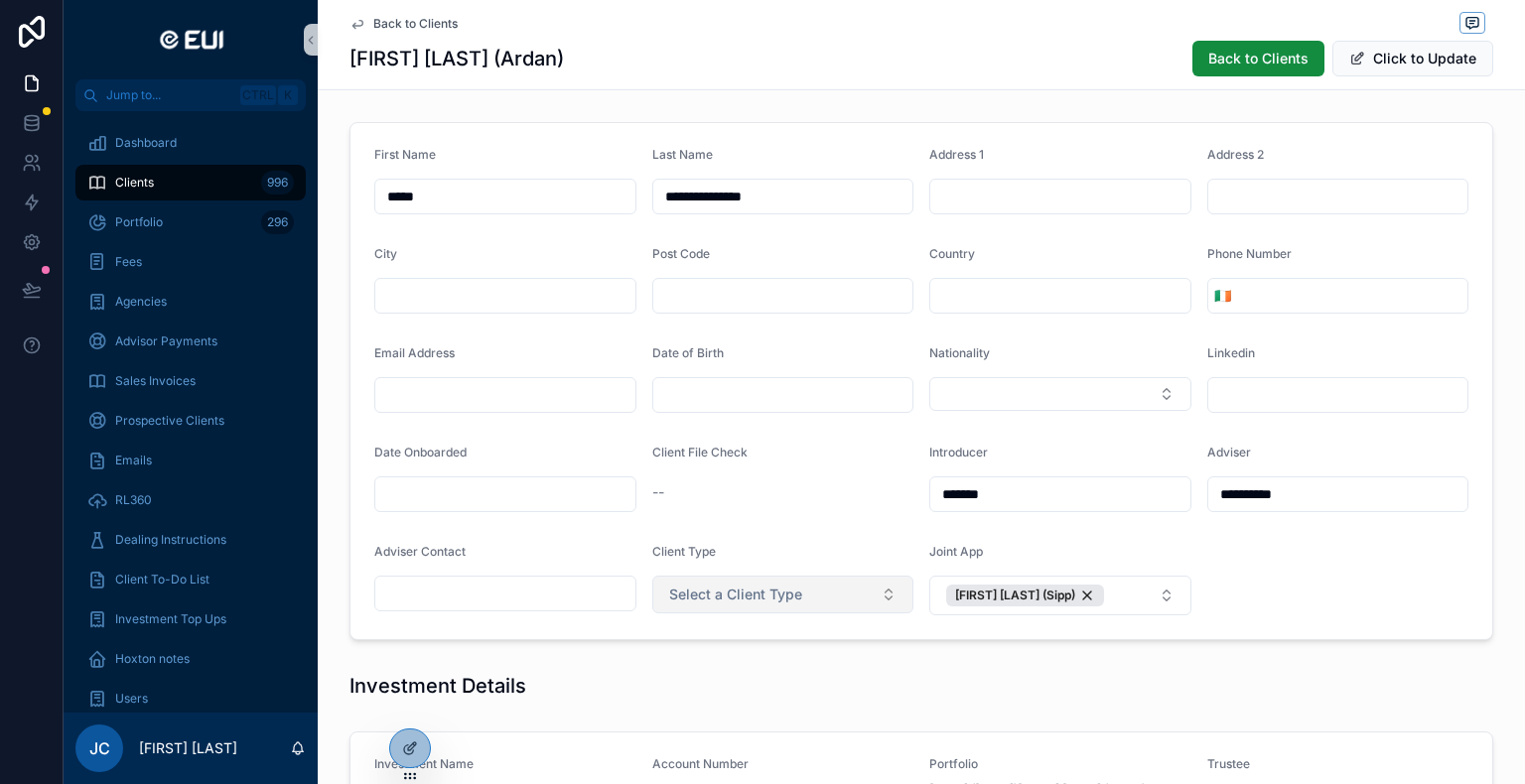 click on "Select a Client Type" at bounding box center (736, 594) 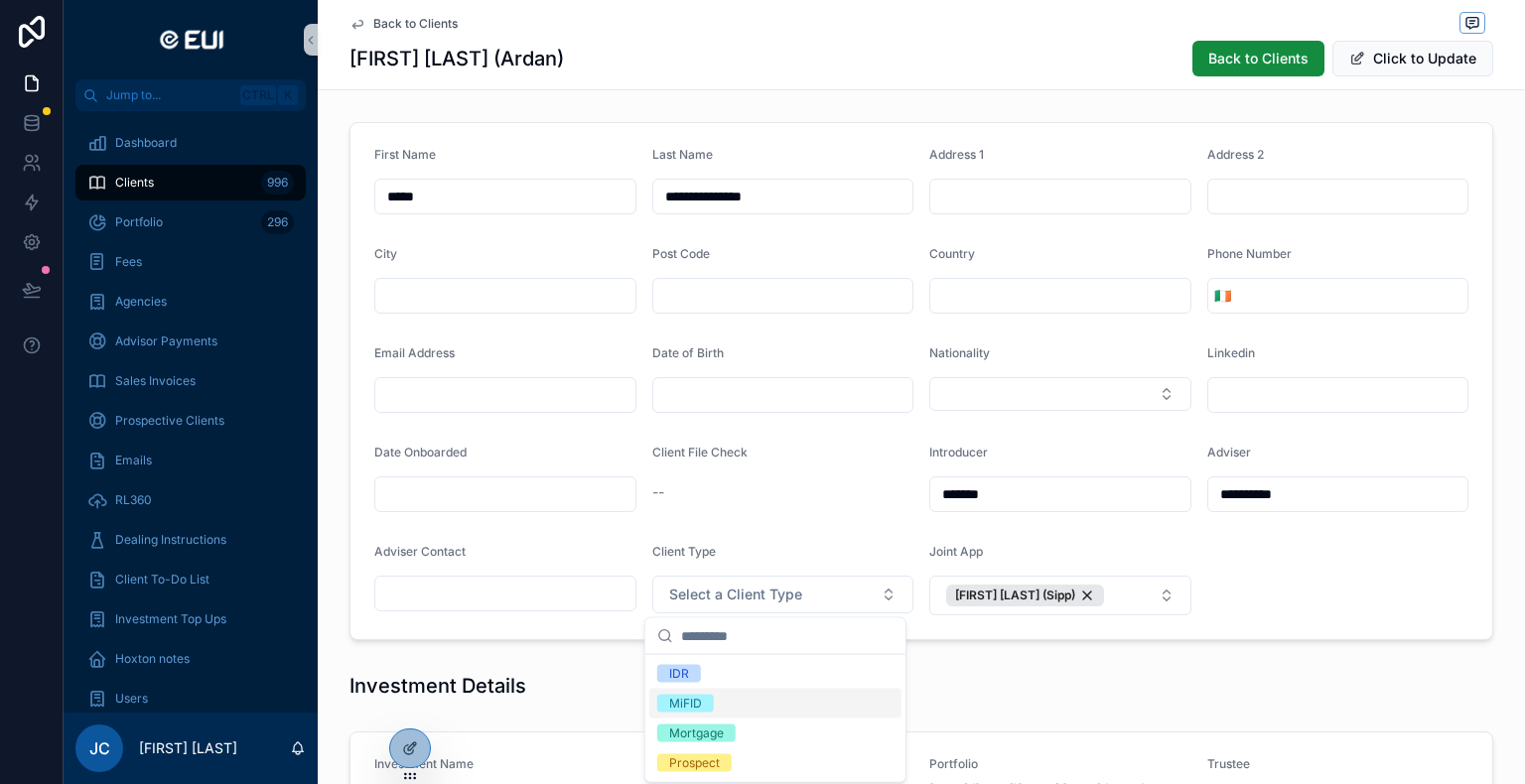 click on "MiFID" at bounding box center [685, 704] 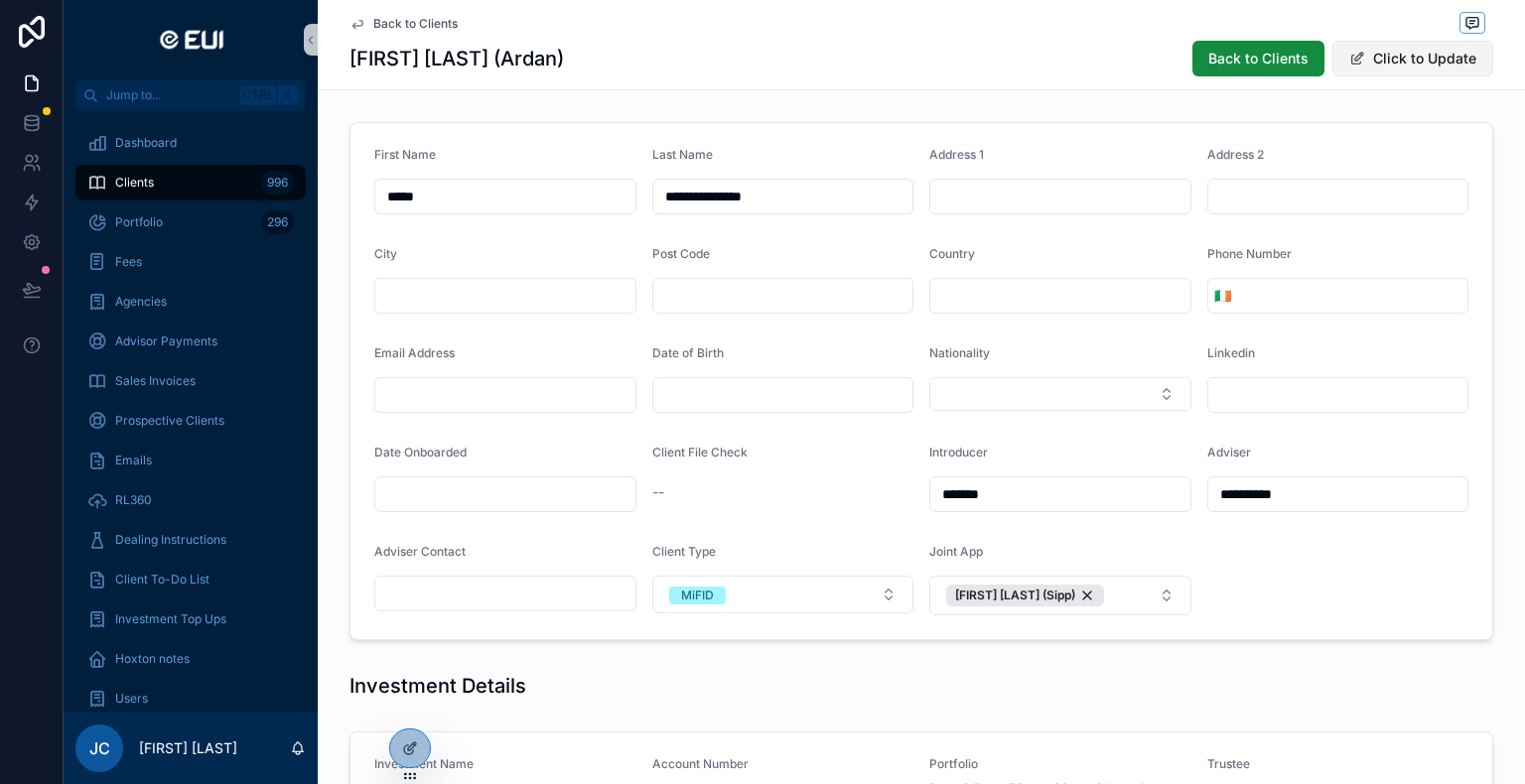 click on "Click to Update" at bounding box center (1413, 59) 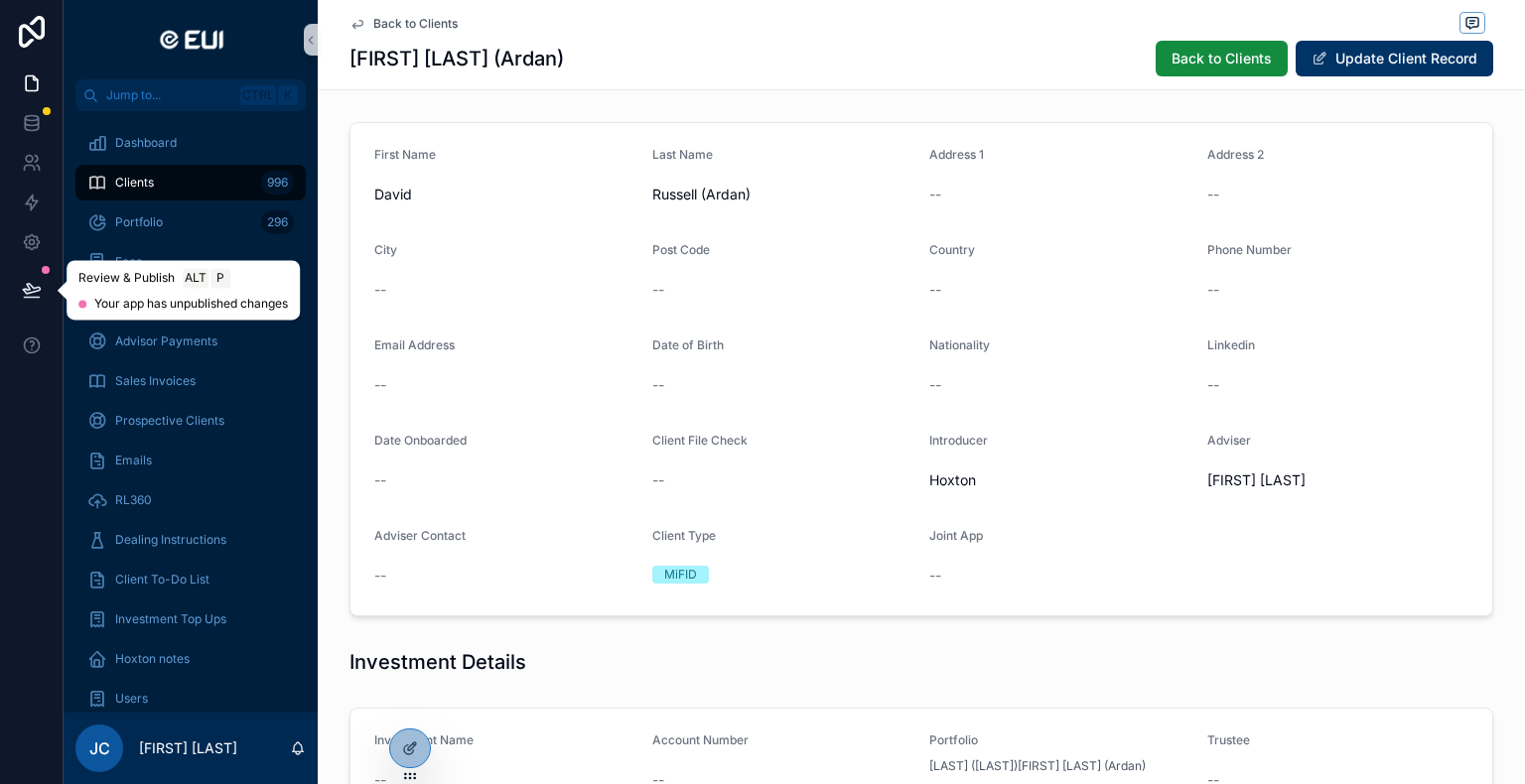 click at bounding box center (32, 290) 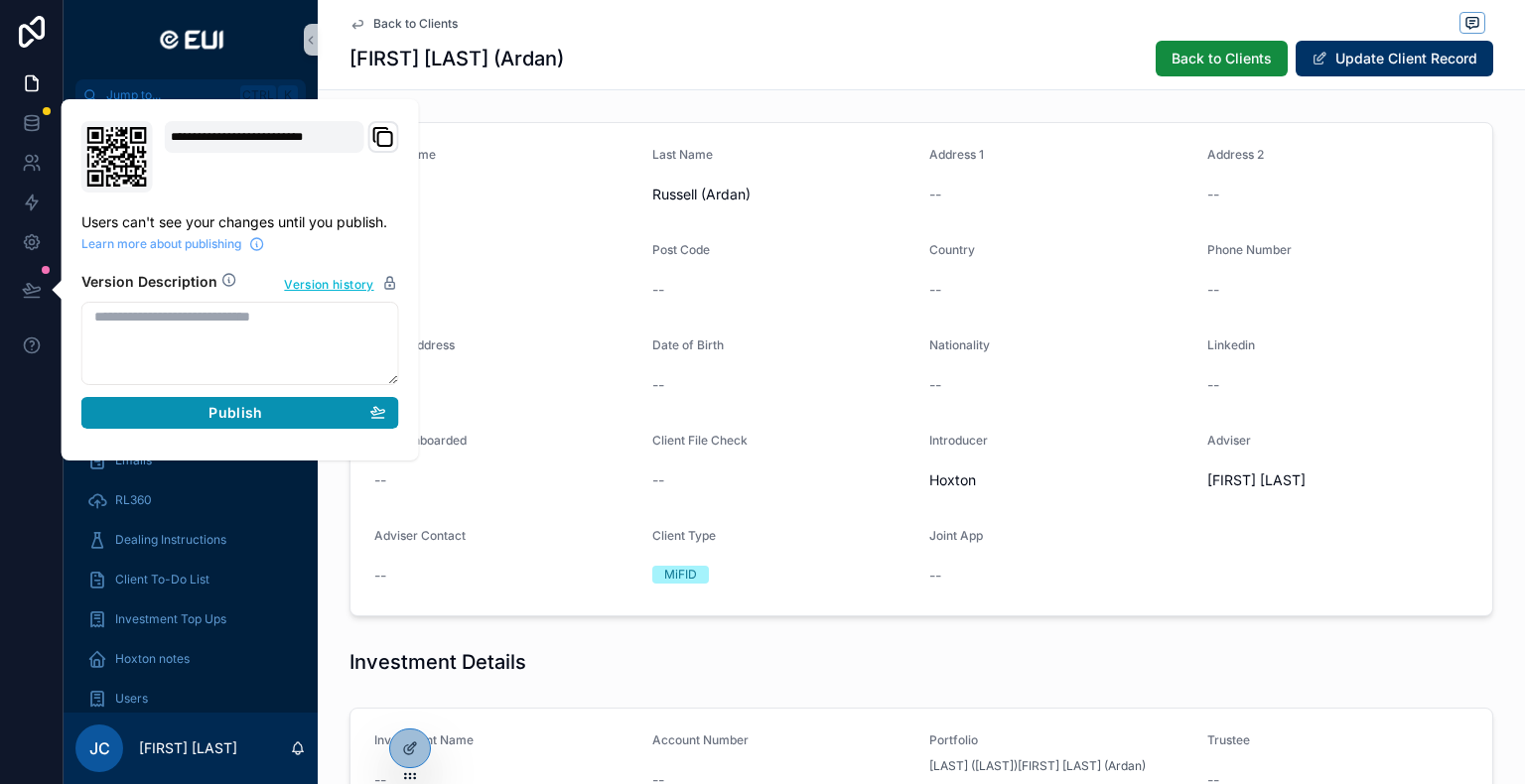 click on "Publish" at bounding box center [235, 413] 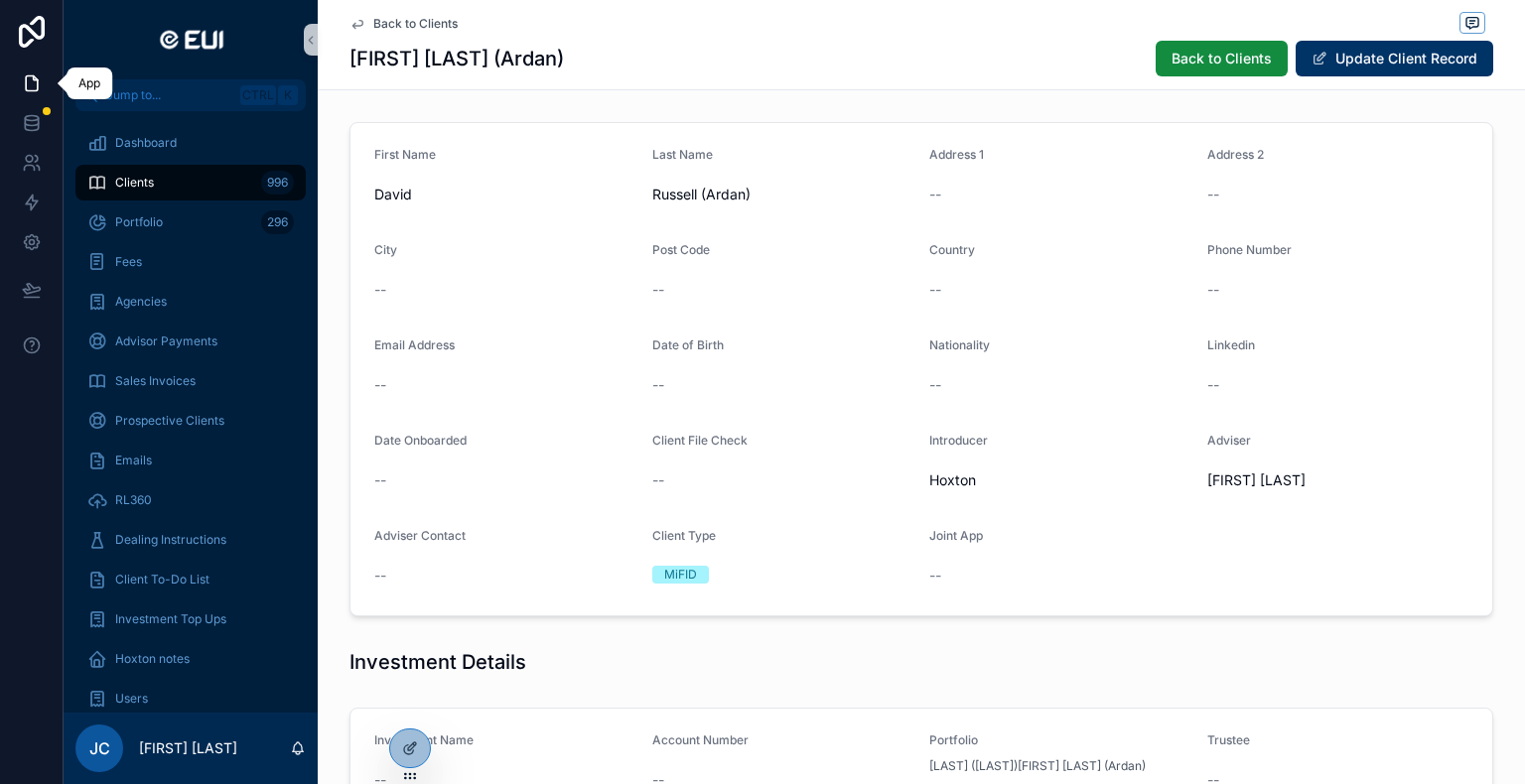 click 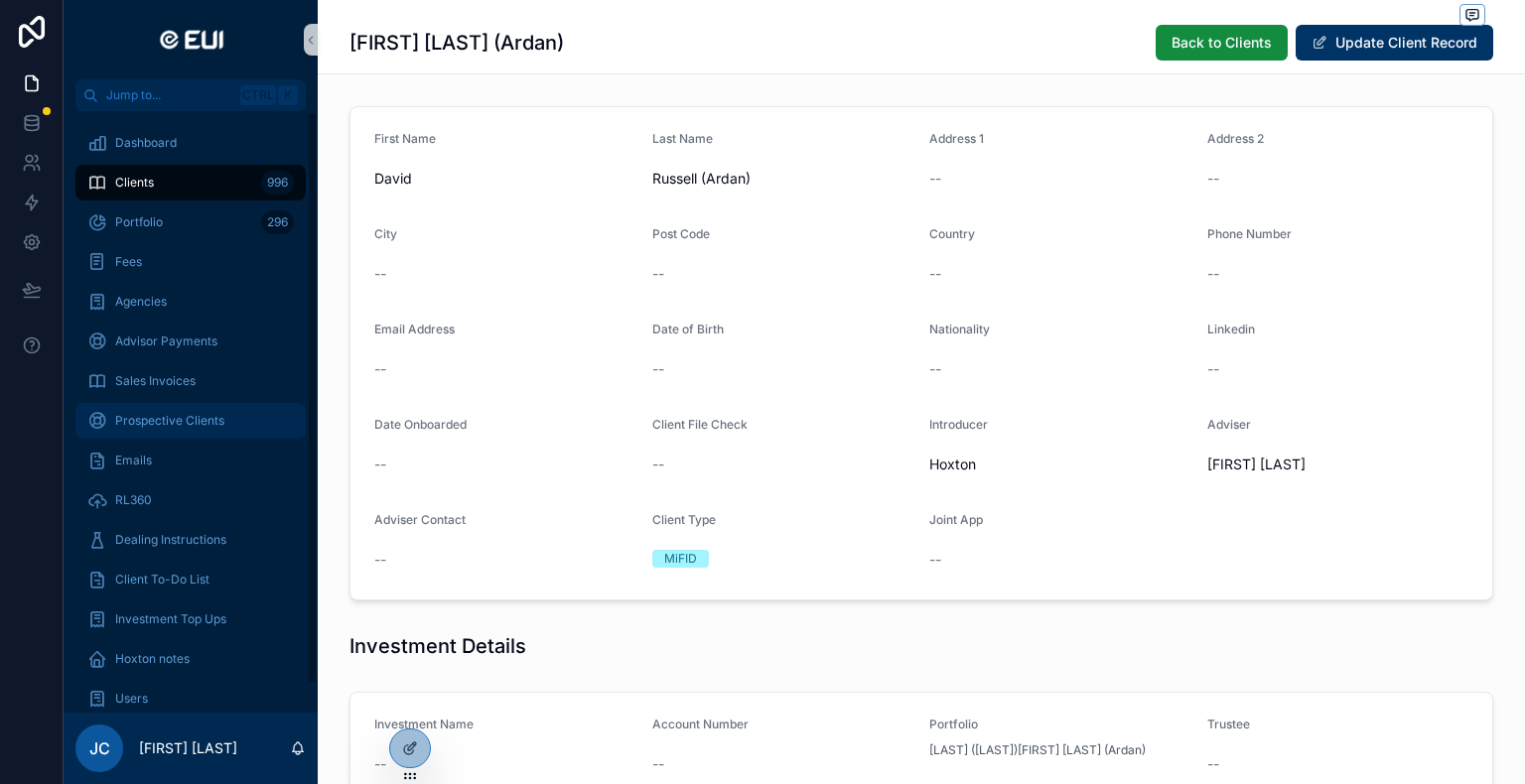 click on "Prospective Clients" at bounding box center (170, 421) 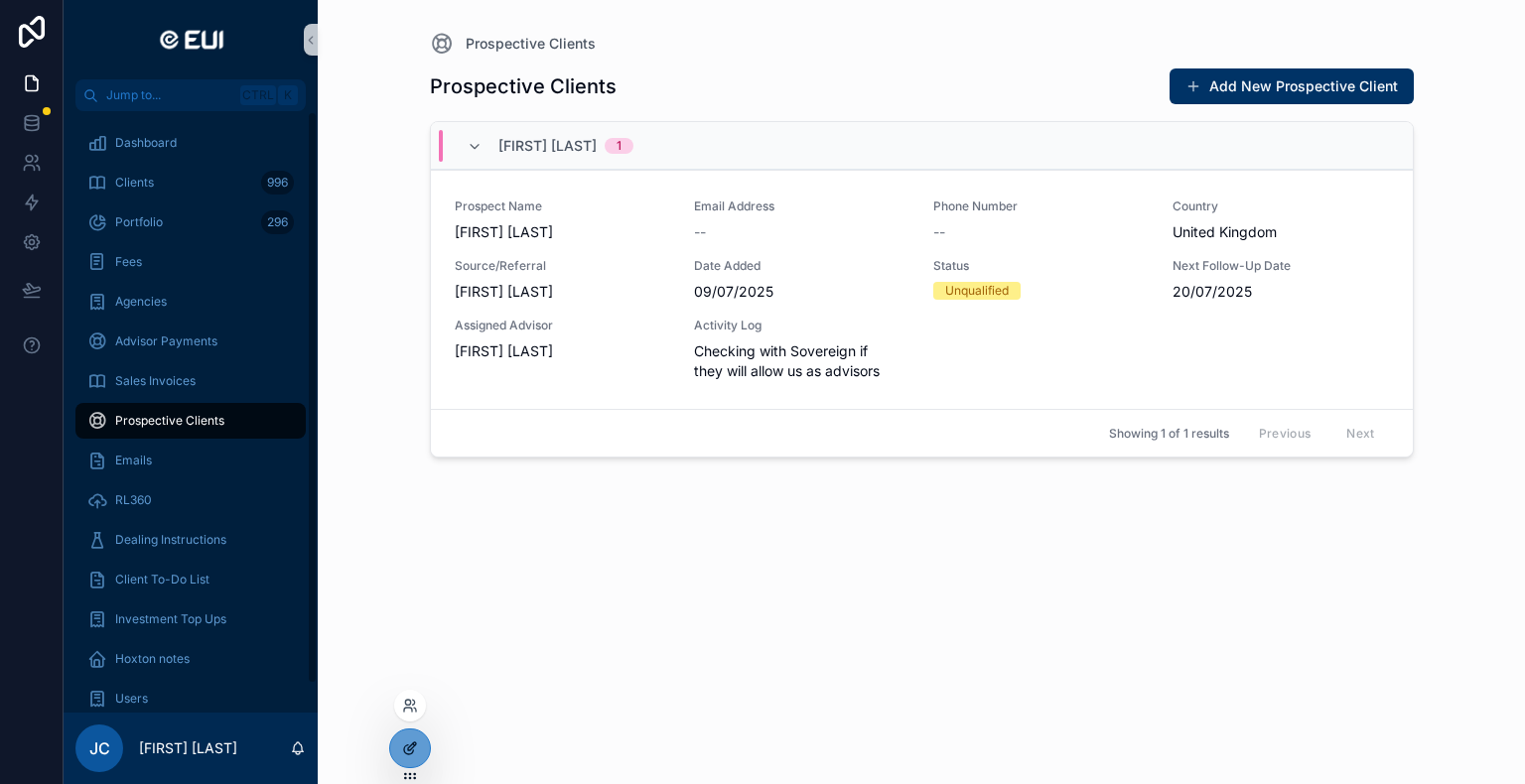 click 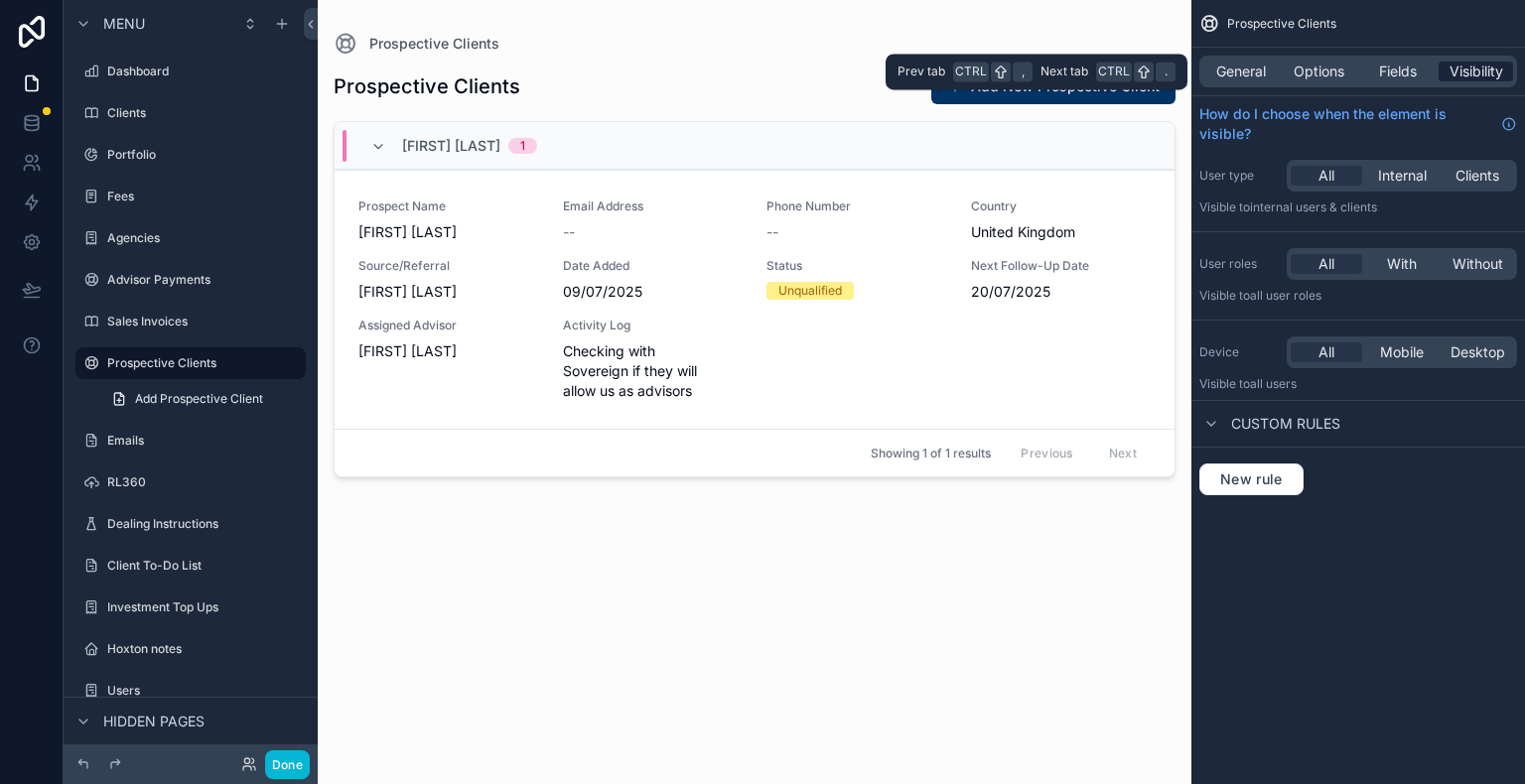 click on "Visibility" at bounding box center (1476, 71) 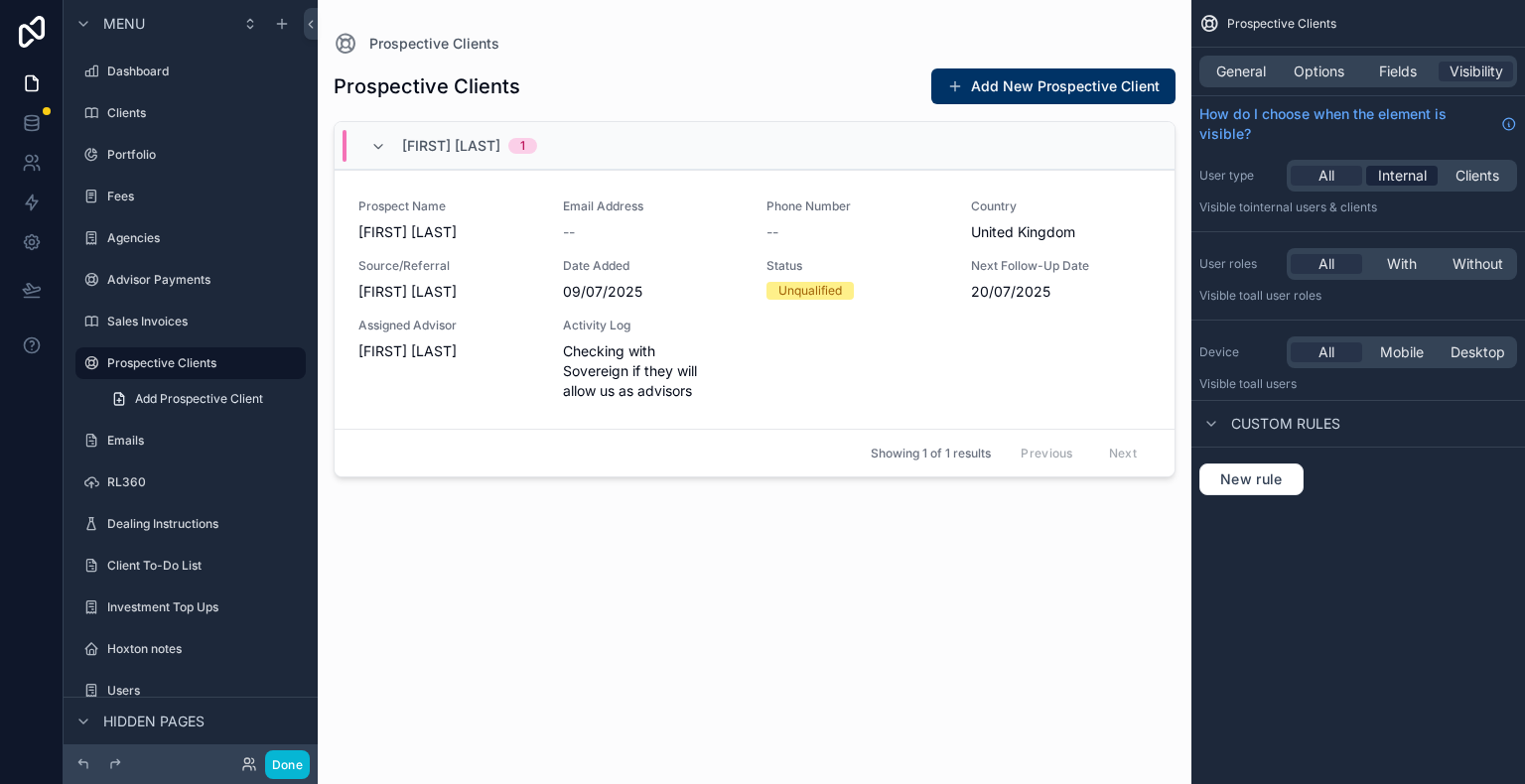 click on "Internal" at bounding box center [1402, 176] 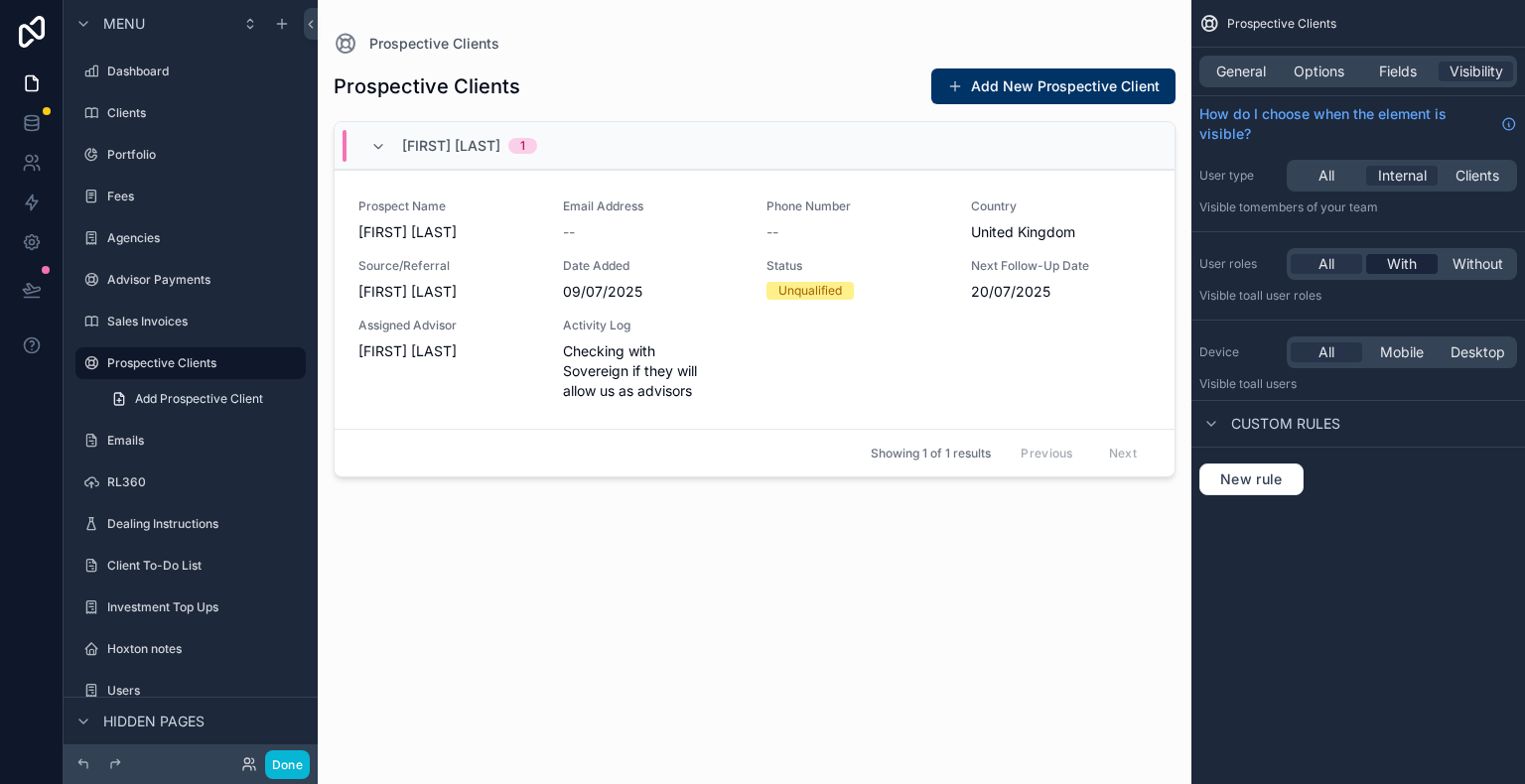 click on "With" at bounding box center [1402, 264] 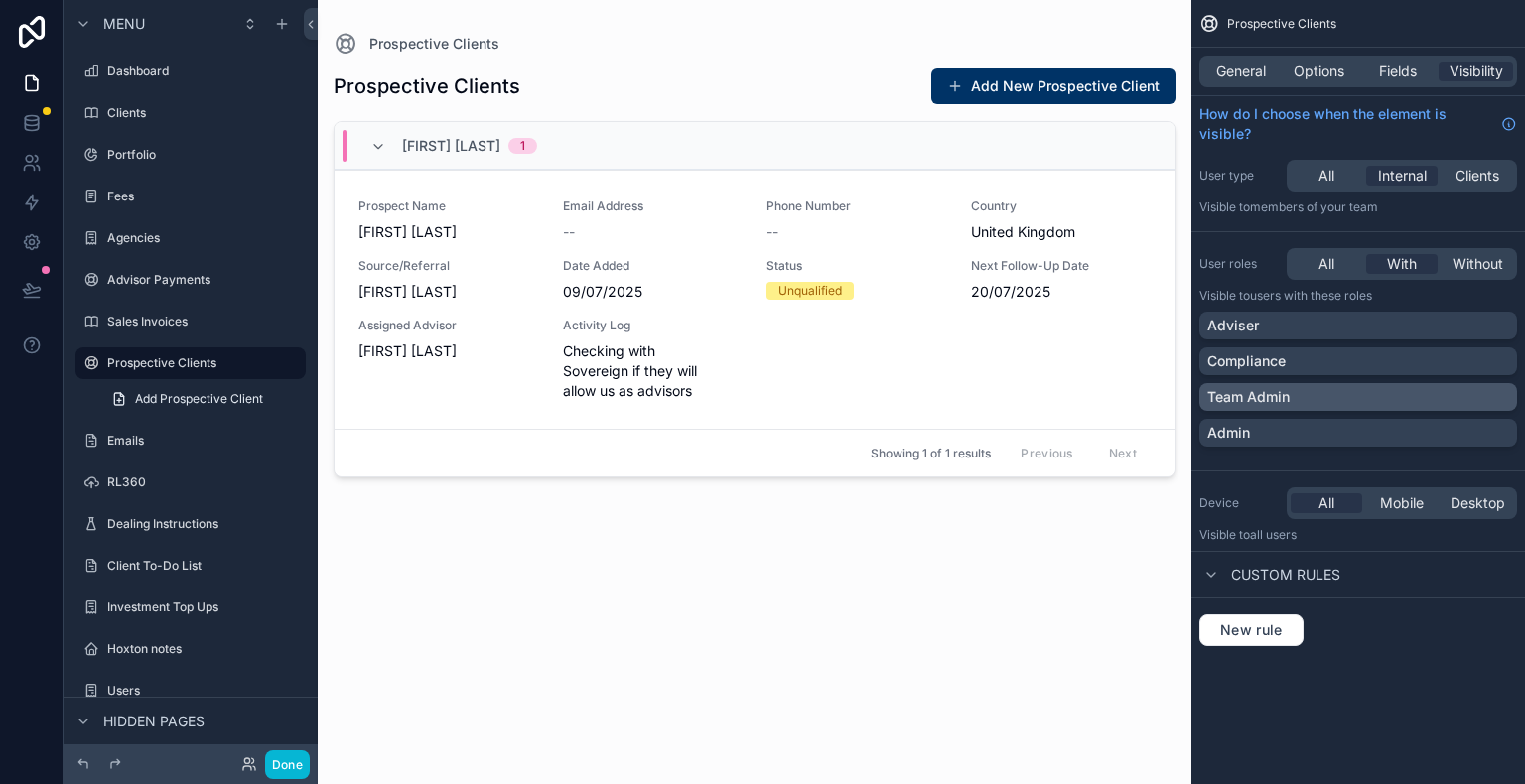 click on "Team Admin" at bounding box center [1358, 397] 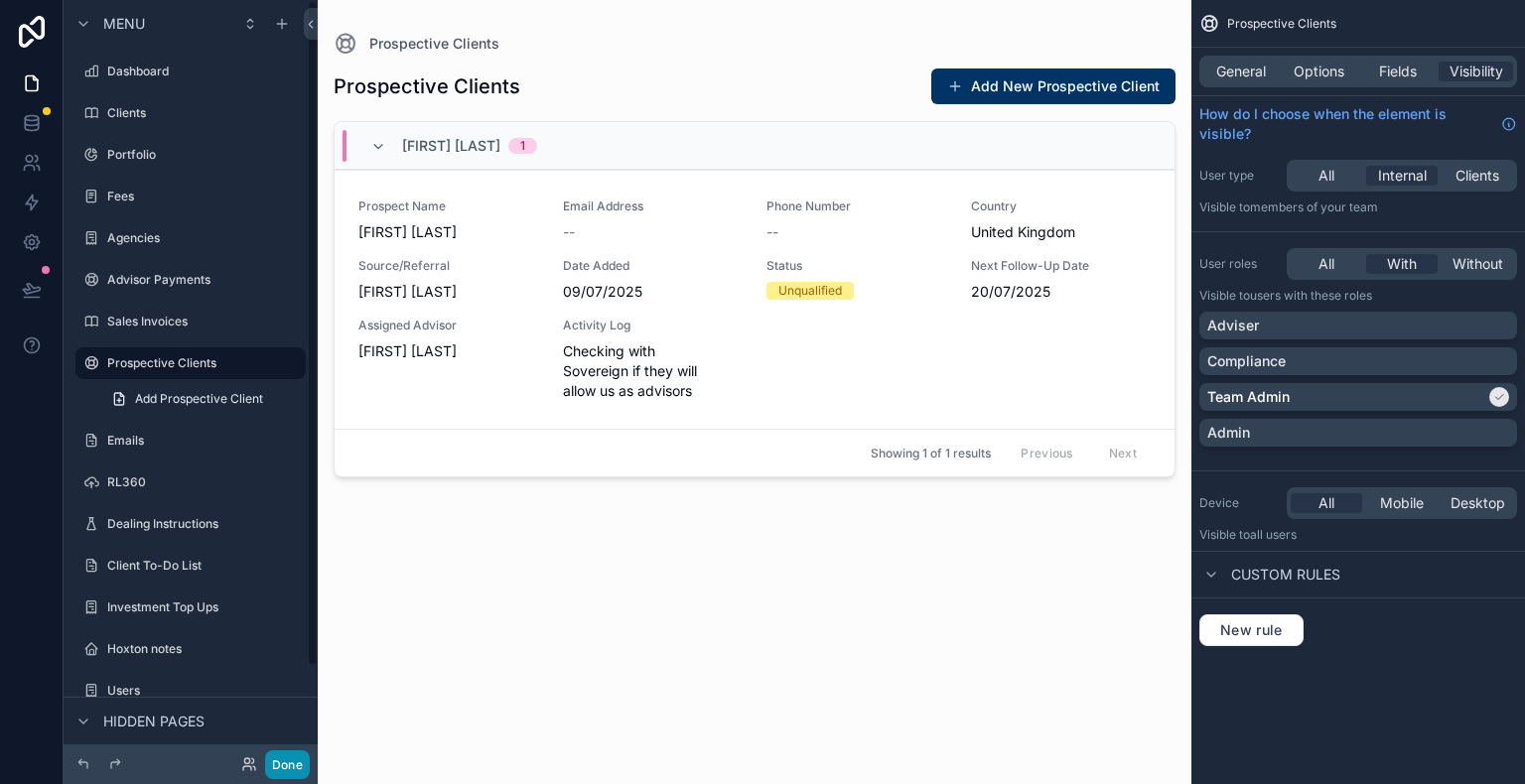click on "Done" at bounding box center [287, 764] 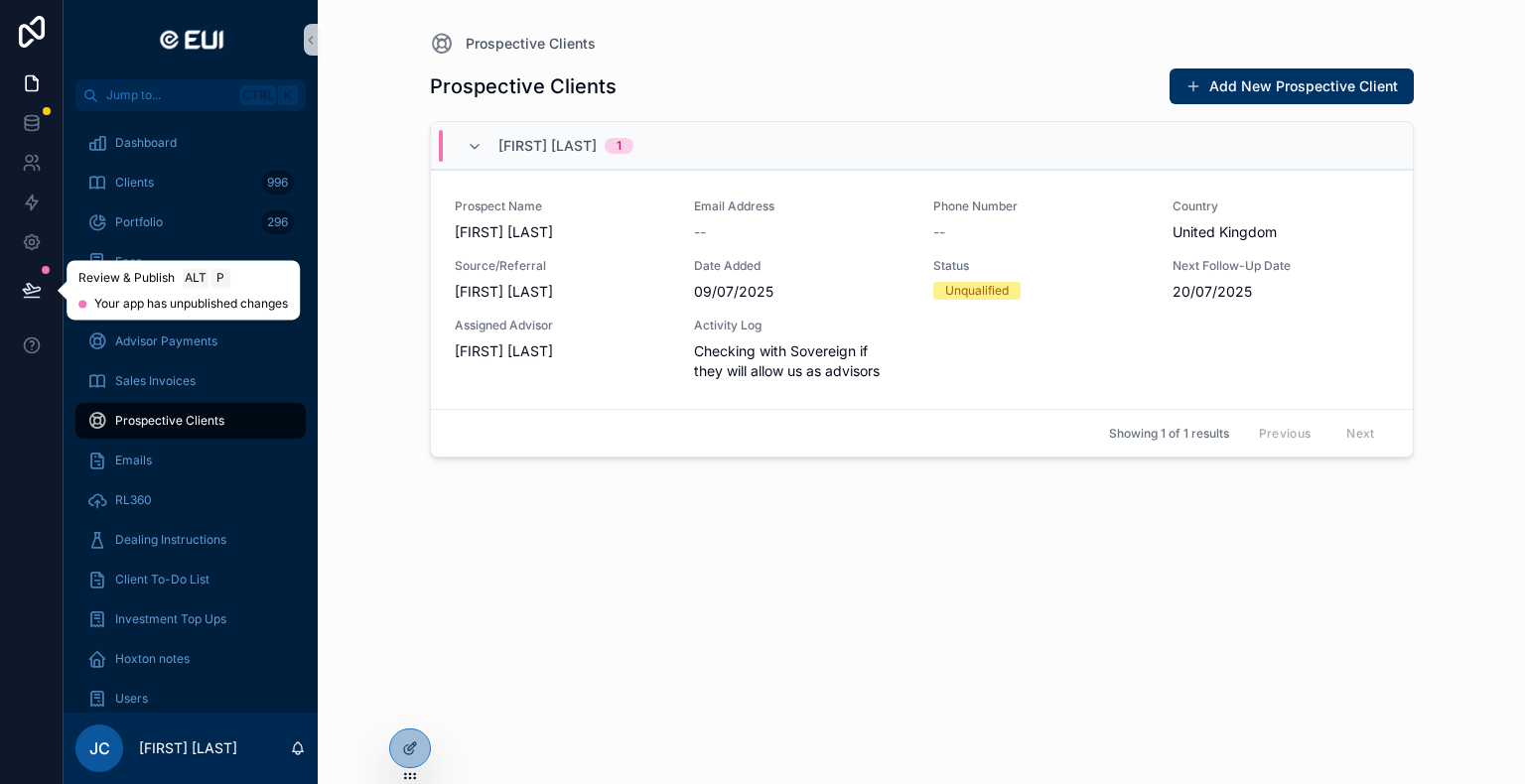 click at bounding box center (32, 290) 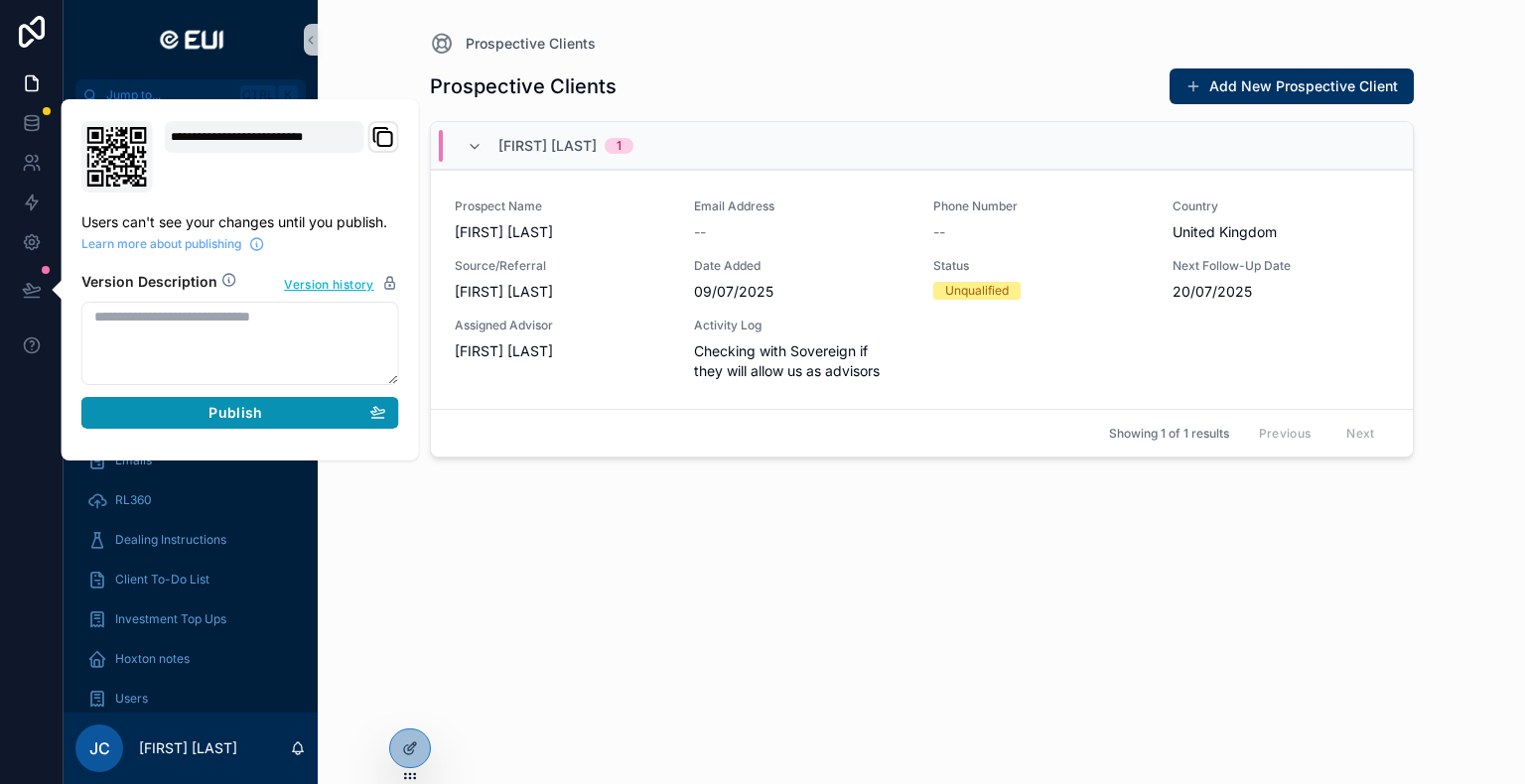 click on "Publish" at bounding box center (235, 413) 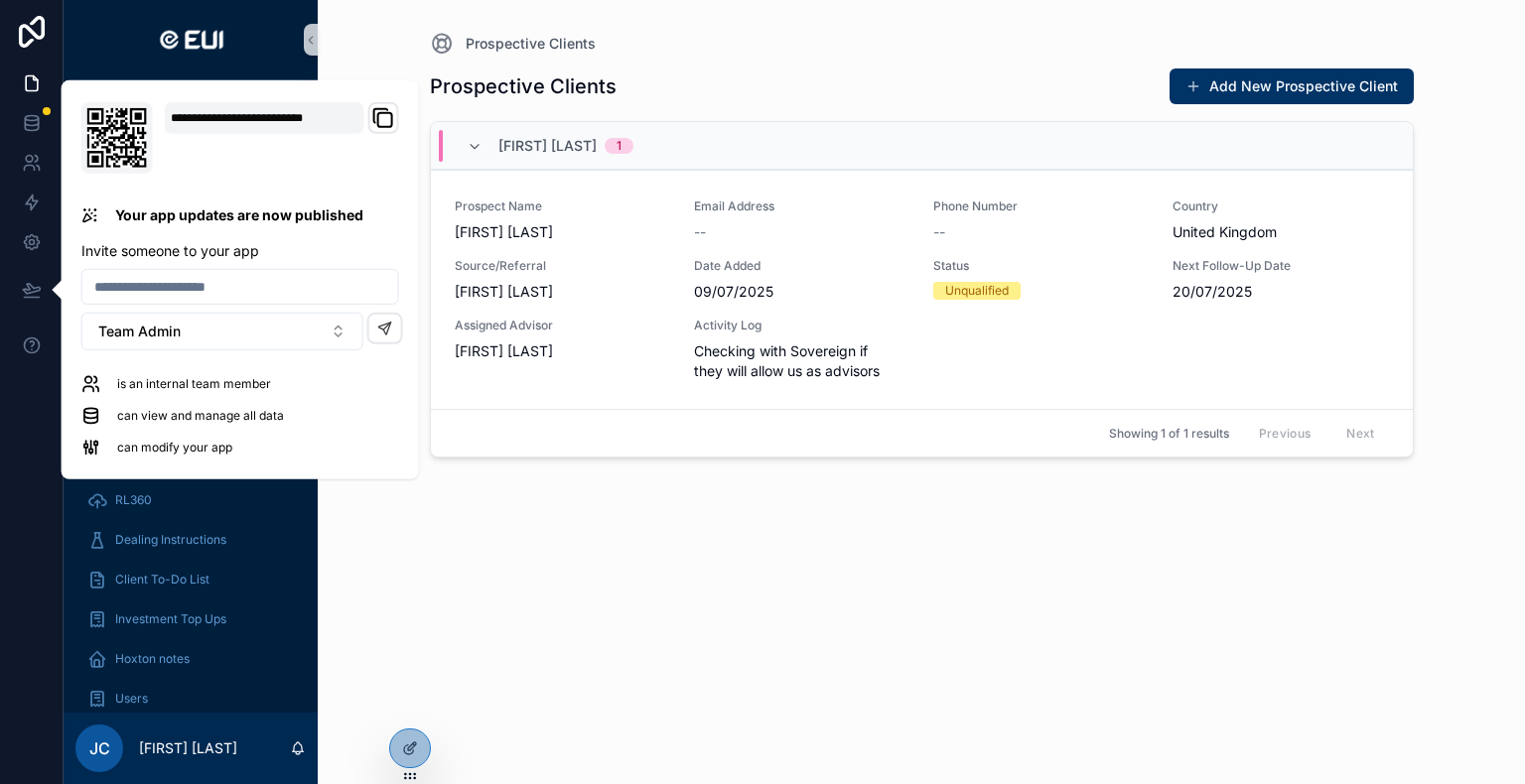 click on "Prospective Clients Prospective Clients Add New Prospective Client [FIRST] [LAST] 1 Prospect Name [FIRST] [LAST] Email Address -- Phone Number -- Country United Kingdom Source/Referral [FIRST] [LAST] Date Added 09/07/2025 Status Unqualified Next Follow-Up Date 20/07/2025 Assigned Advisor [FIRST] [LAST] Activity Log Checking with Sovereign if they will allow us as advisors Showing 1 of 1 results Previous Next" at bounding box center [921, 392] 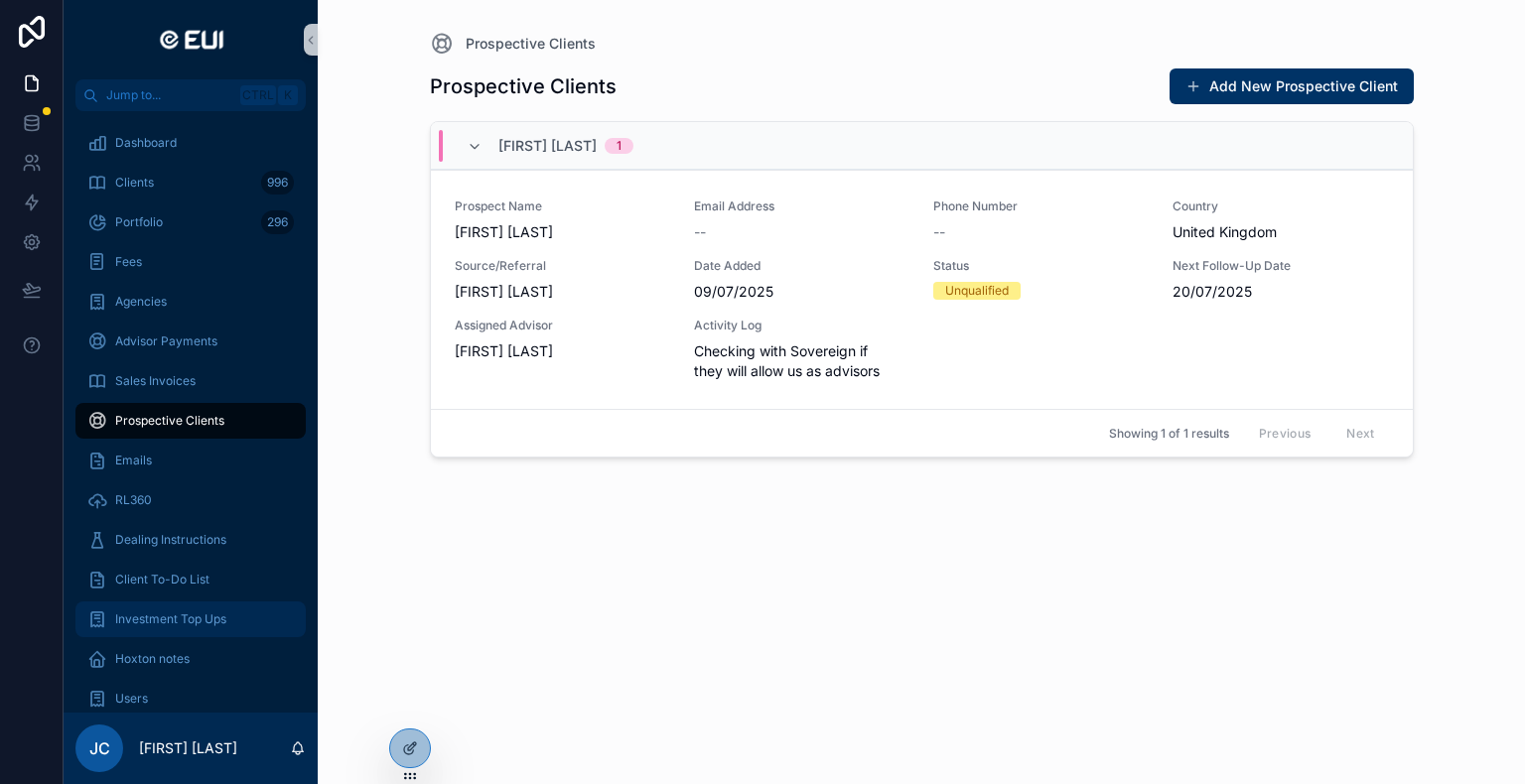 click on "Investment Top Ups" at bounding box center (171, 619) 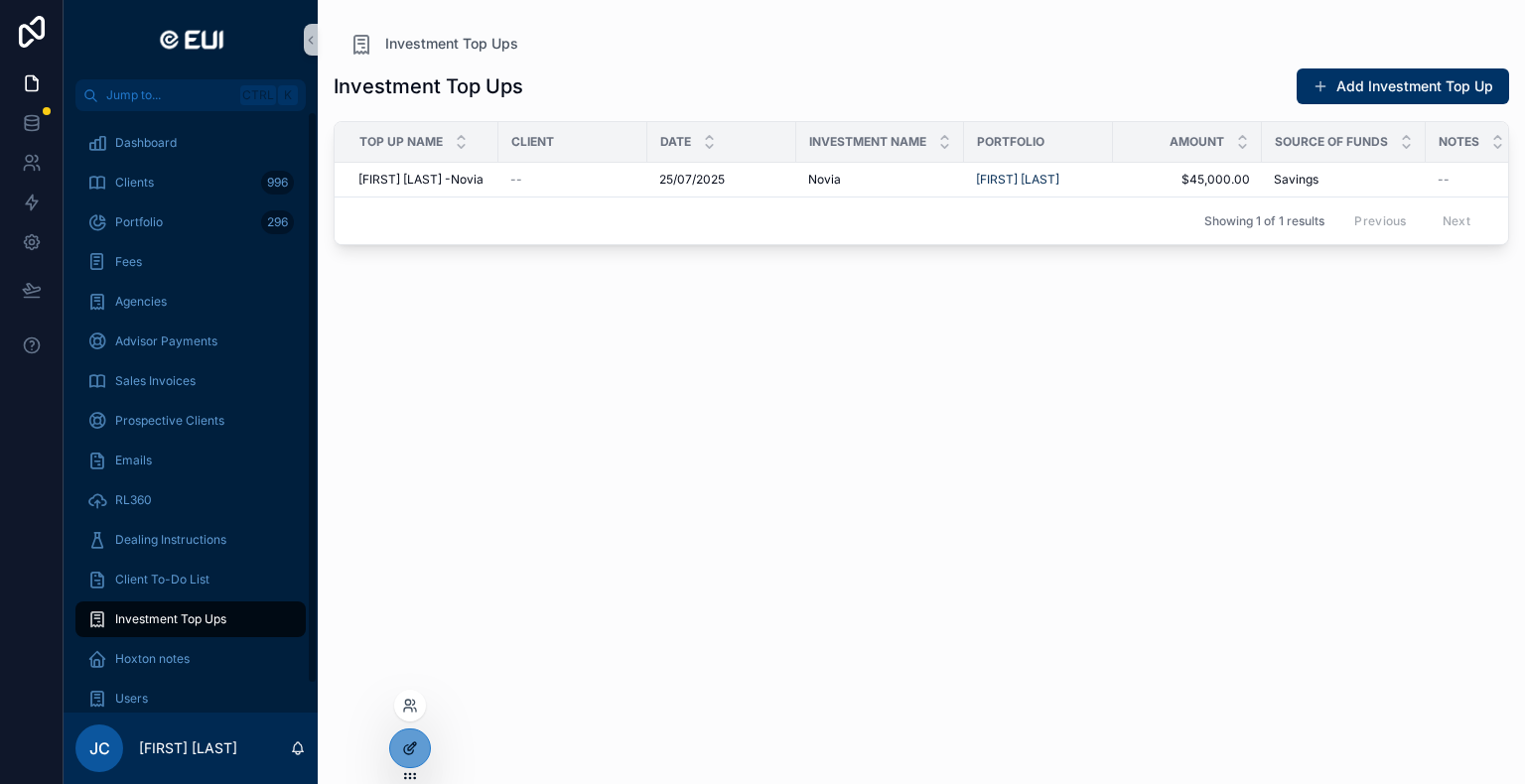 click 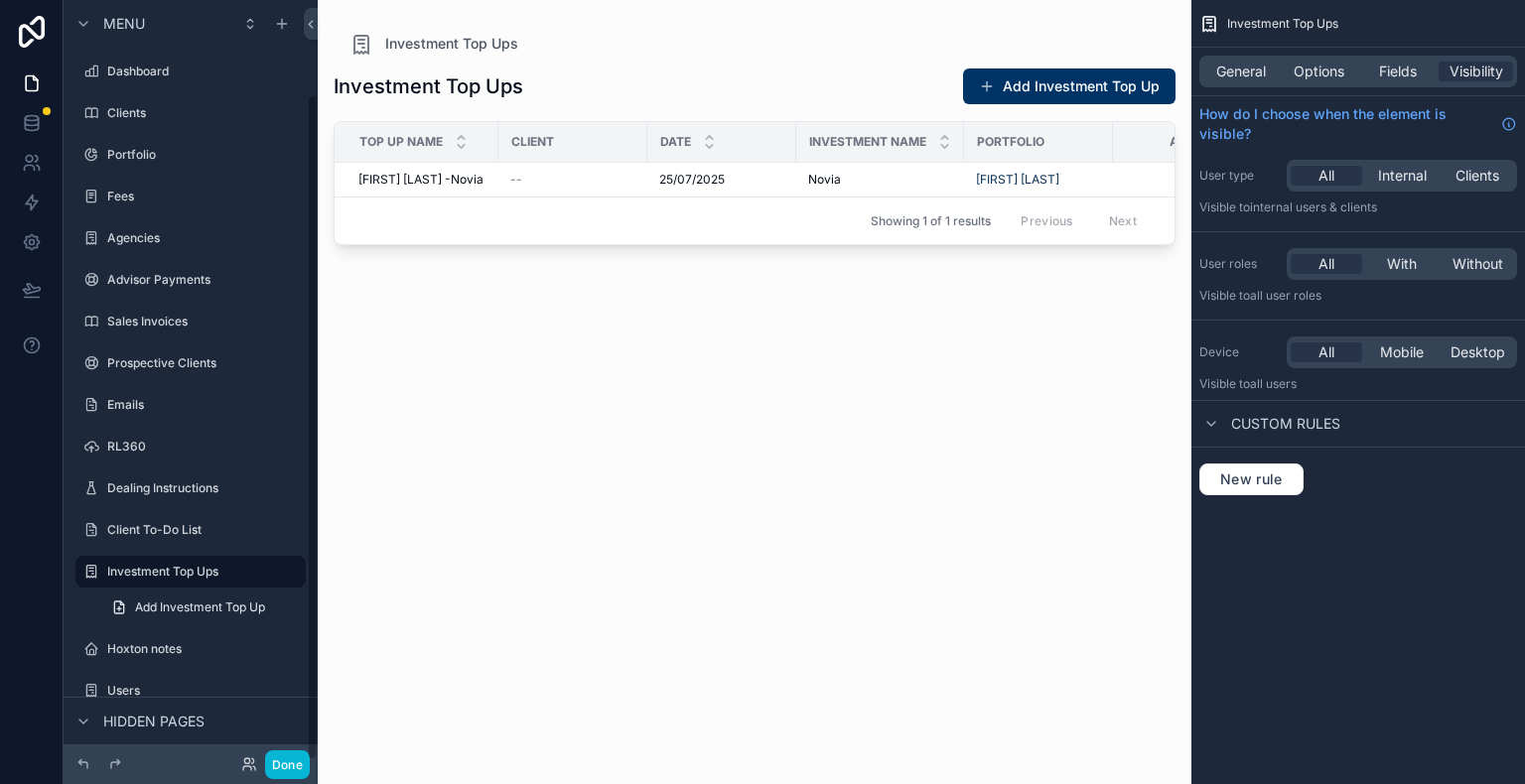 scroll, scrollTop: 107, scrollLeft: 0, axis: vertical 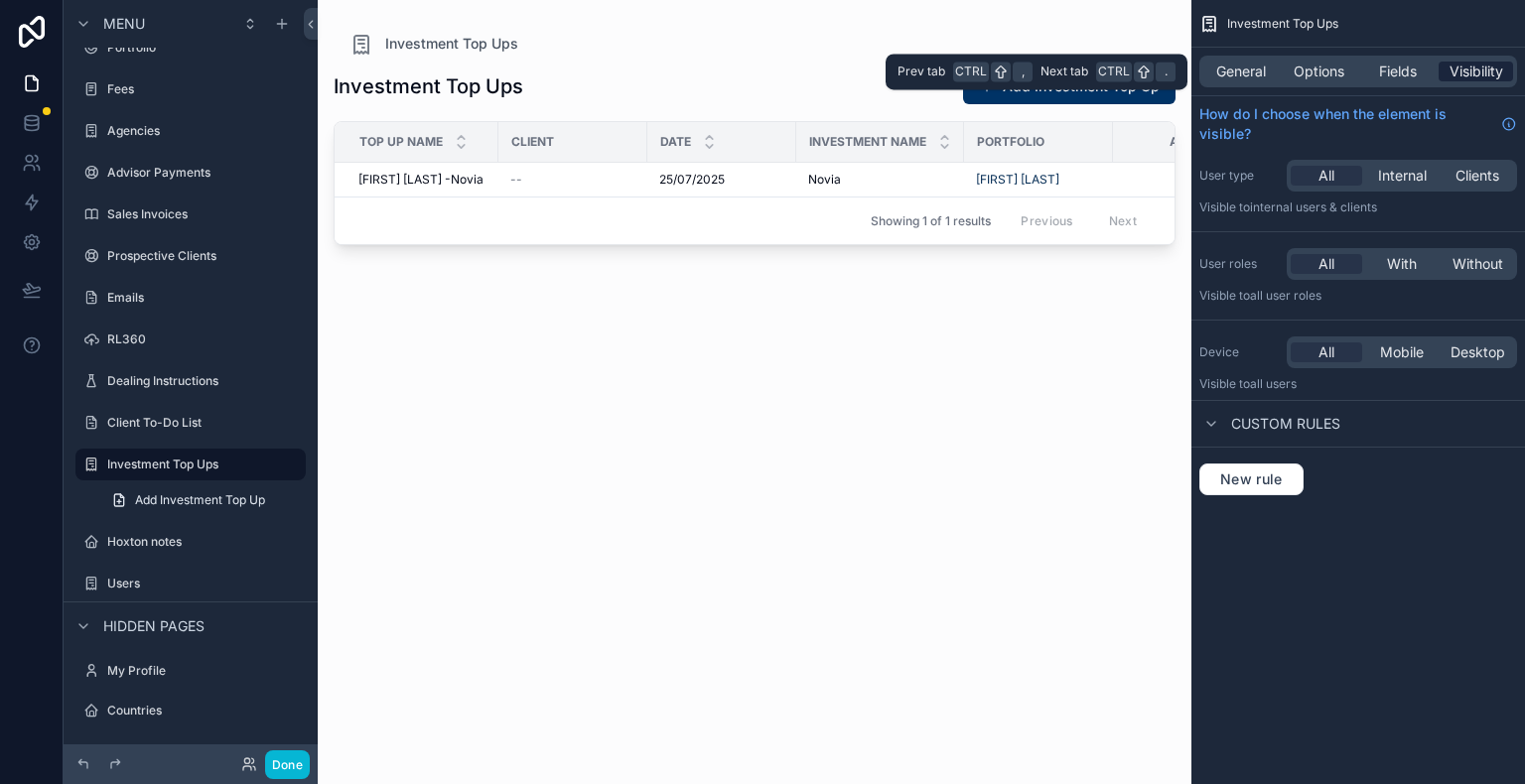 click on "Visibility" at bounding box center [1476, 71] 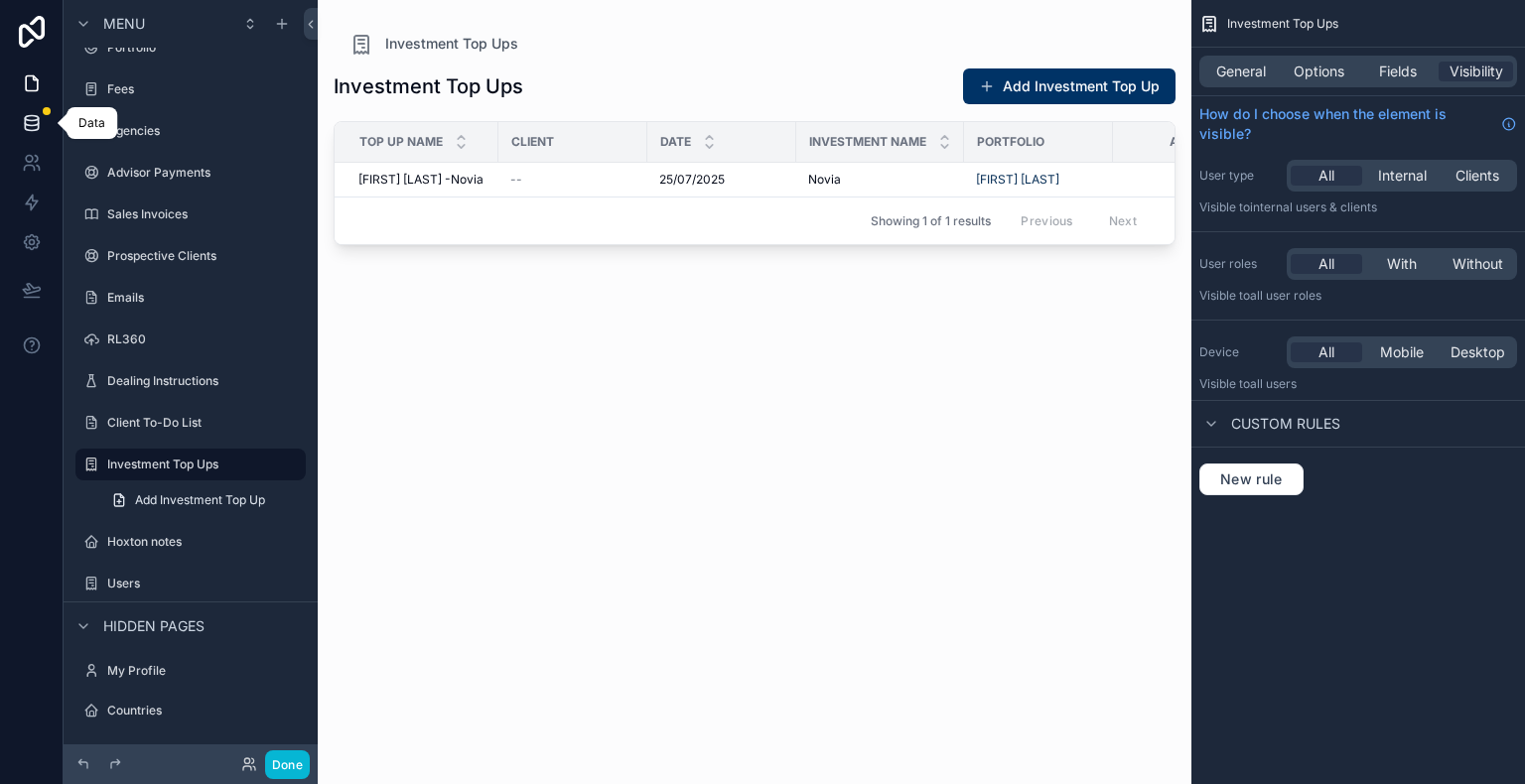click 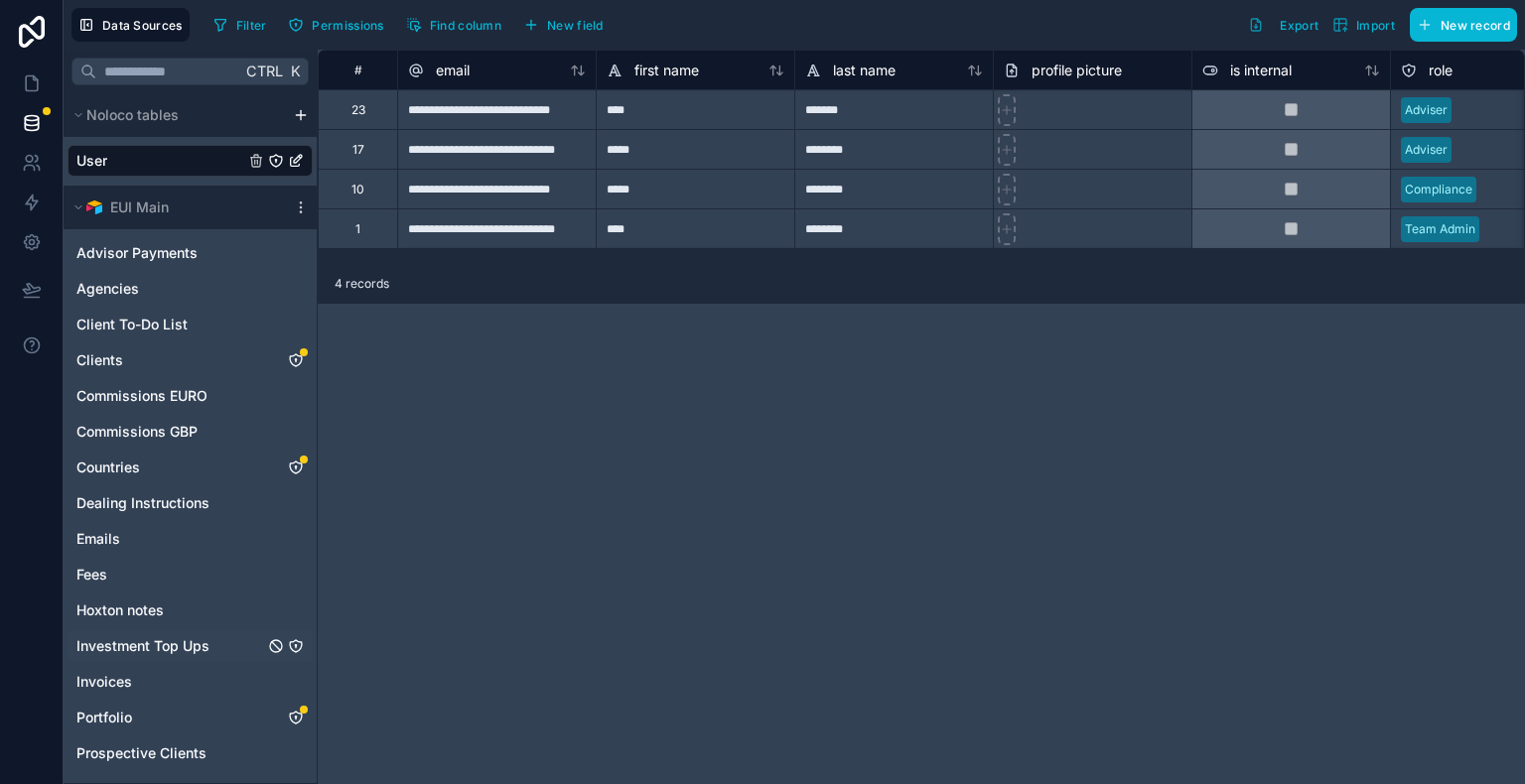 click on "Investment Top Ups" at bounding box center (143, 646) 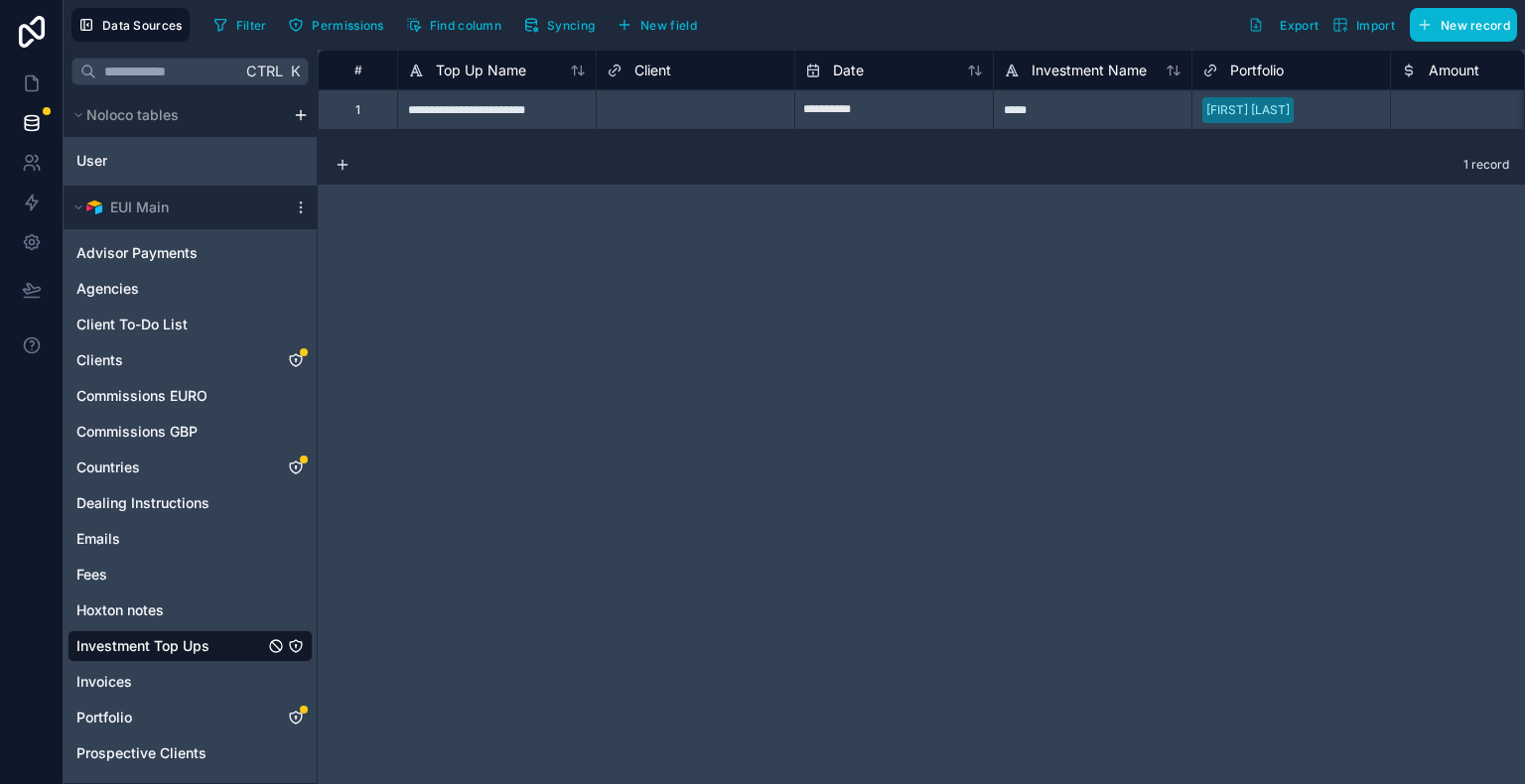 click 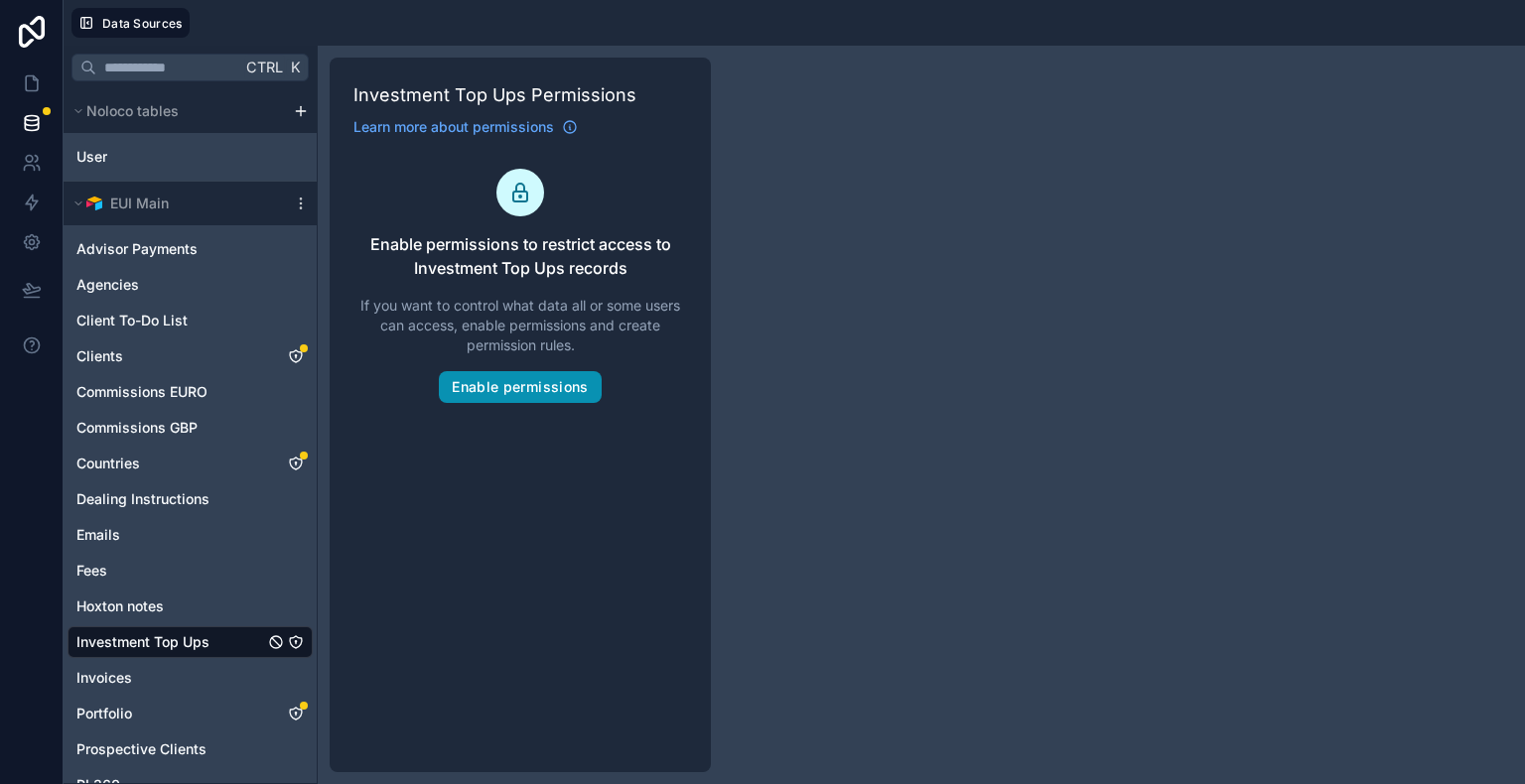 click on "Enable permissions" at bounding box center (519, 387) 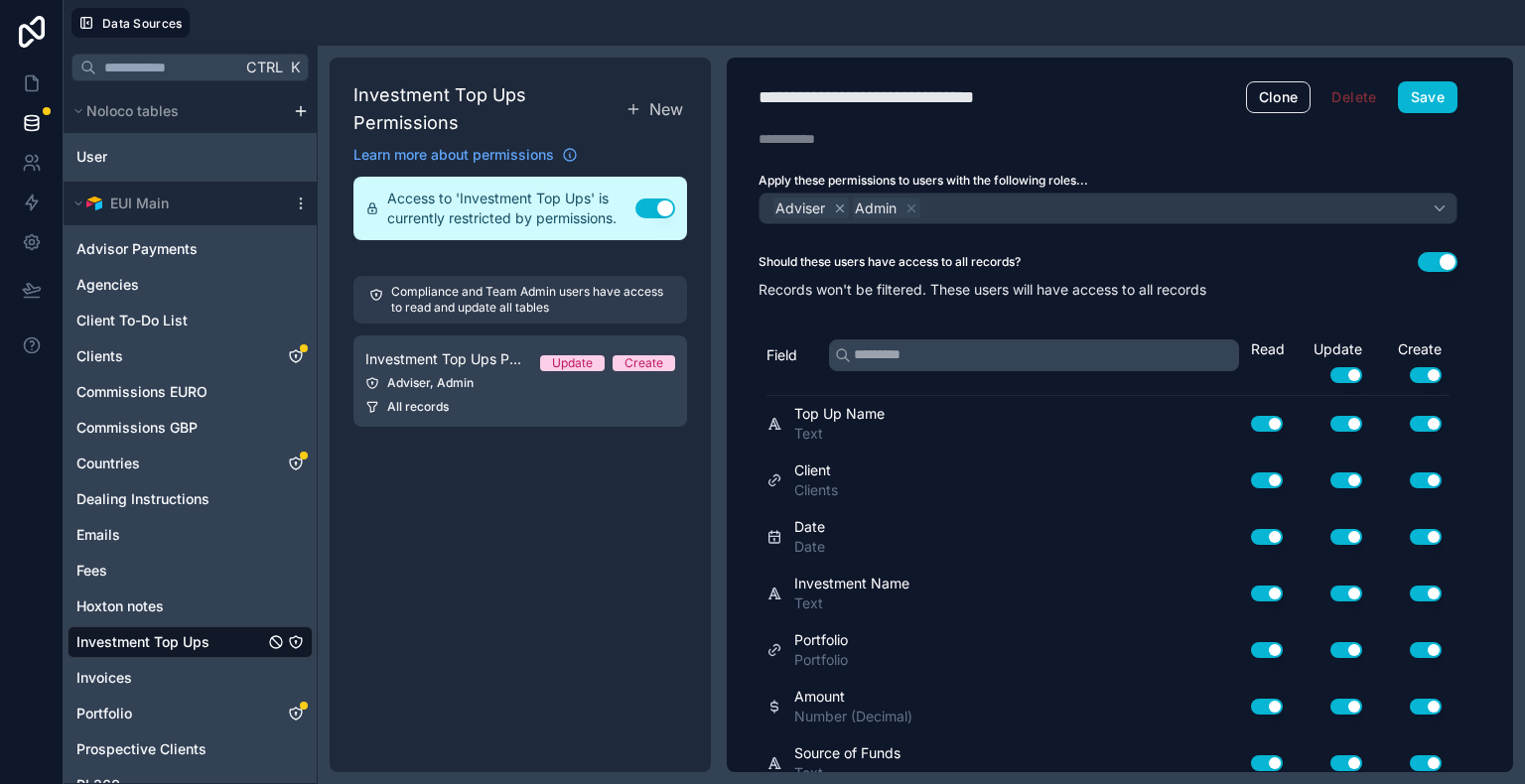 click 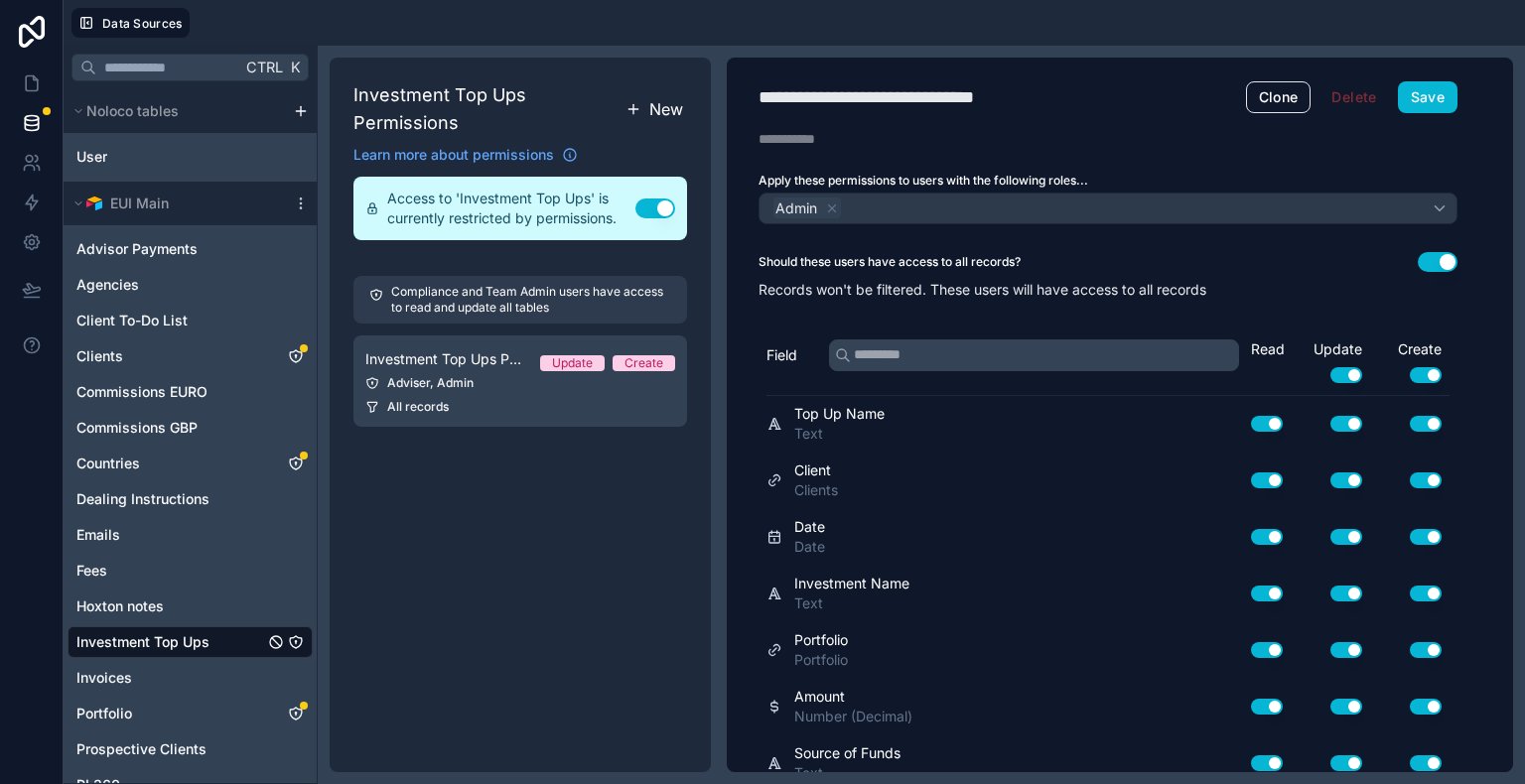 click 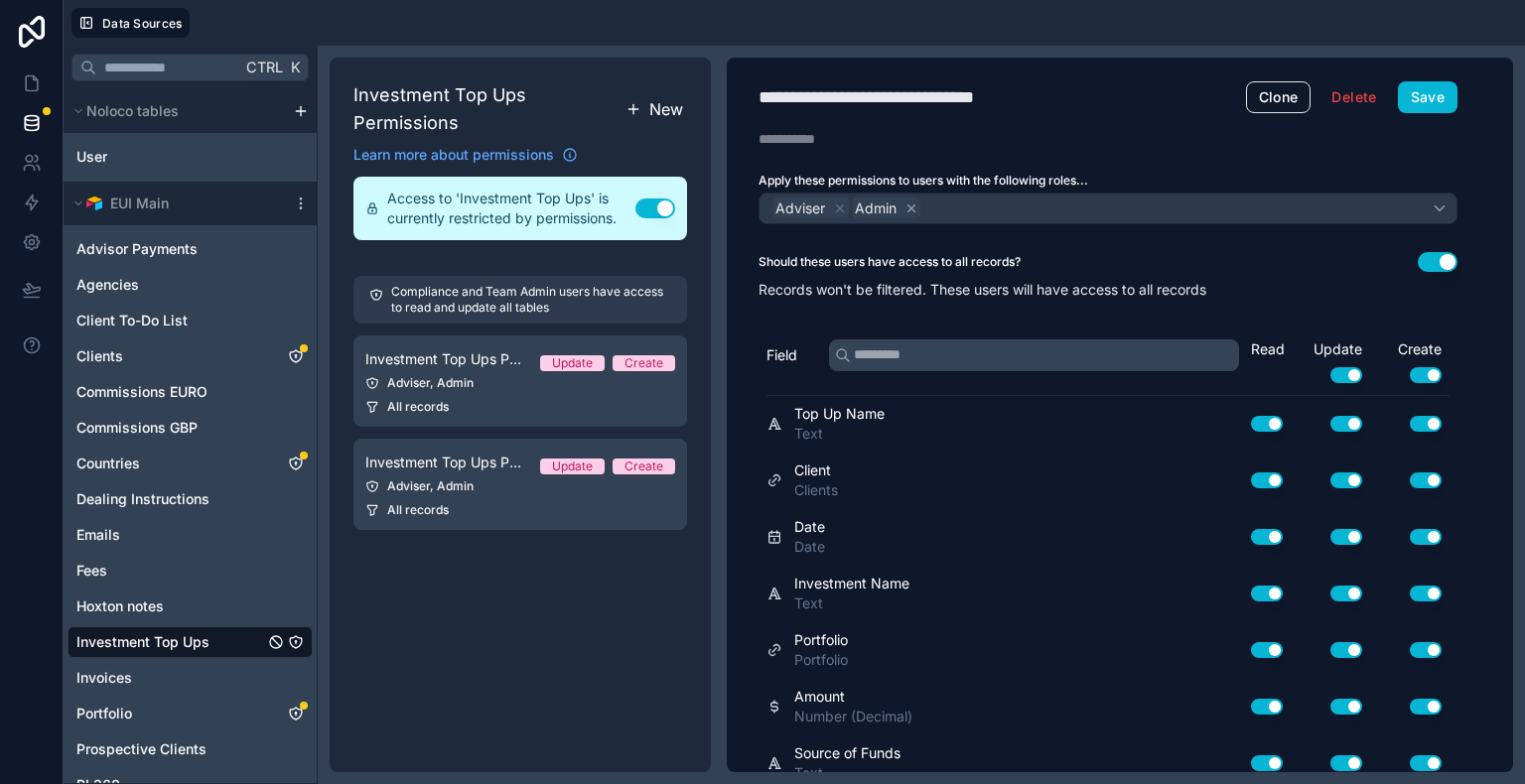 click 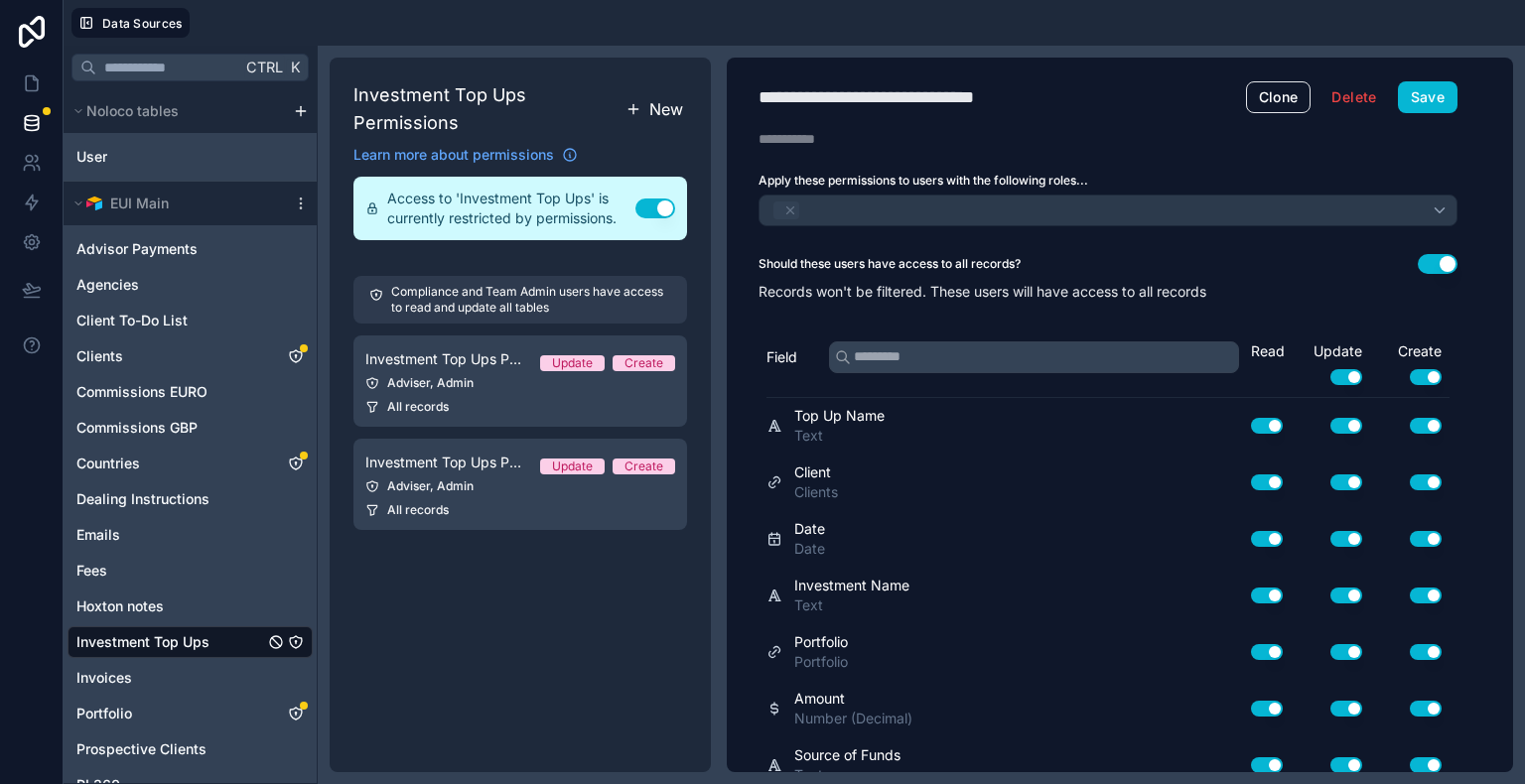 click on "Use setting" at bounding box center (1438, 264) 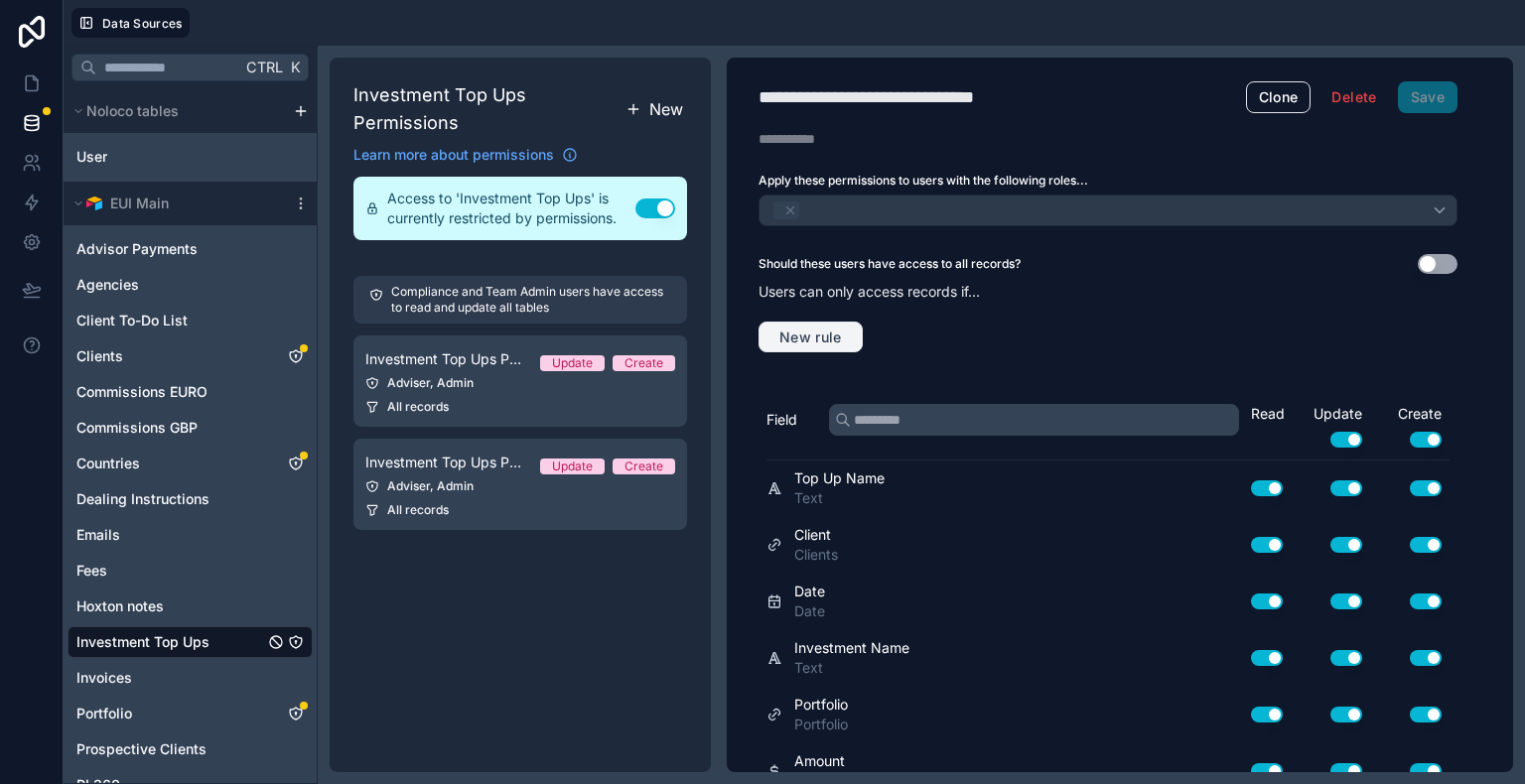 click on "New rule" at bounding box center [810, 337] 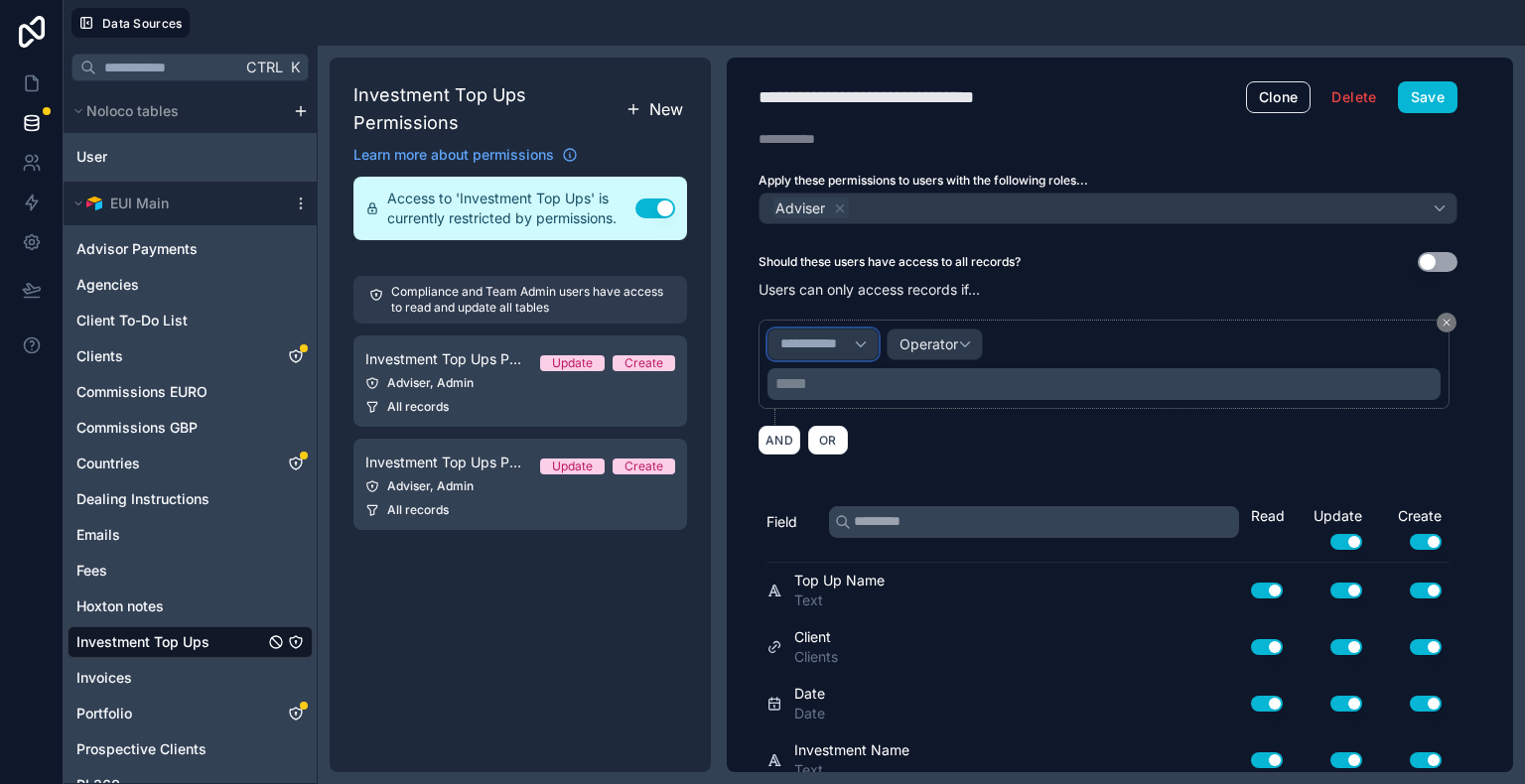 click on "**********" at bounding box center [823, 344] 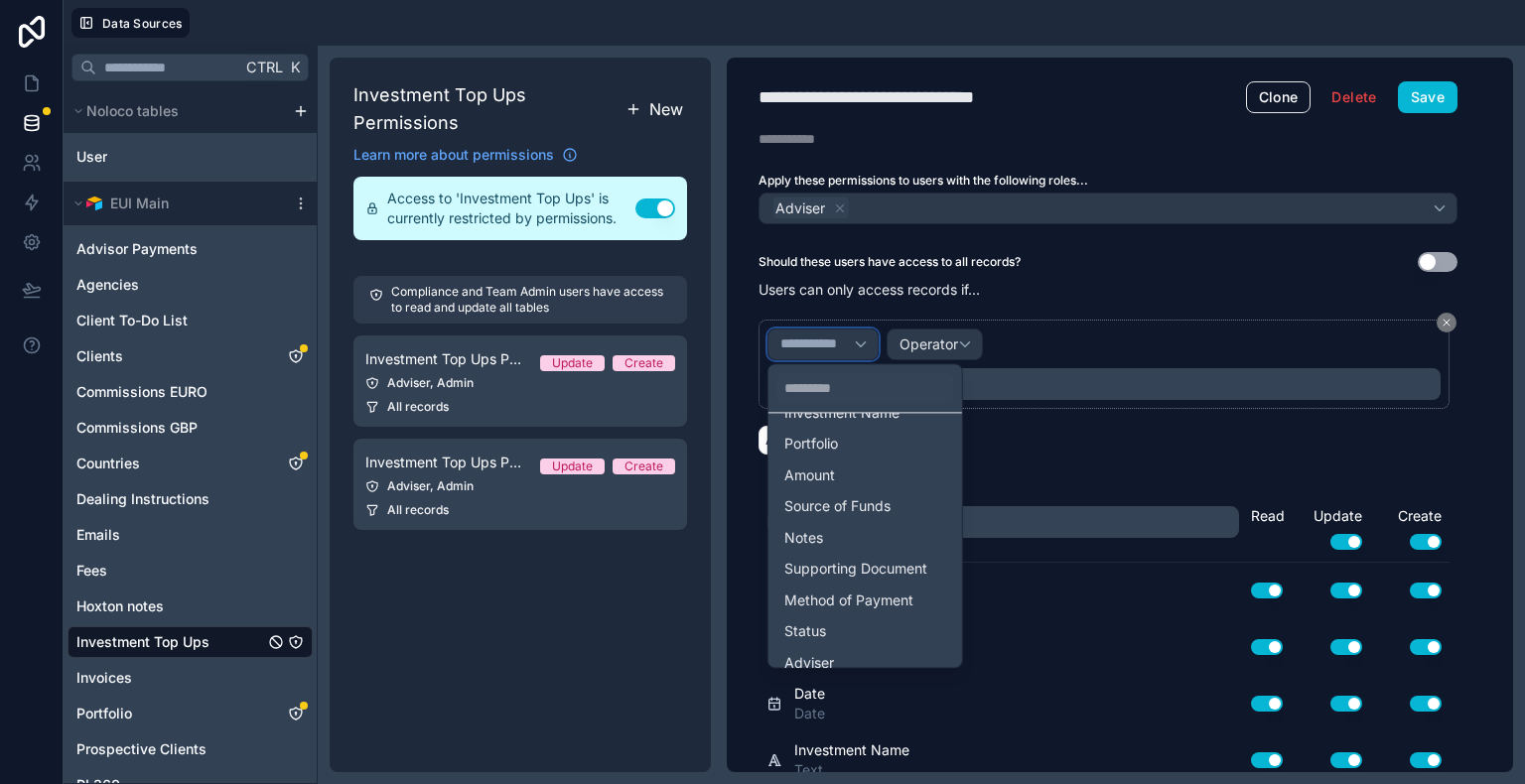 scroll, scrollTop: 295, scrollLeft: 0, axis: vertical 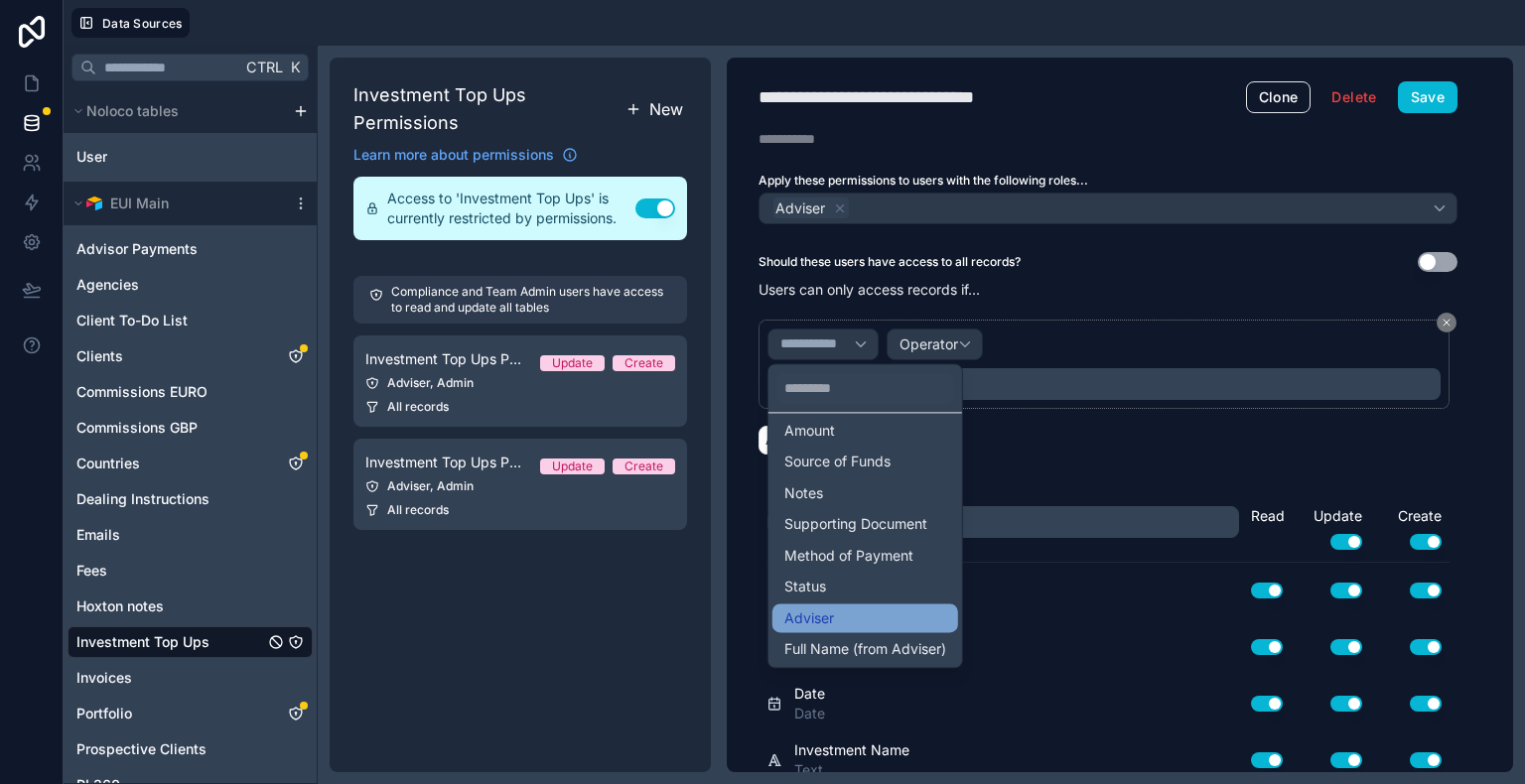 click on "Adviser" at bounding box center (865, 618) 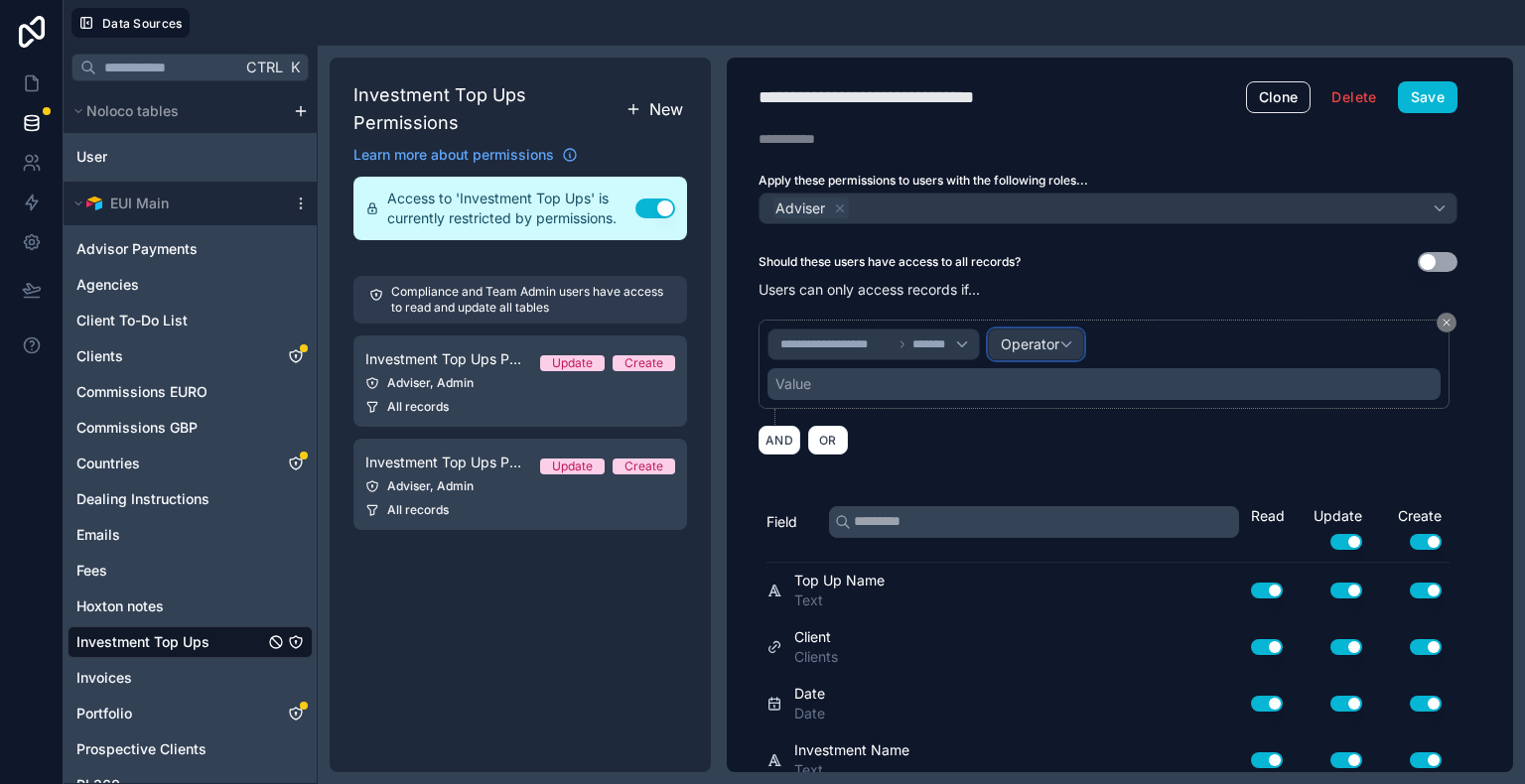 click on "Operator" at bounding box center [1030, 343] 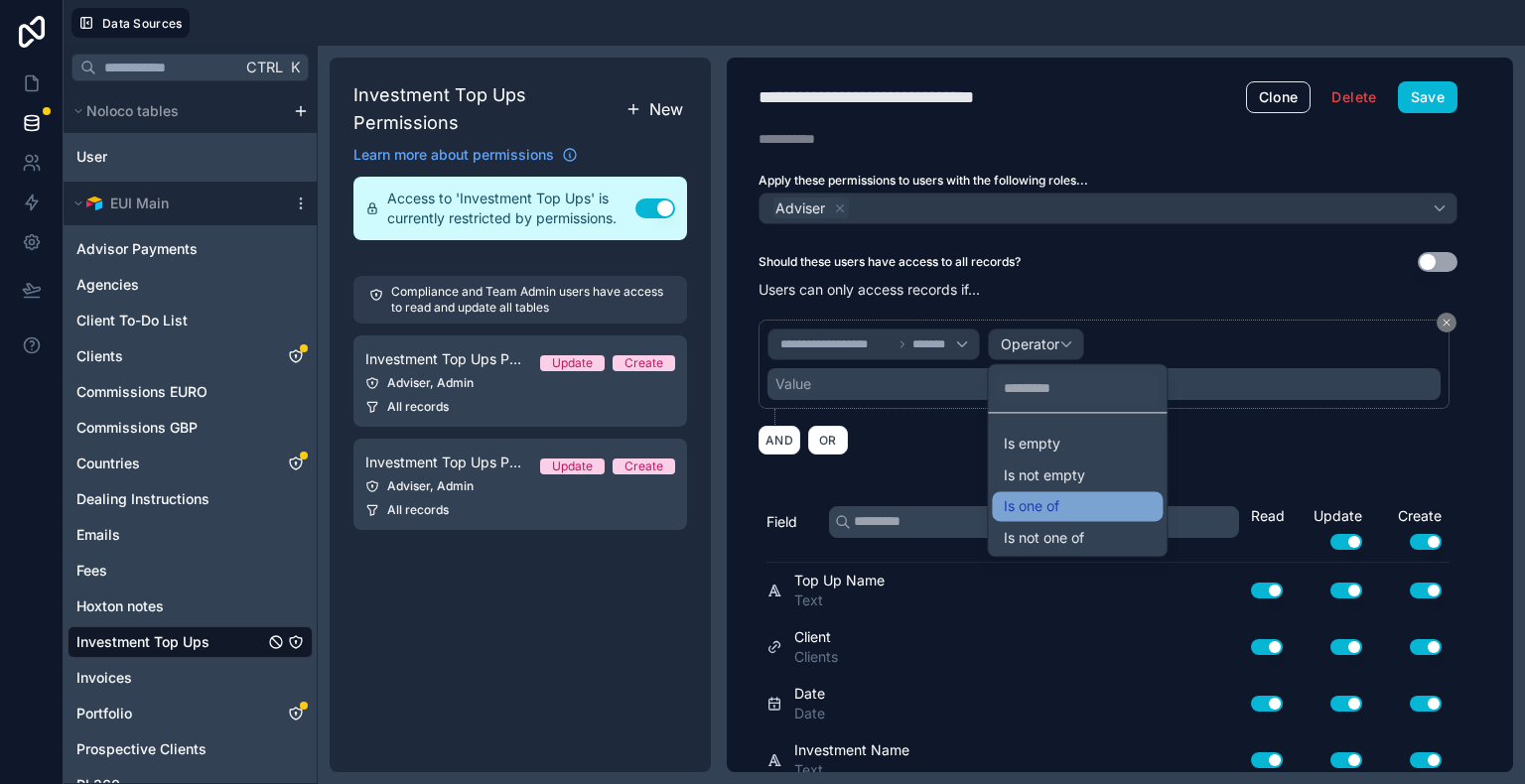 click on "Is one of" at bounding box center (1077, 506) 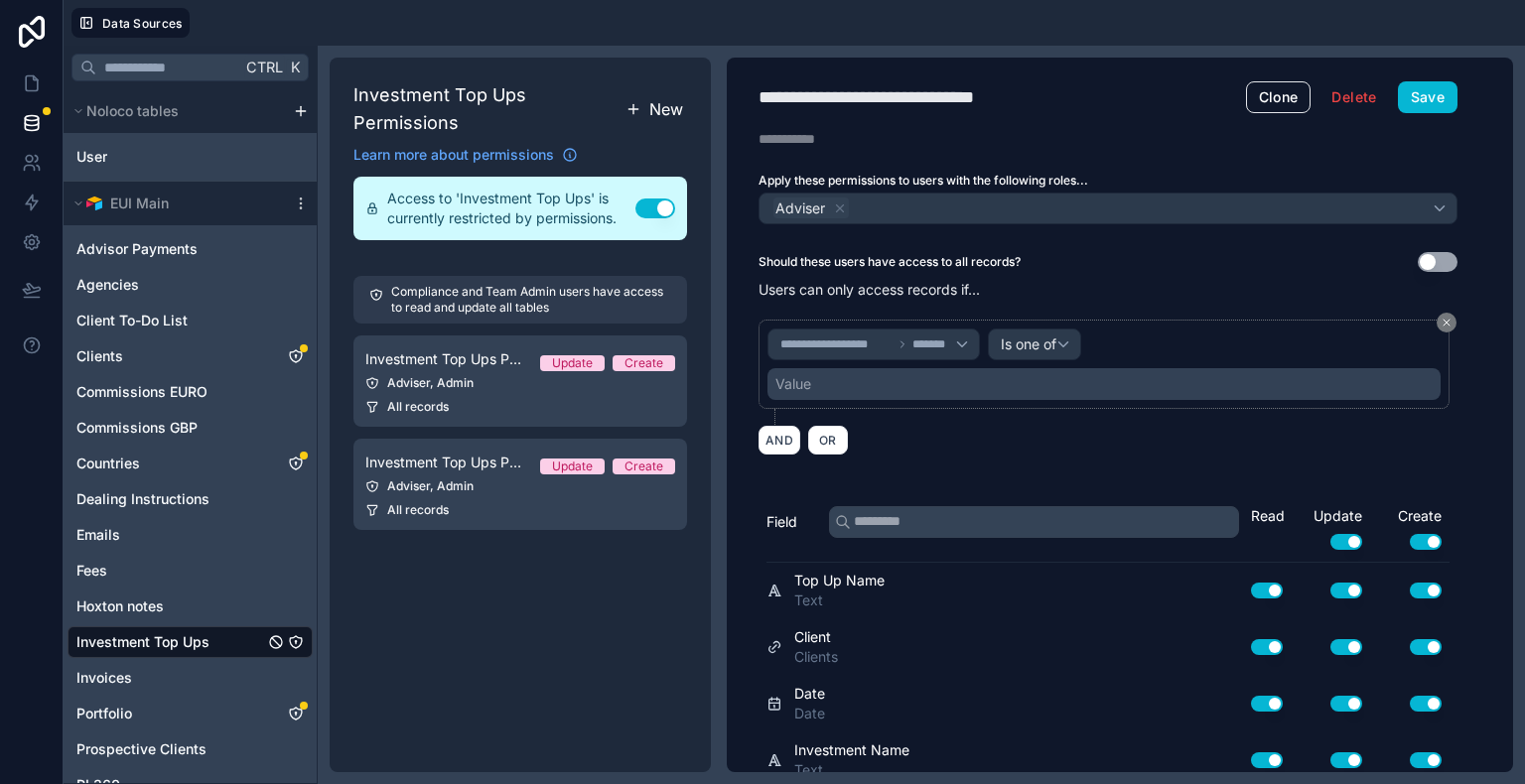 click on "Value" at bounding box center (1104, 384) 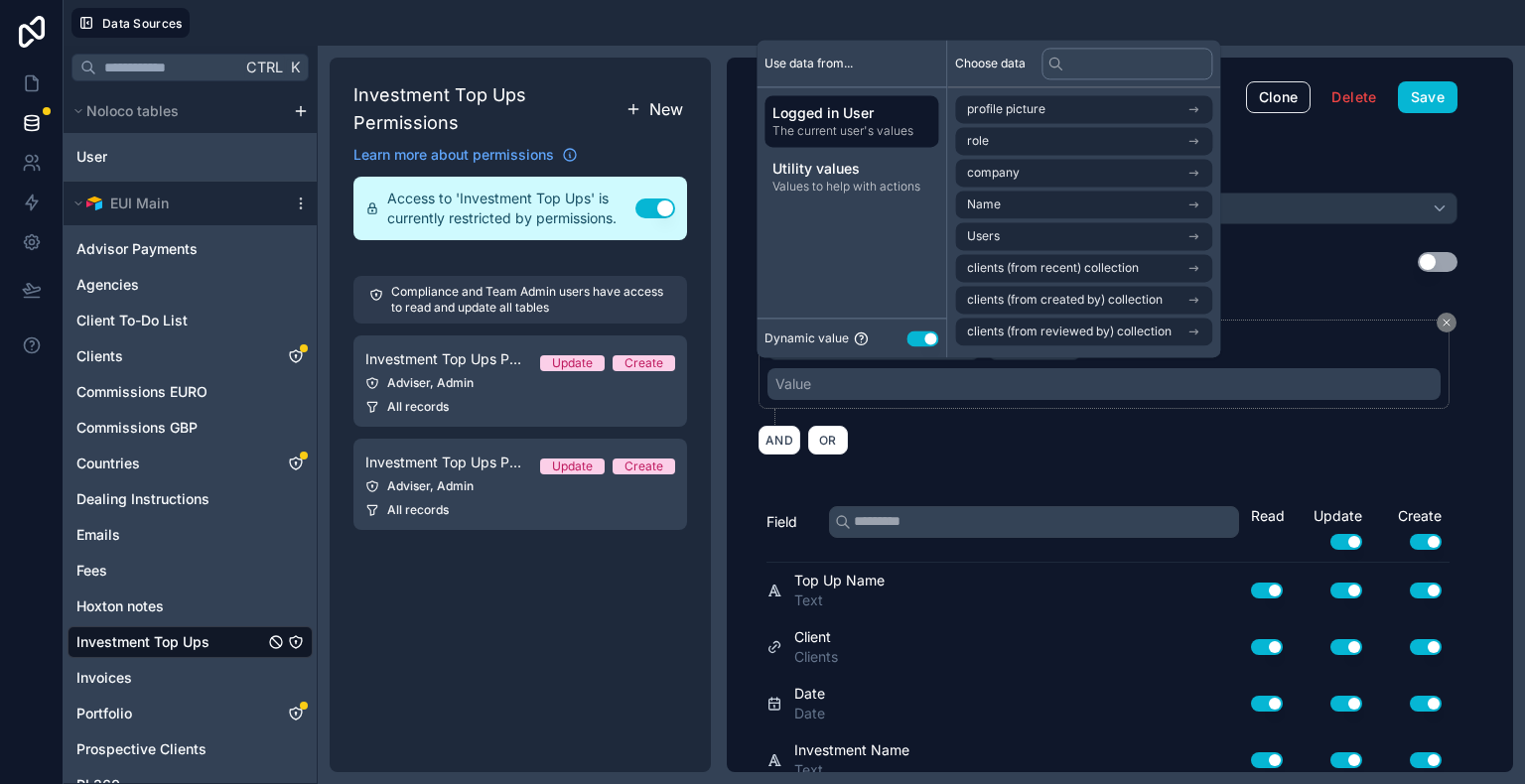 click on "The current user's values" at bounding box center (851, 131) 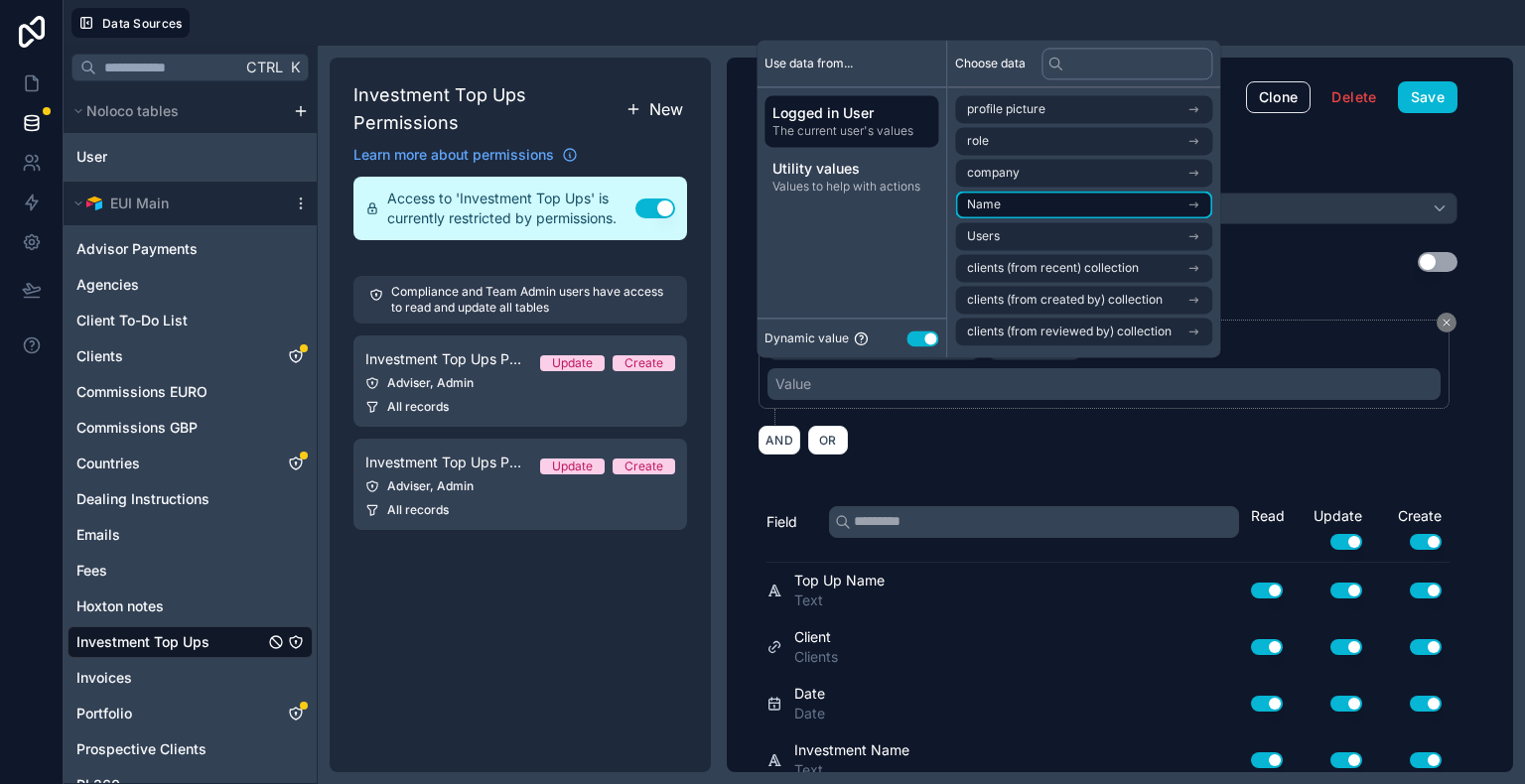 click on "Name" at bounding box center (1083, 204) 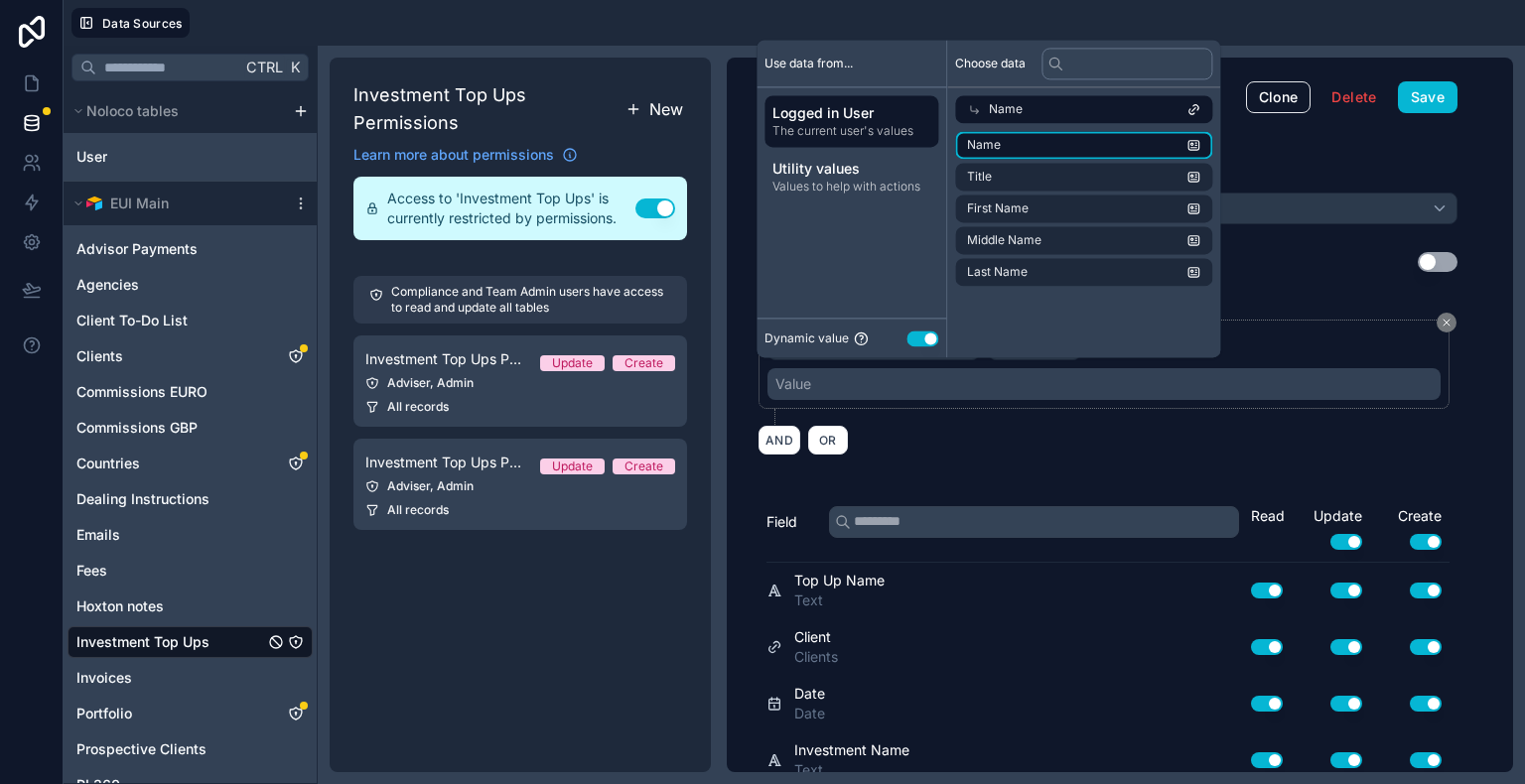click on "Name" at bounding box center (1083, 145) 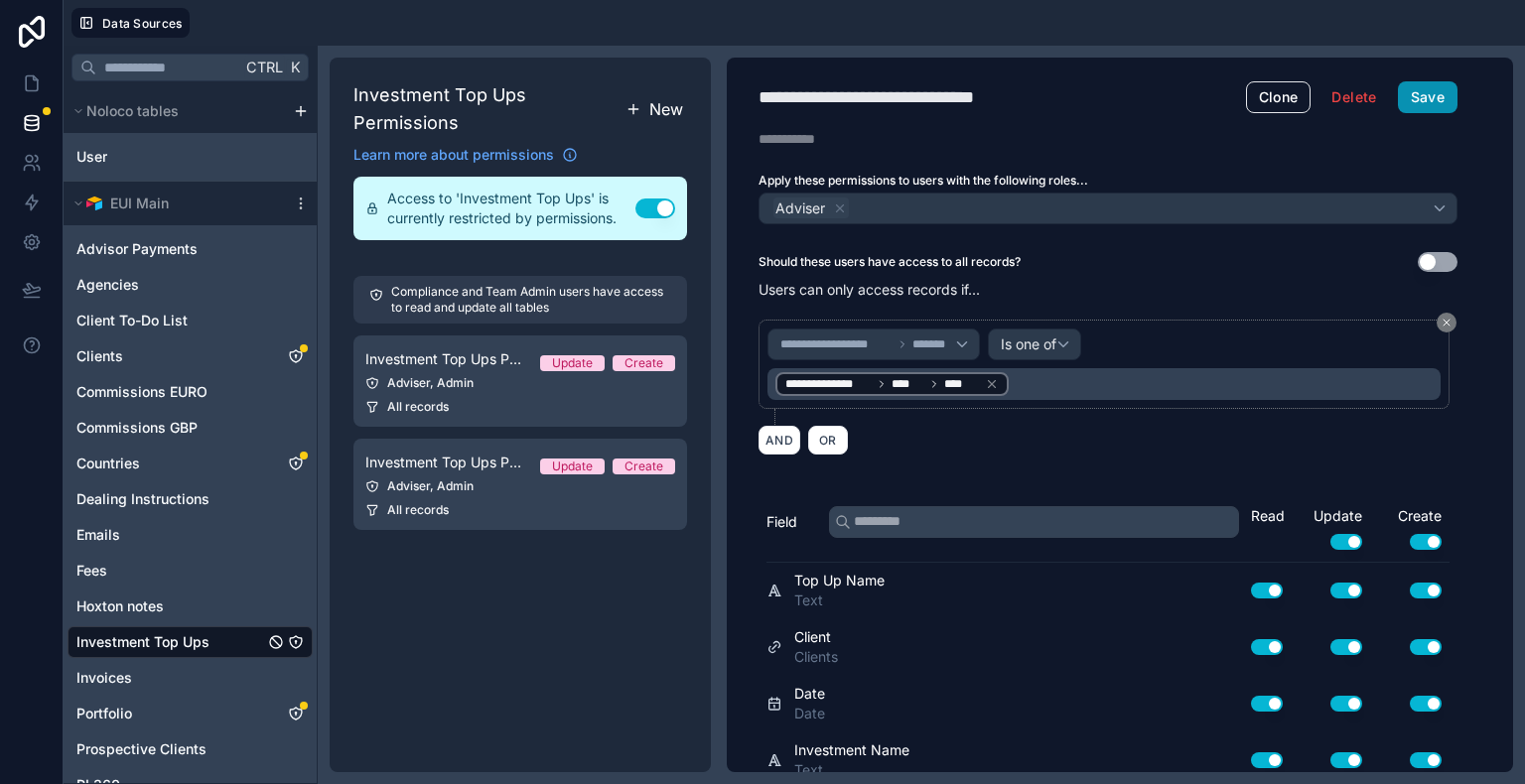 click on "Save" at bounding box center (1428, 97) 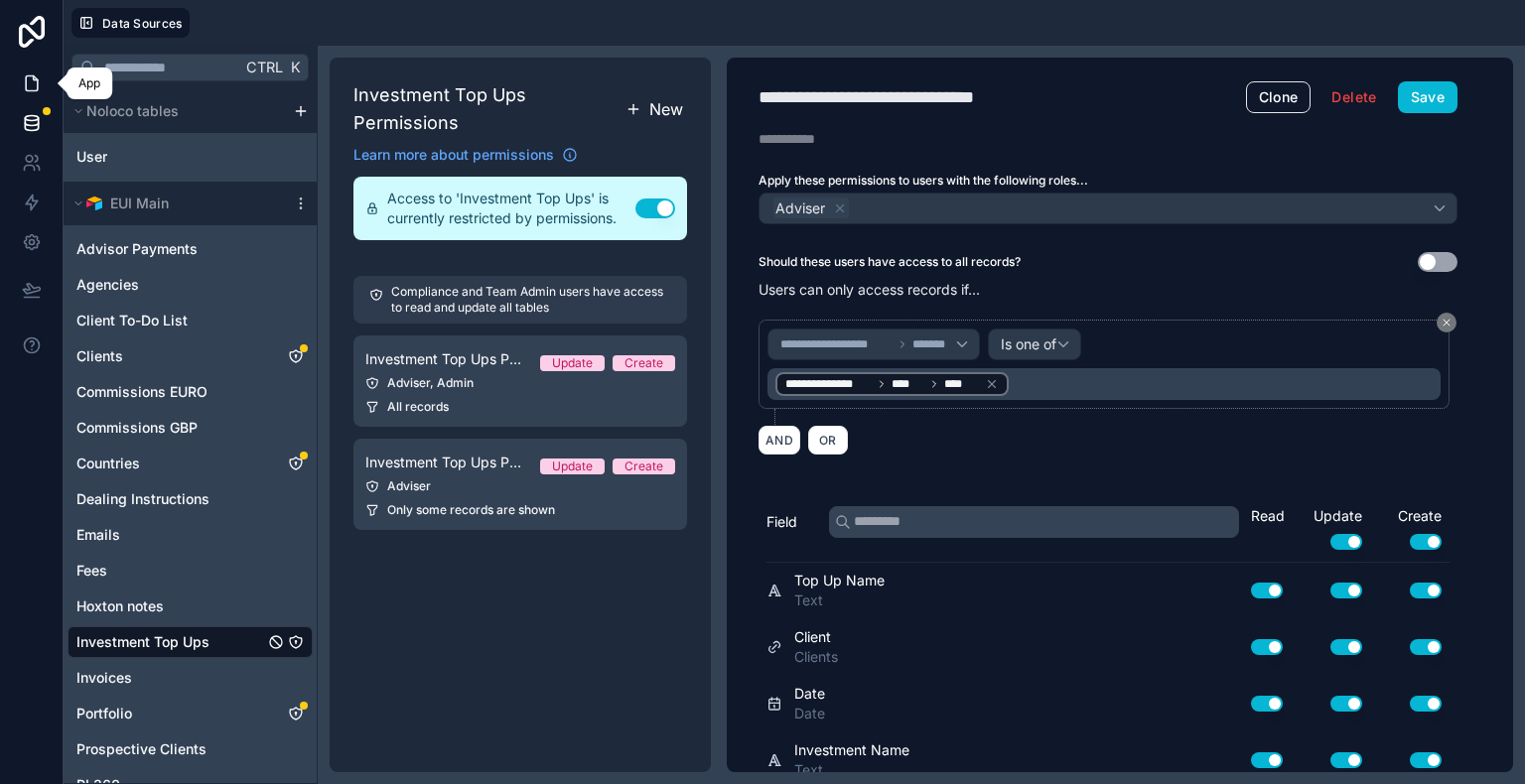 click 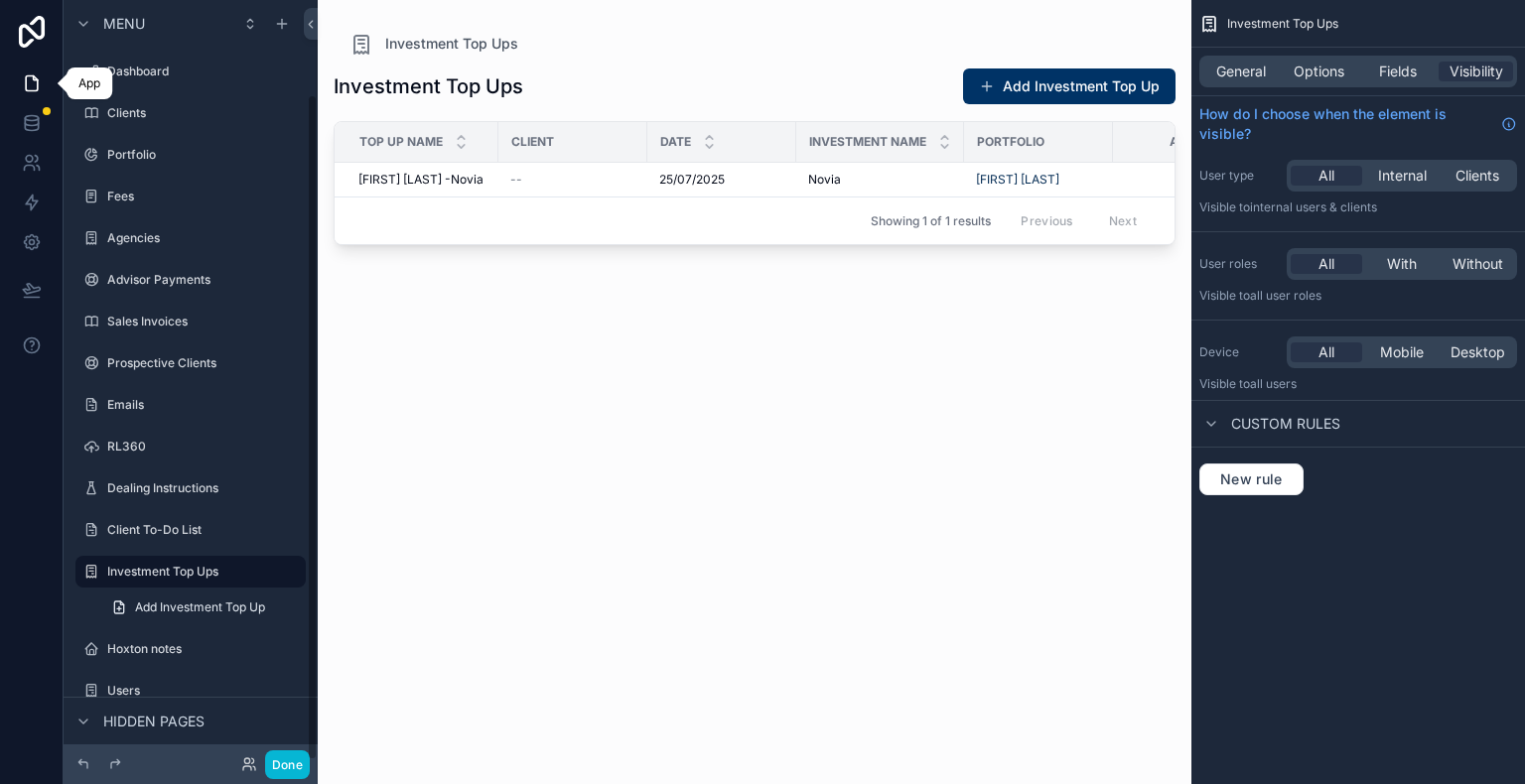 scroll, scrollTop: 107, scrollLeft: 0, axis: vertical 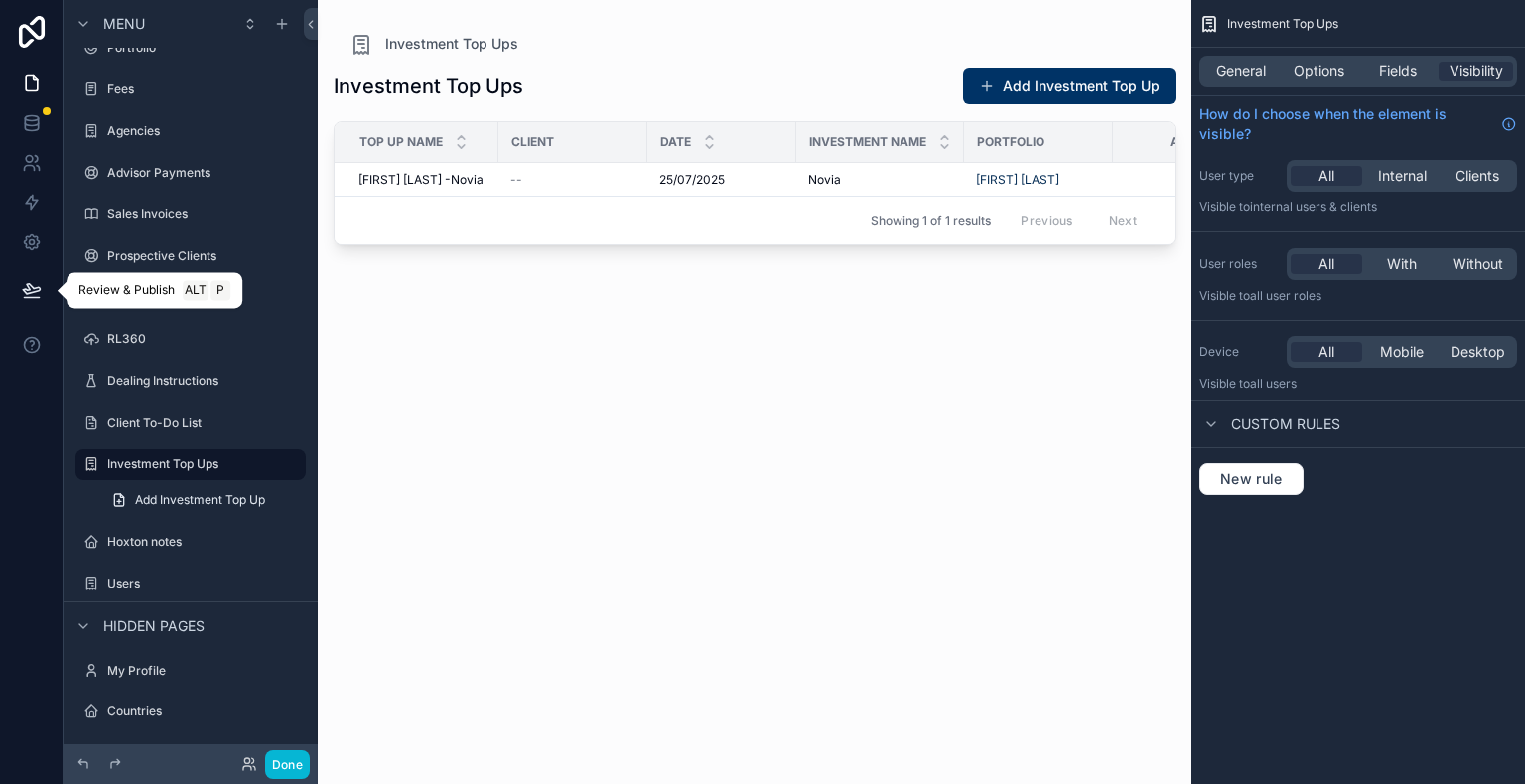 click at bounding box center [32, 290] 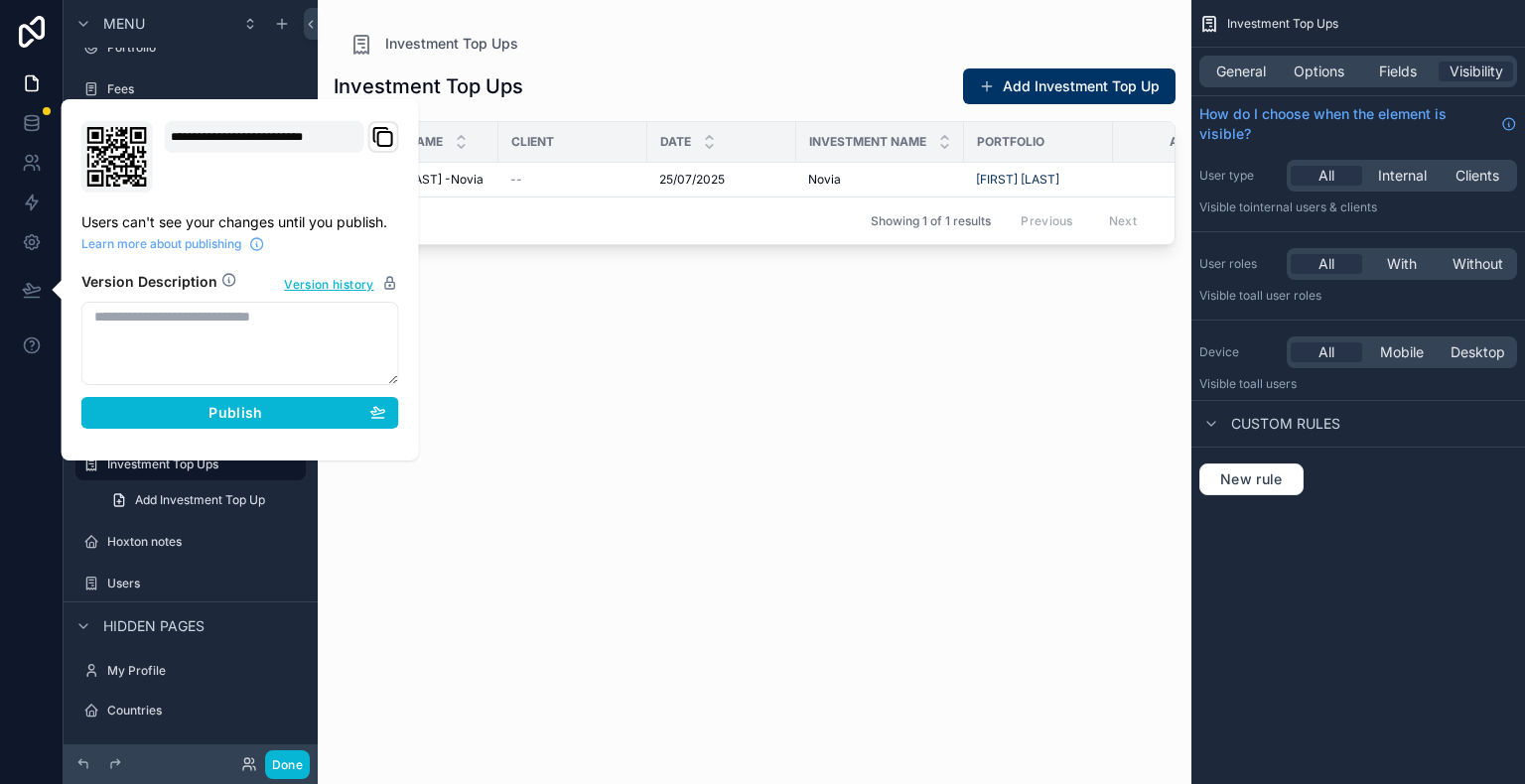 click on "**********" at bounding box center [240, 280] 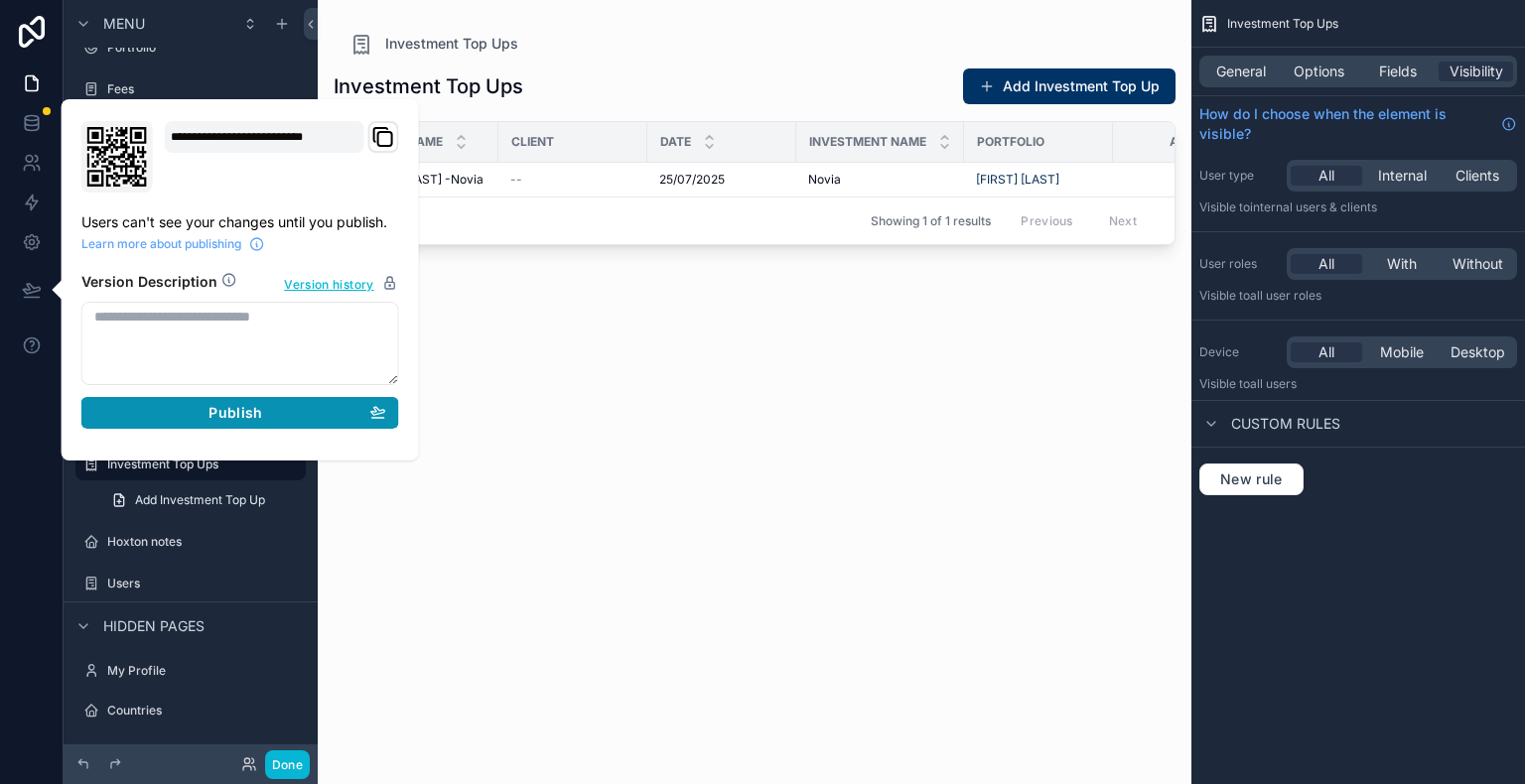 click on "Publish" at bounding box center (235, 413) 